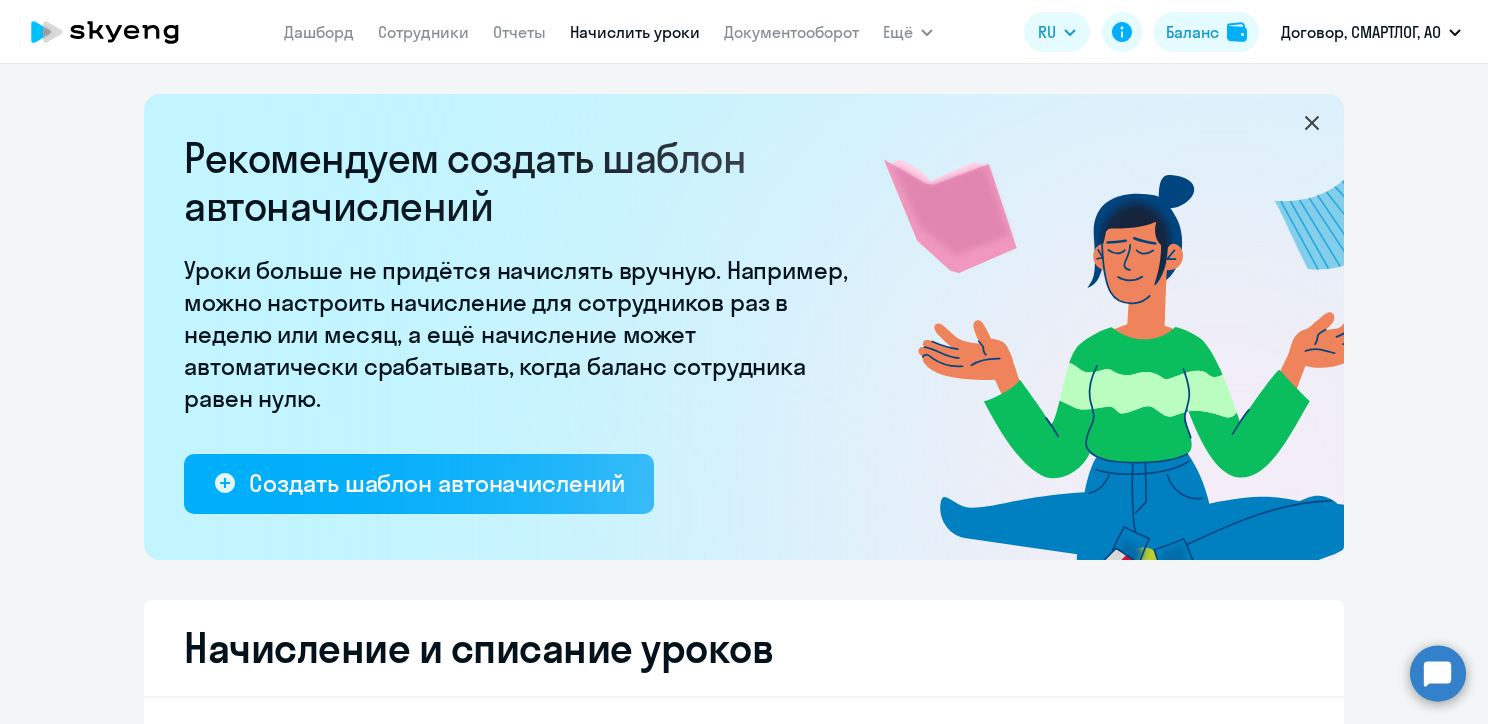 select on "10" 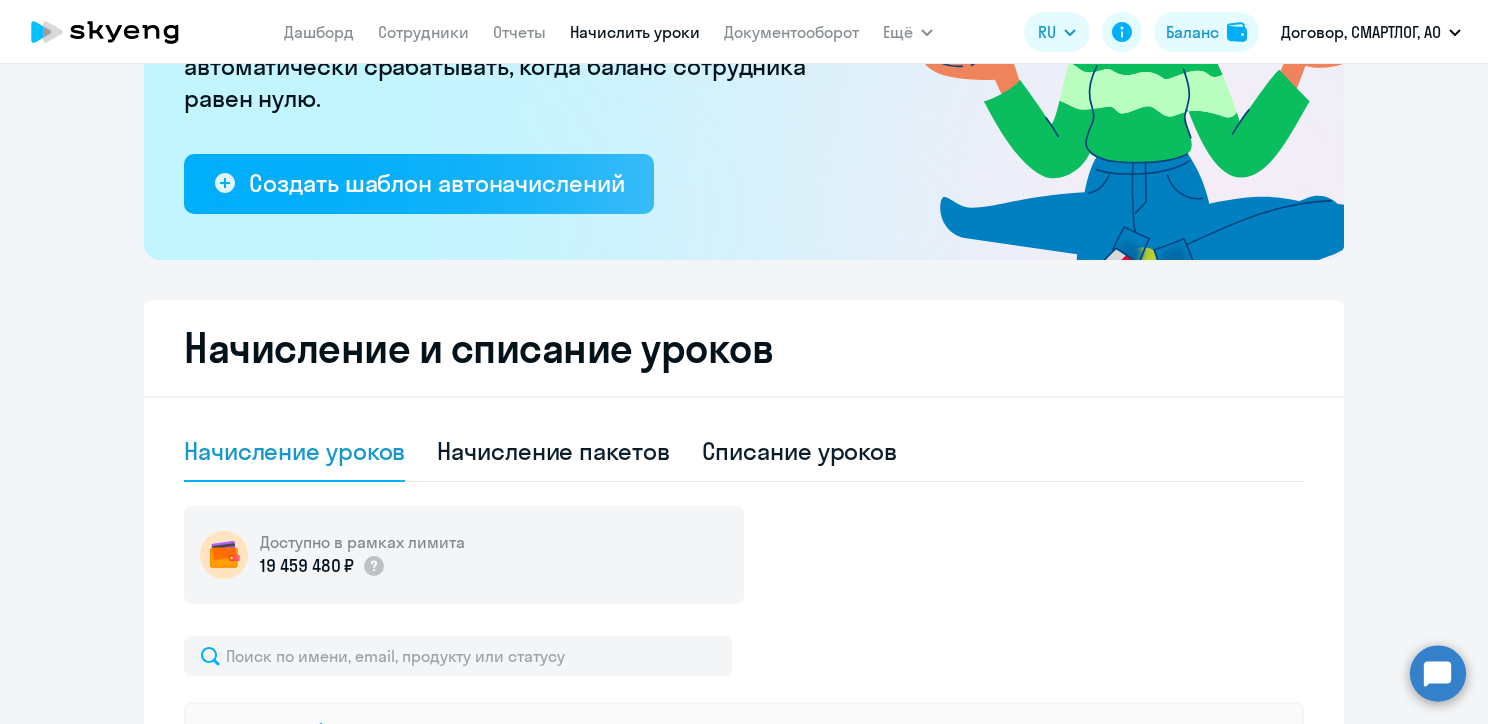 scroll, scrollTop: 0, scrollLeft: 0, axis: both 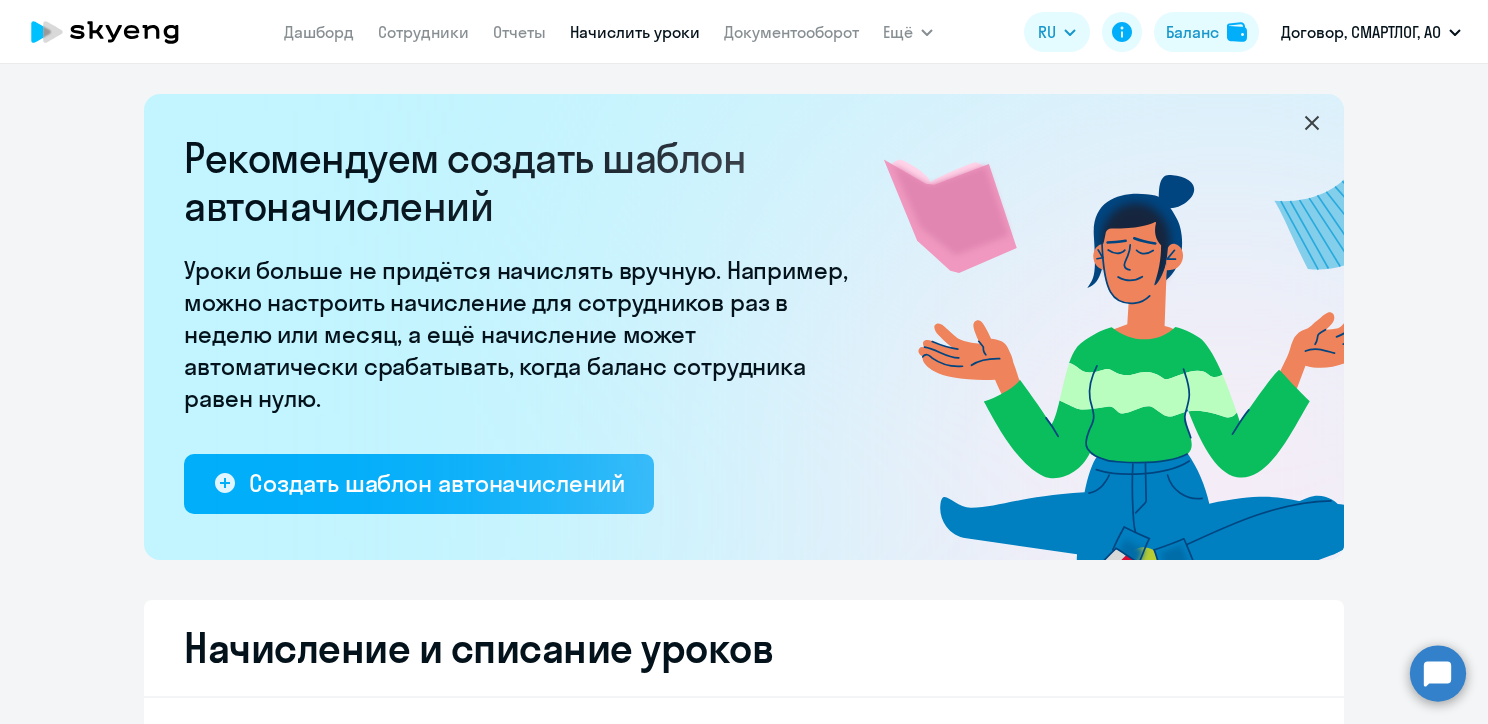 click on "Начислить уроки" at bounding box center [635, 32] 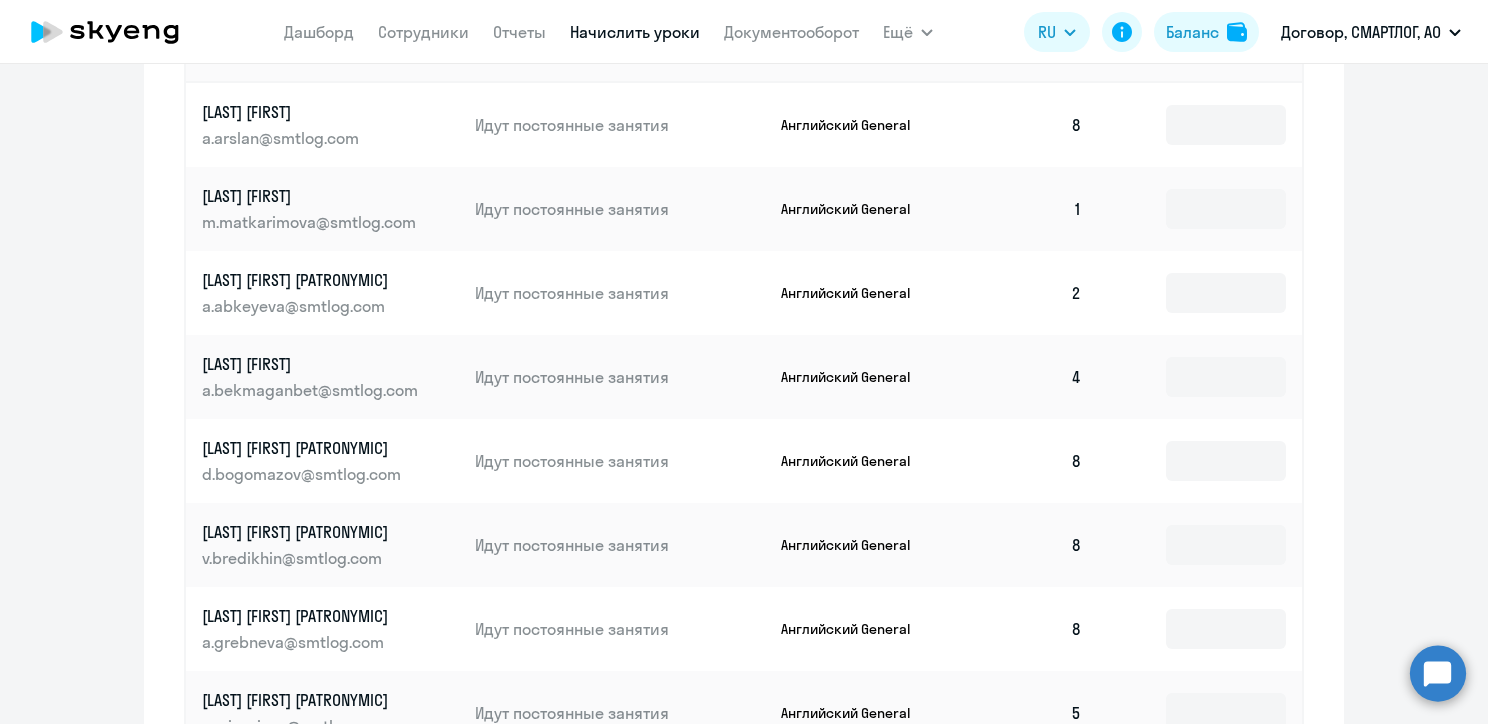 scroll, scrollTop: 1000, scrollLeft: 0, axis: vertical 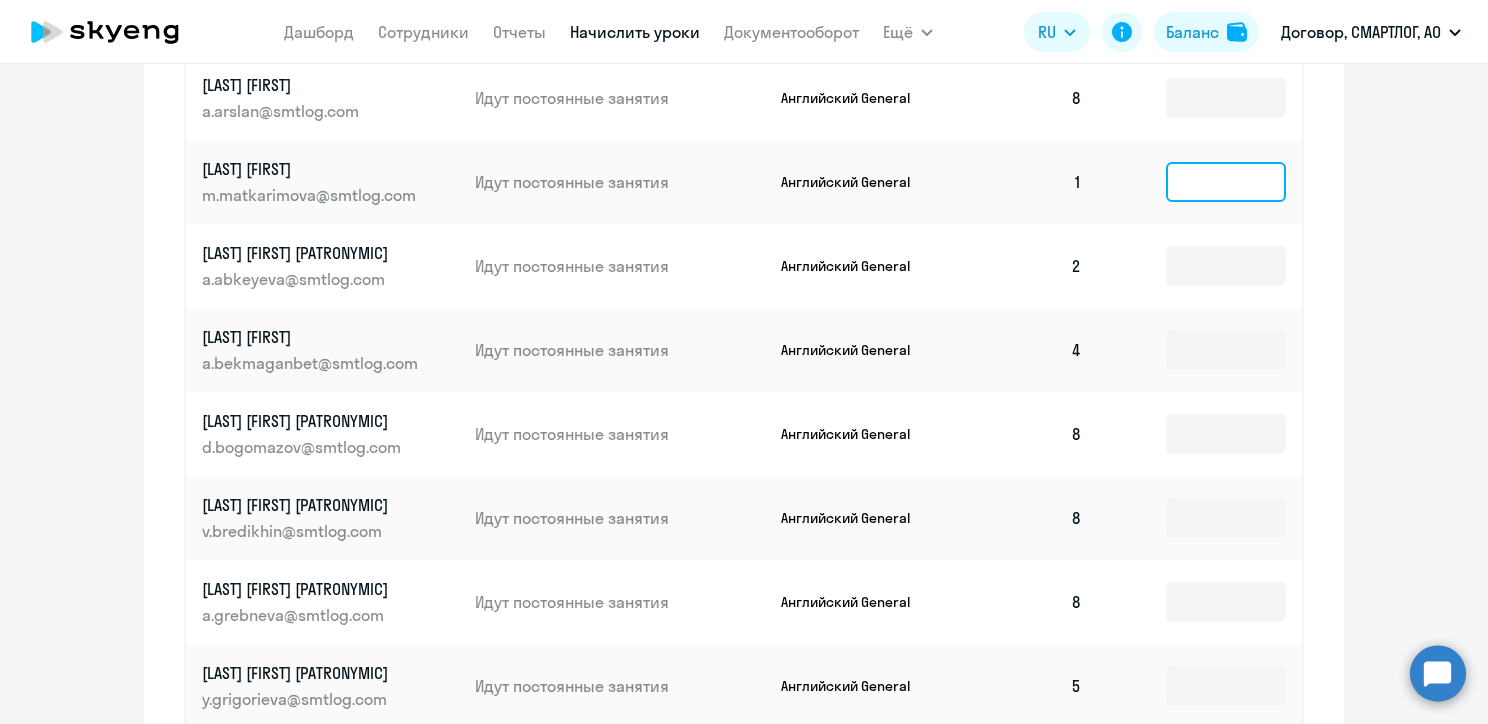 click 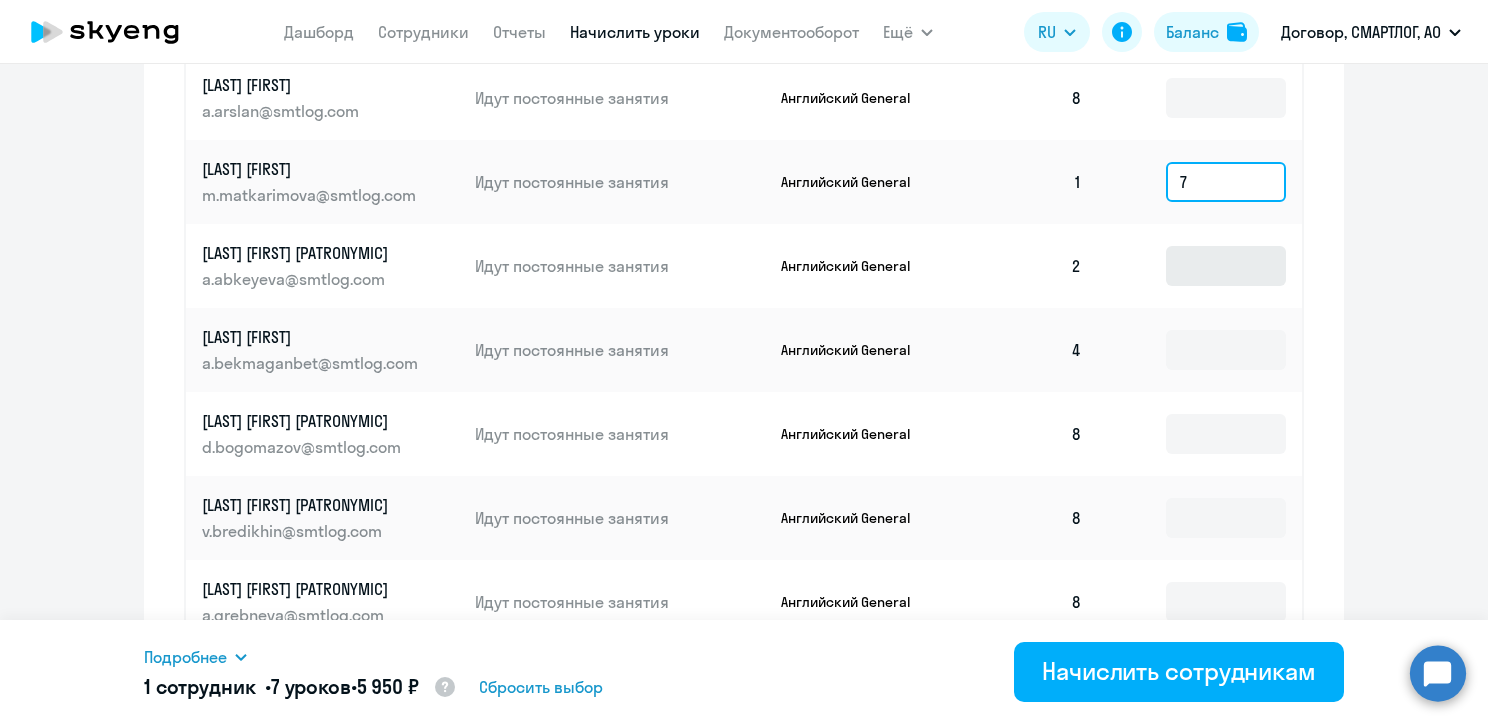 type on "7" 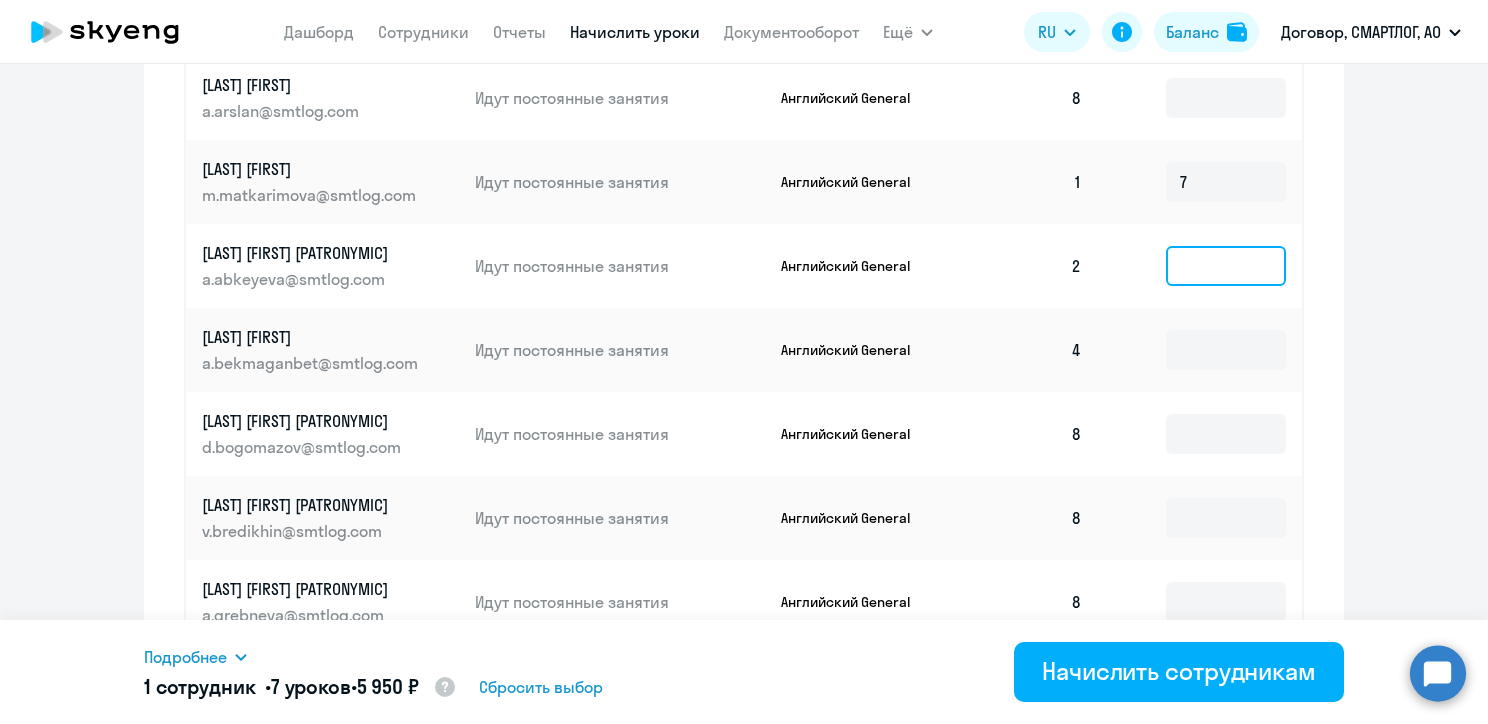 click 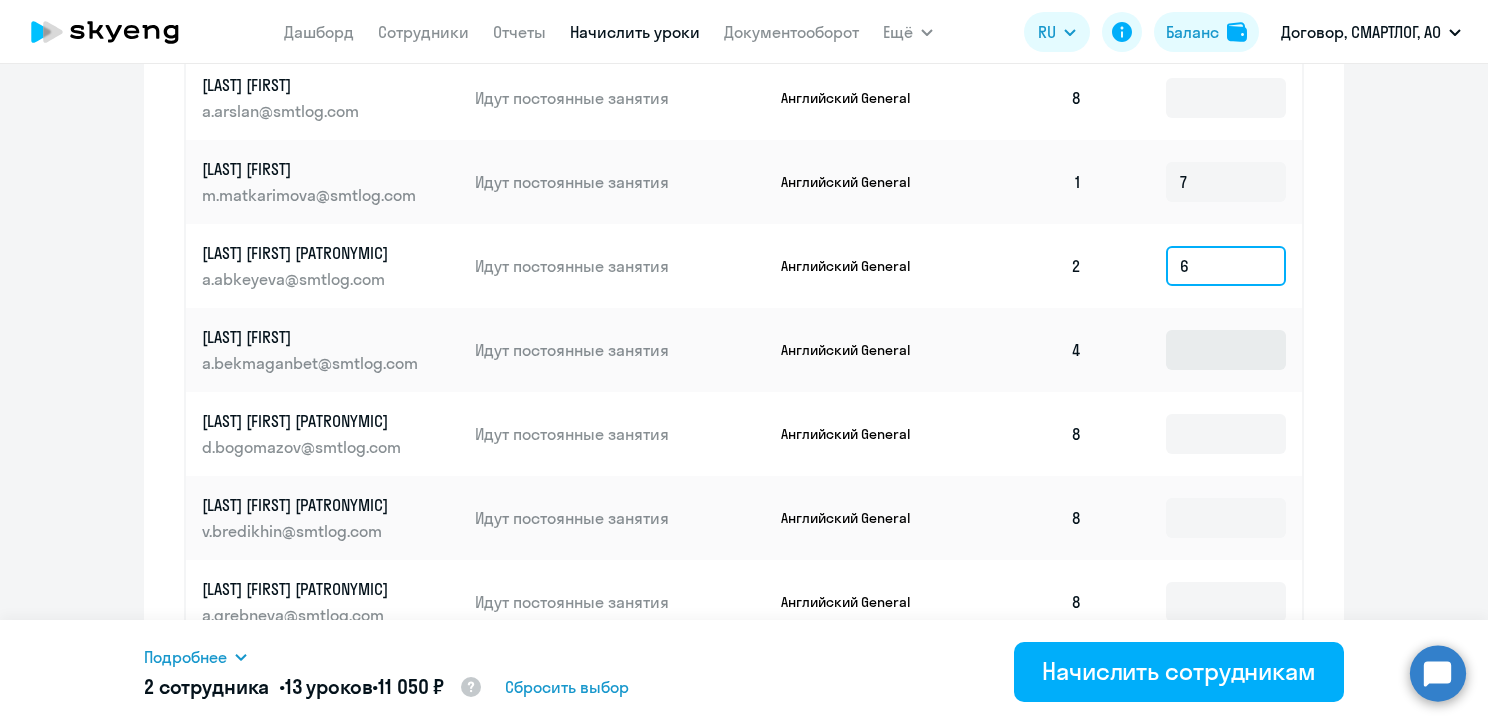 type on "6" 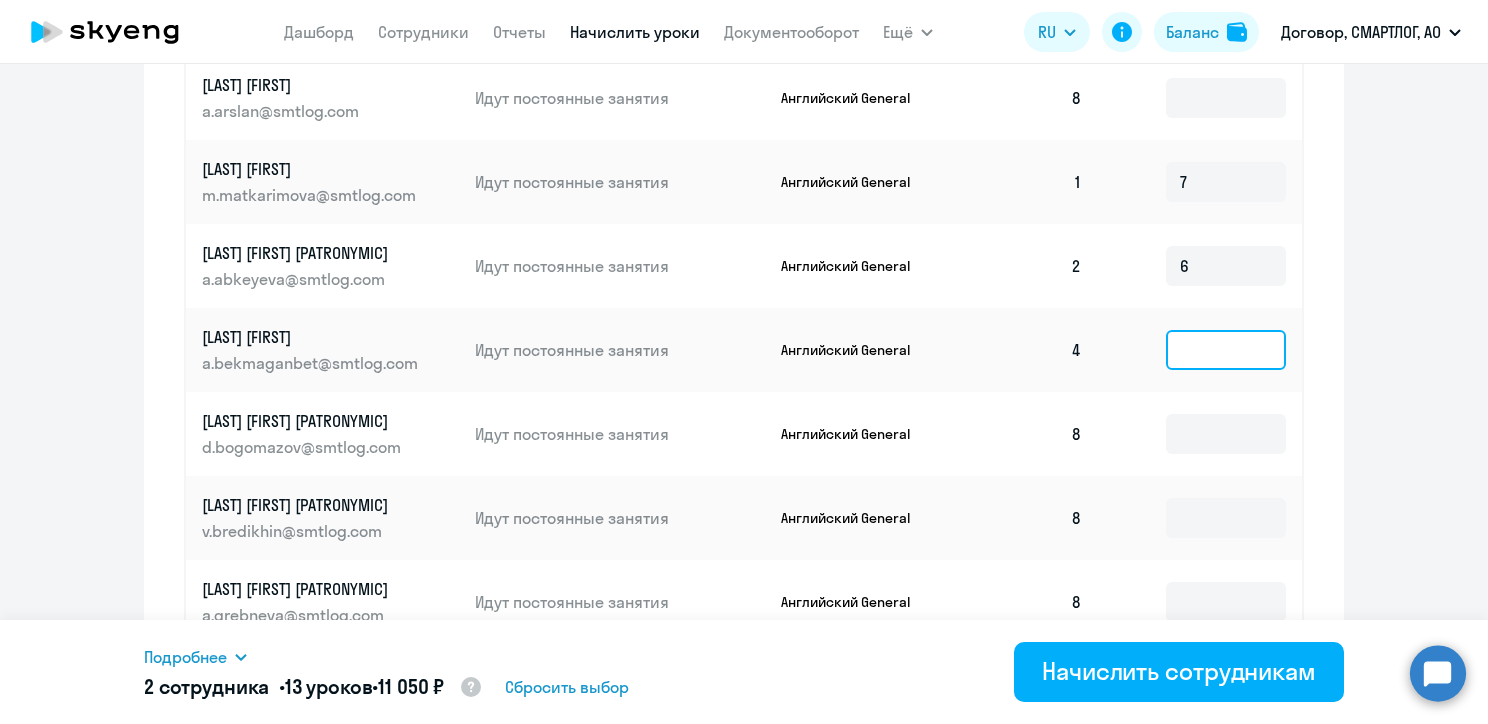 click 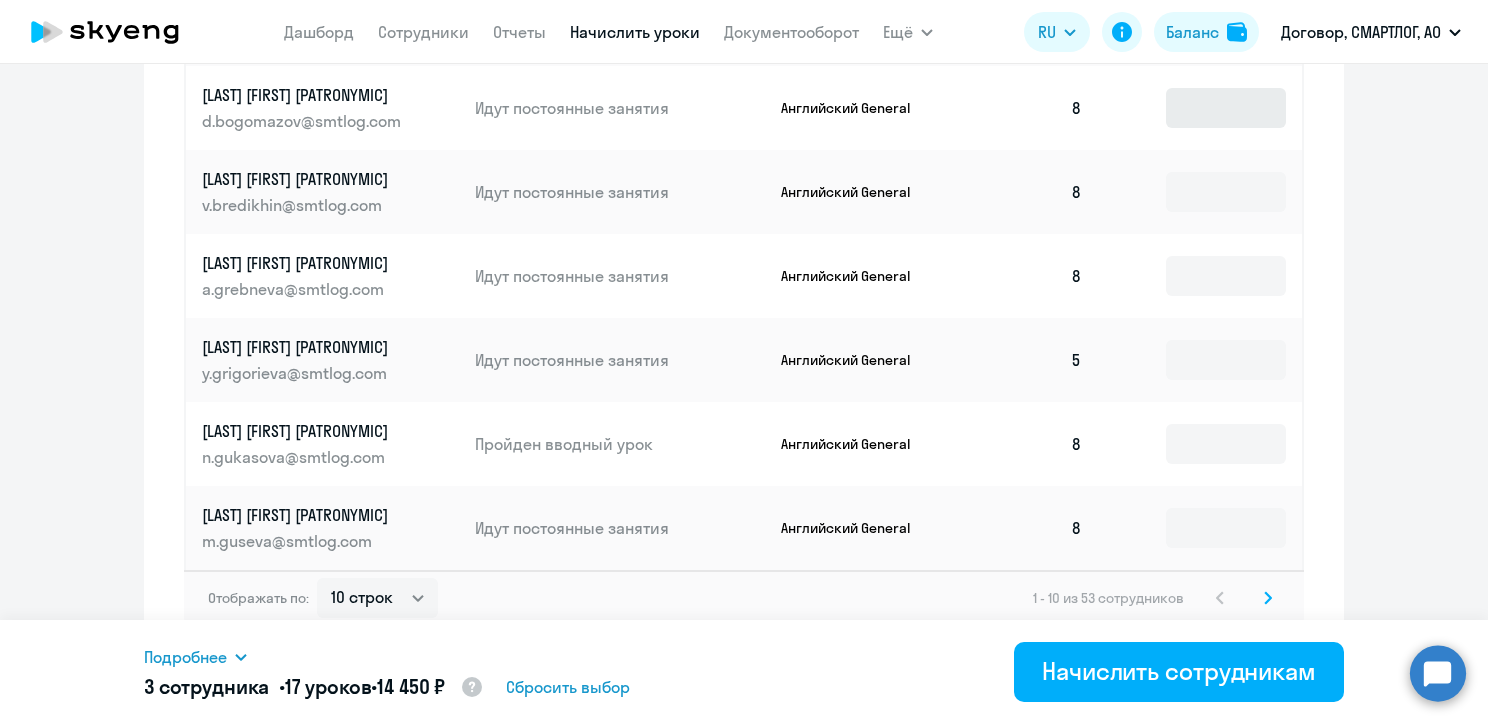 scroll, scrollTop: 1340, scrollLeft: 0, axis: vertical 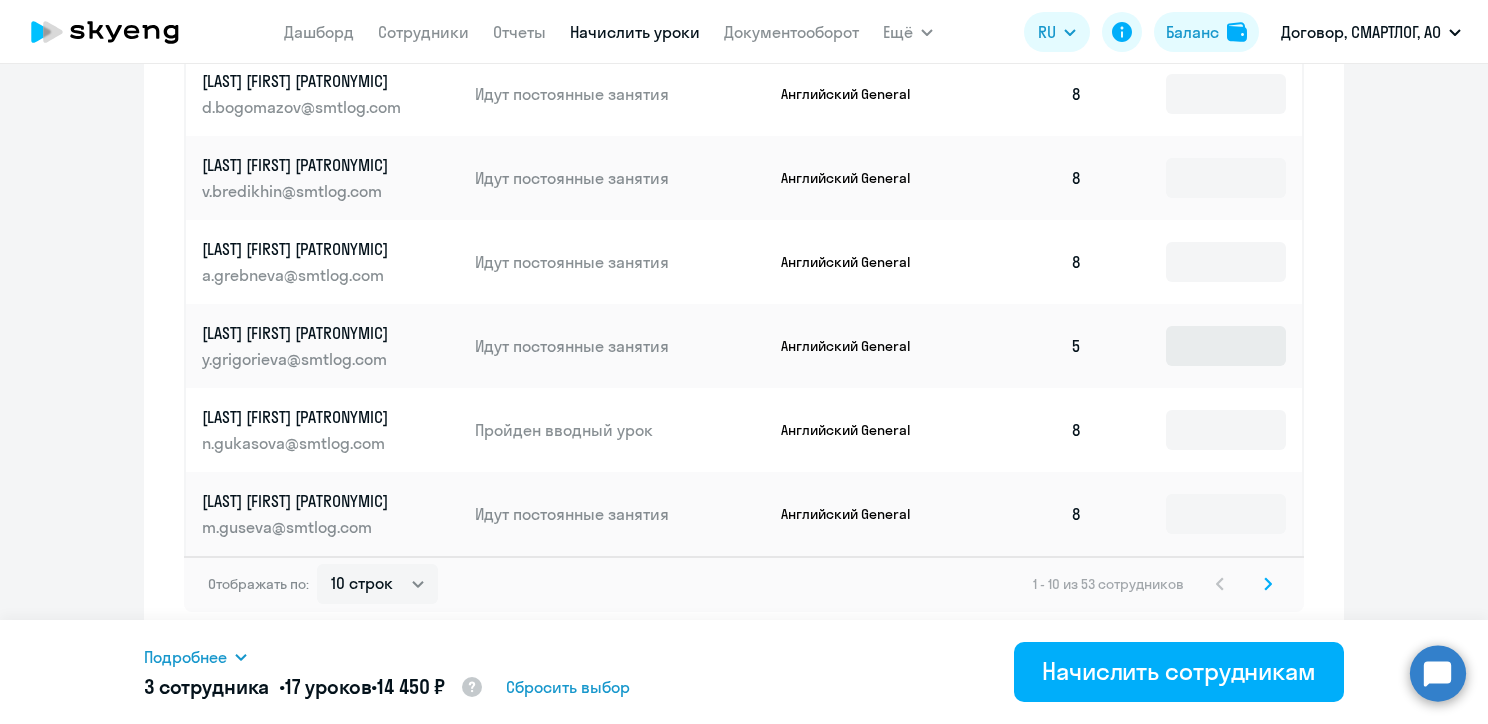 type on "4" 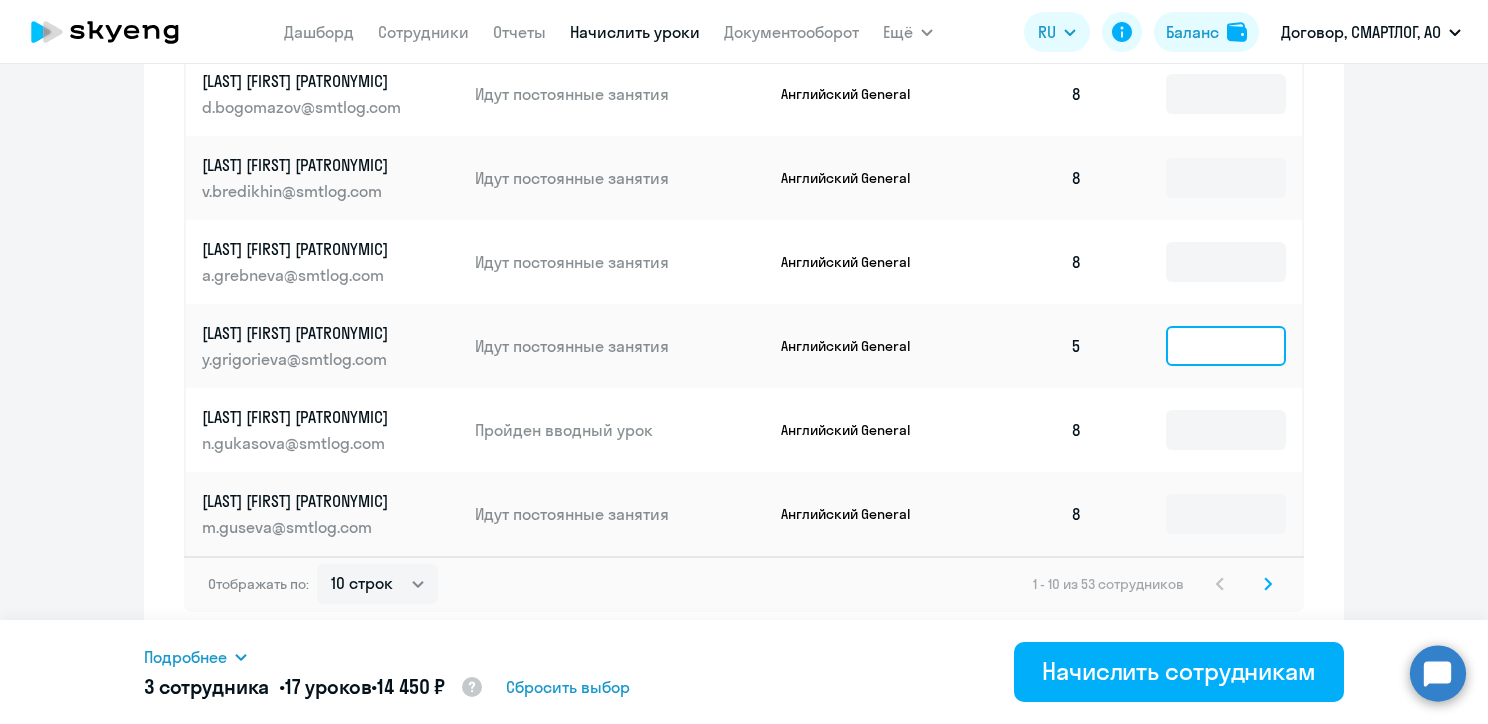 click 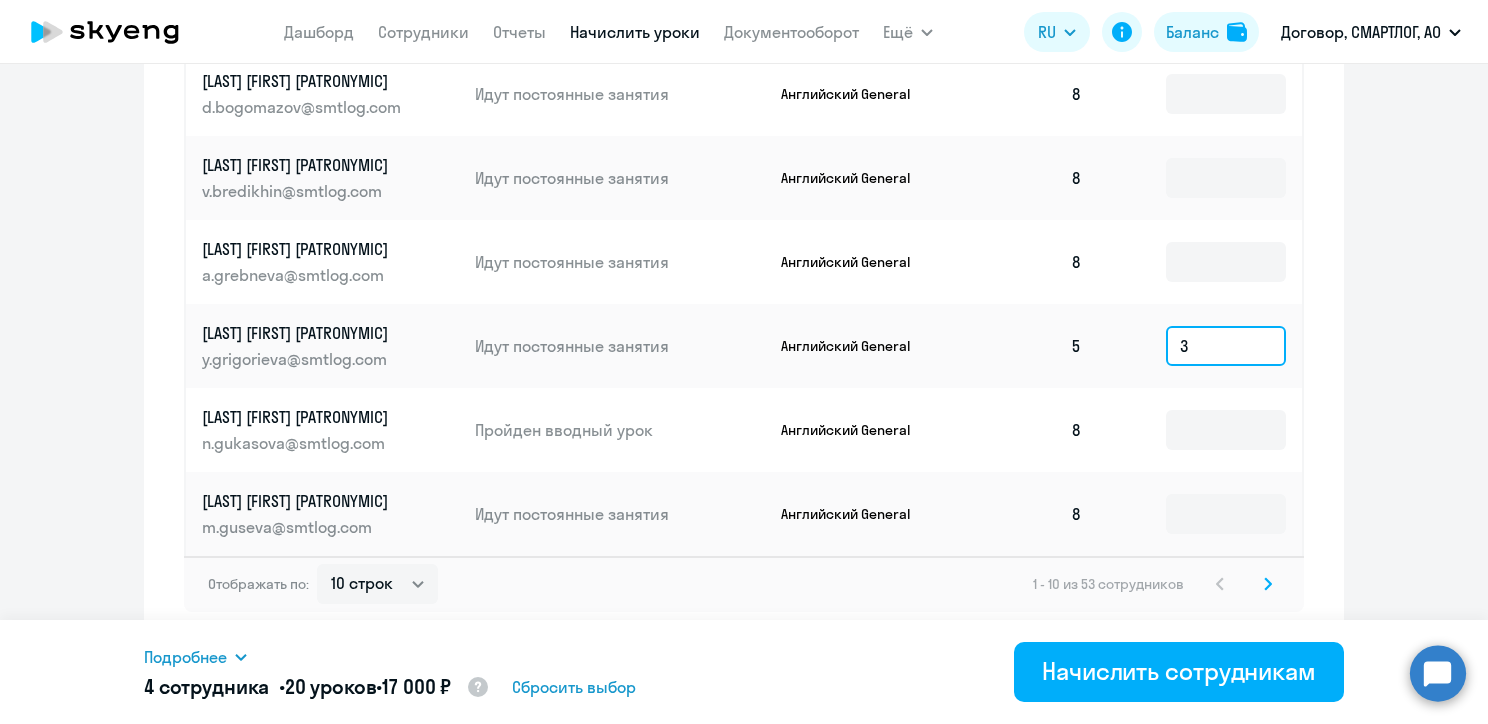 type on "3" 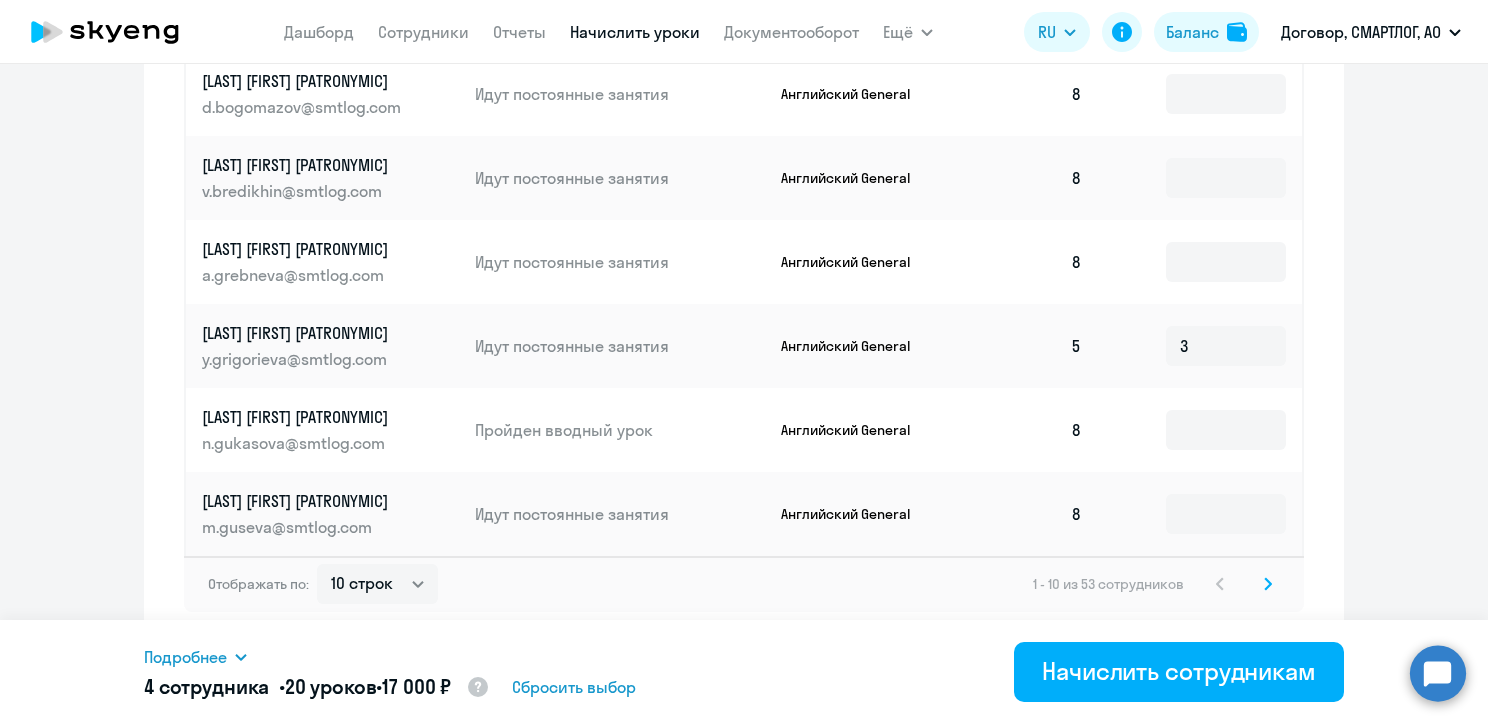 click 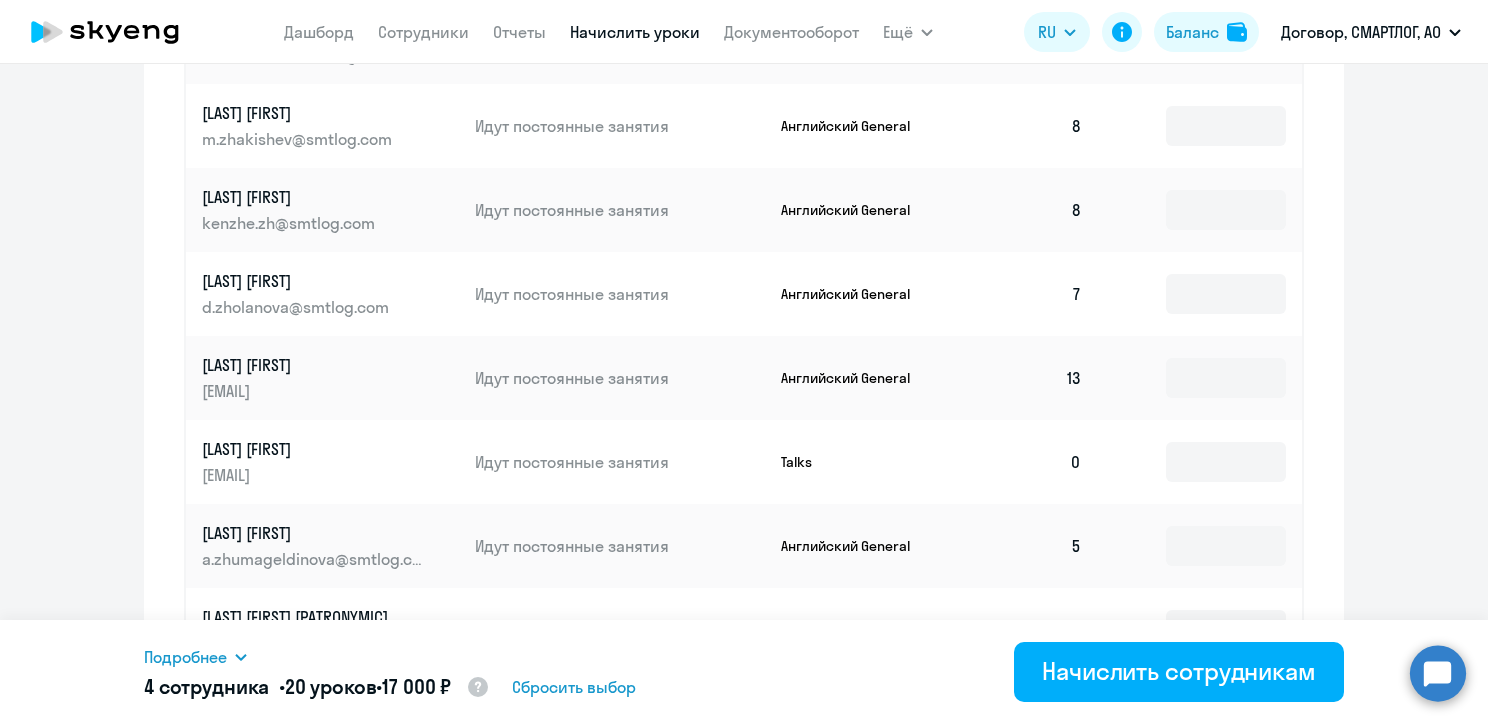 scroll, scrollTop: 1340, scrollLeft: 0, axis: vertical 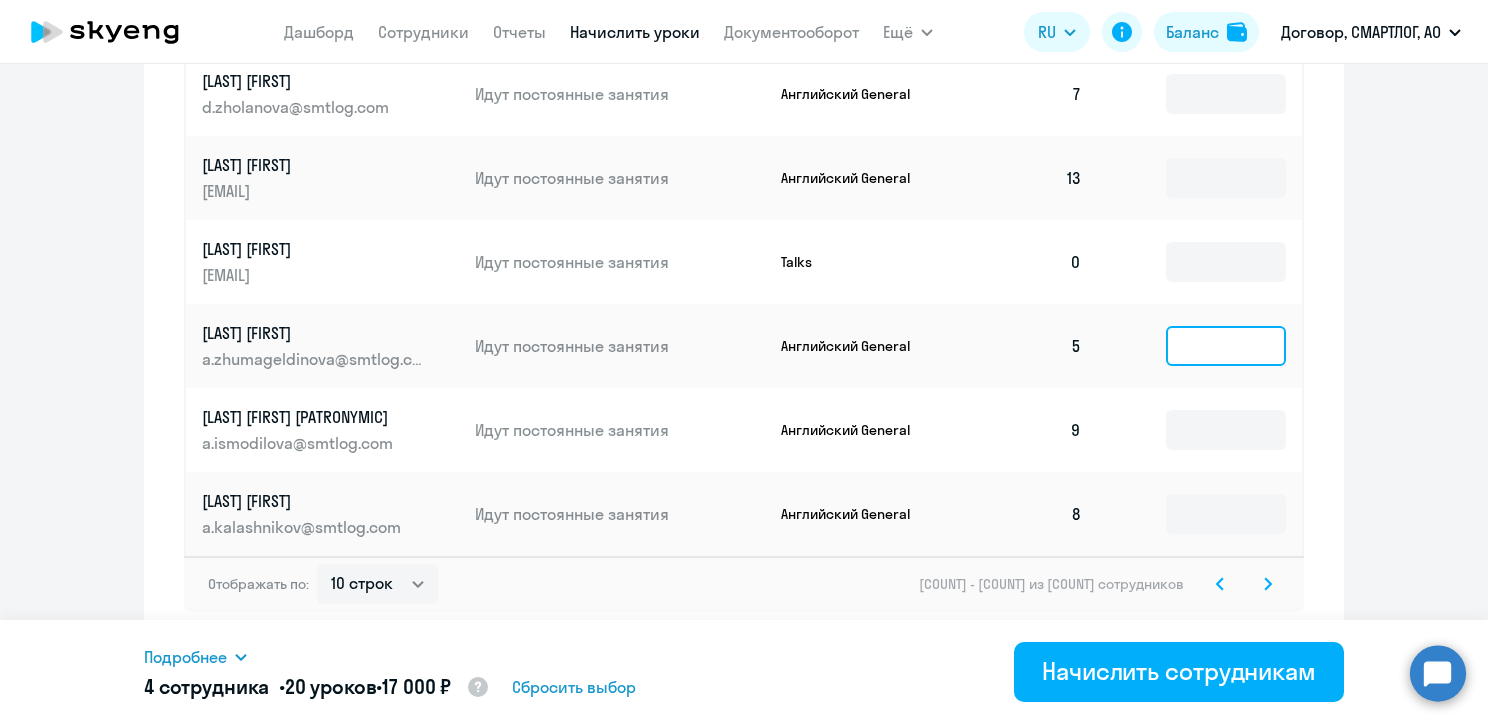 click 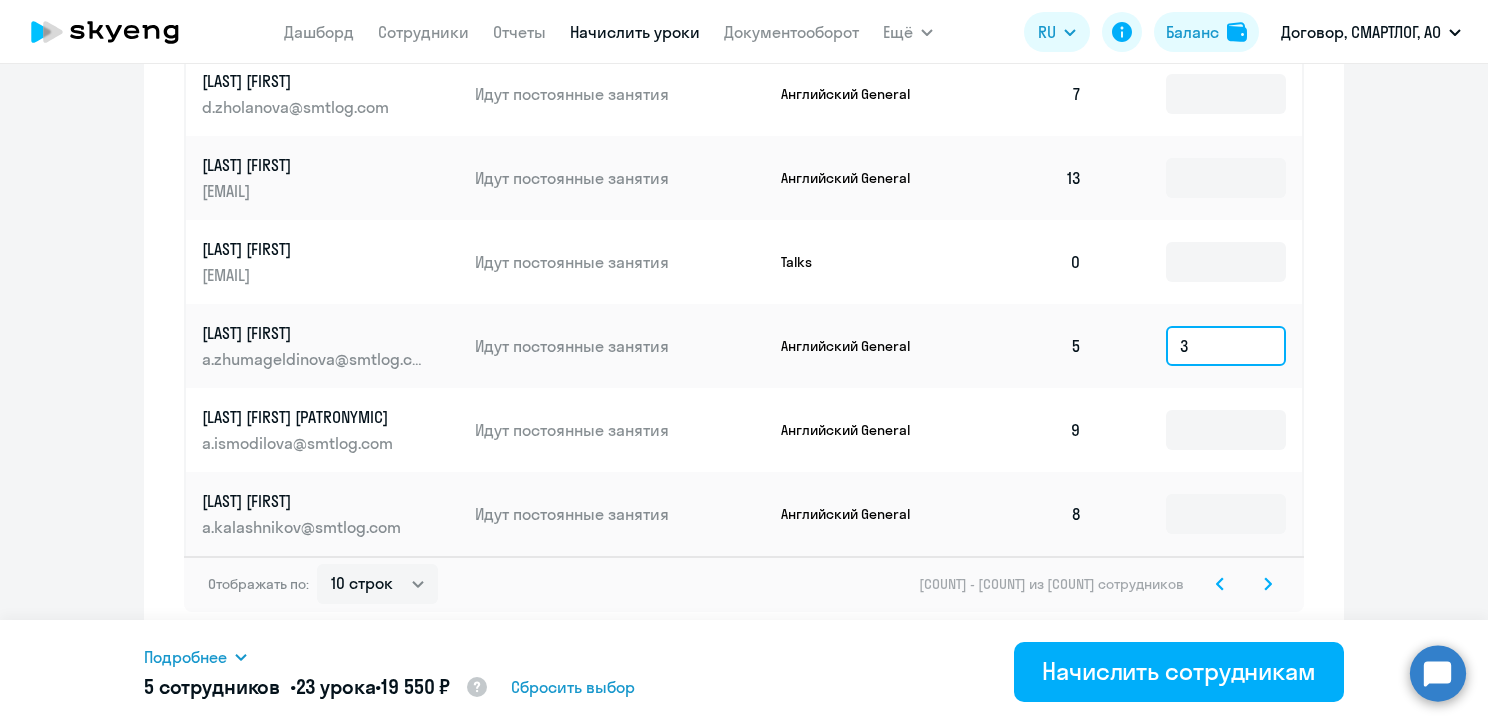 type on "3" 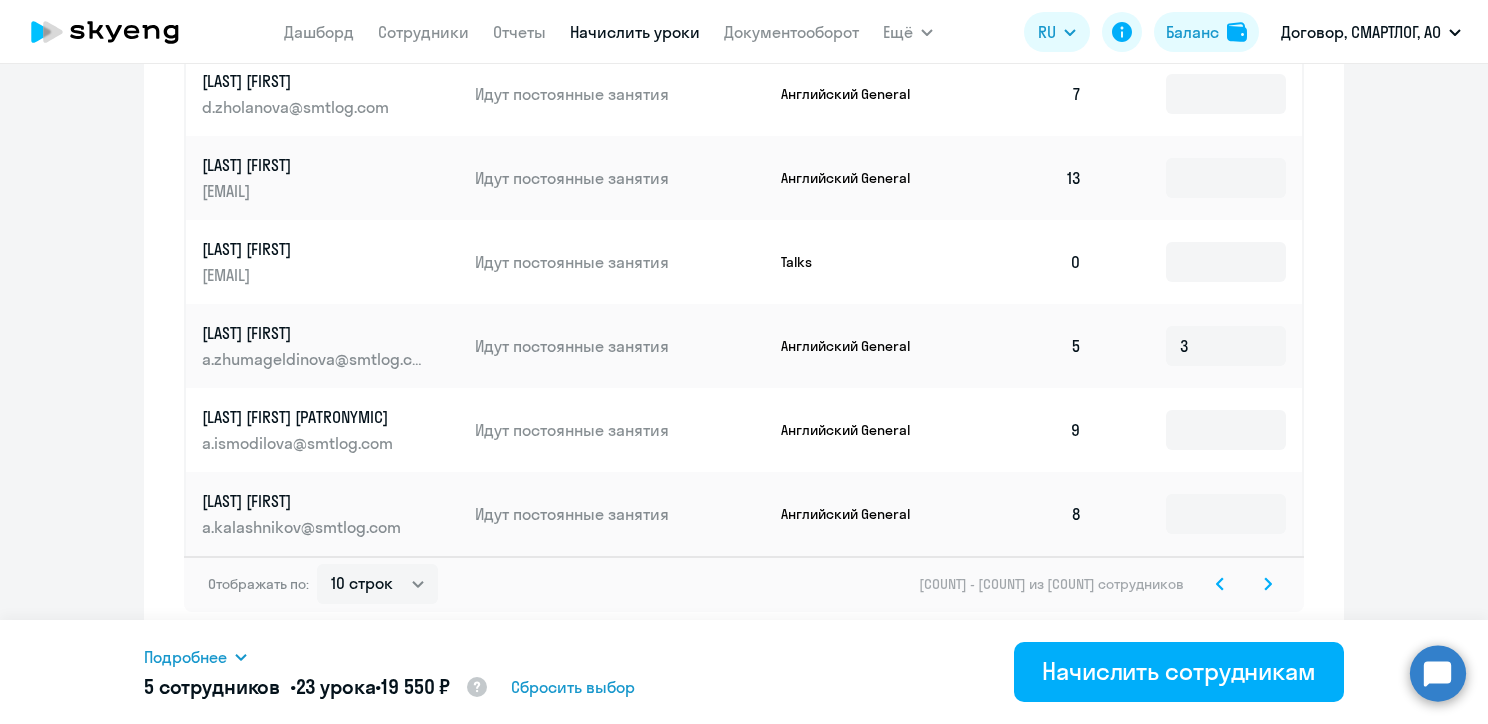 click 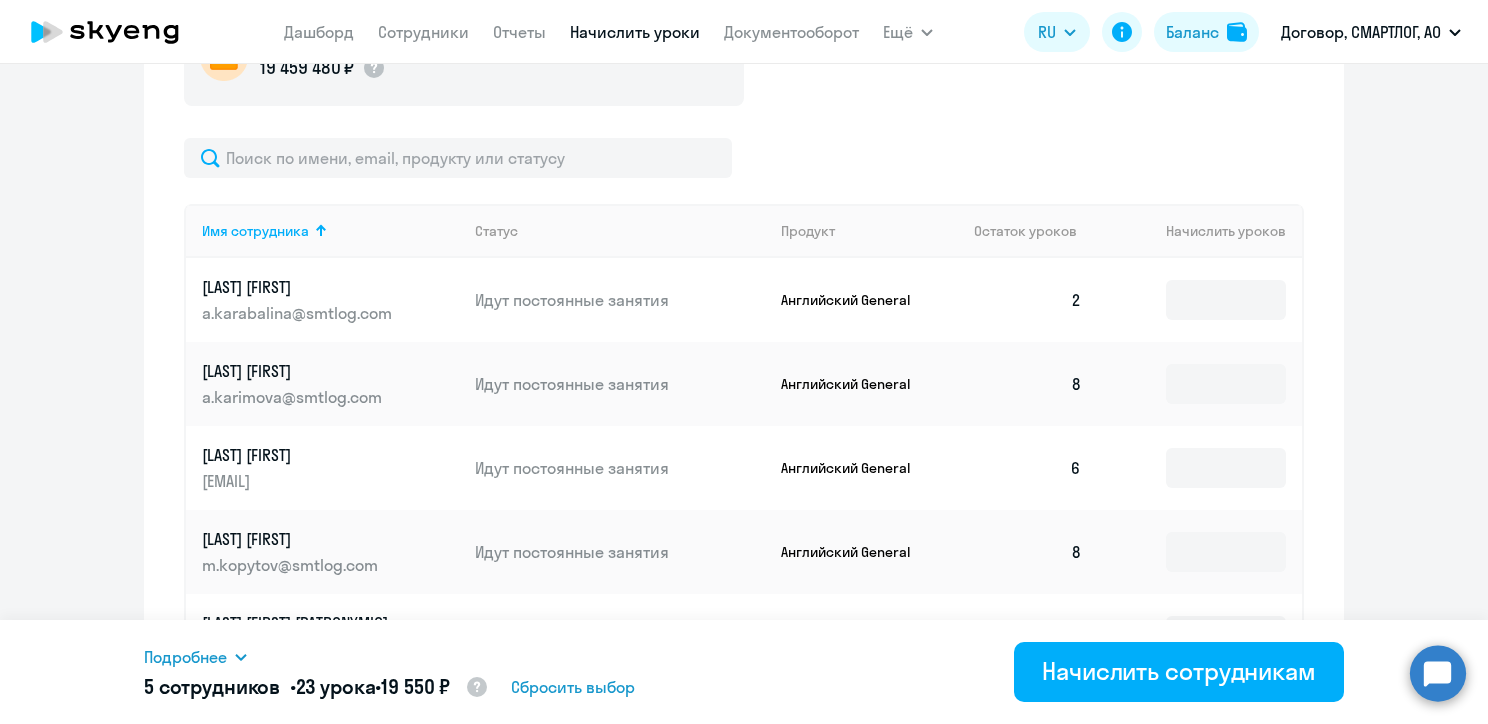 scroll, scrollTop: 740, scrollLeft: 0, axis: vertical 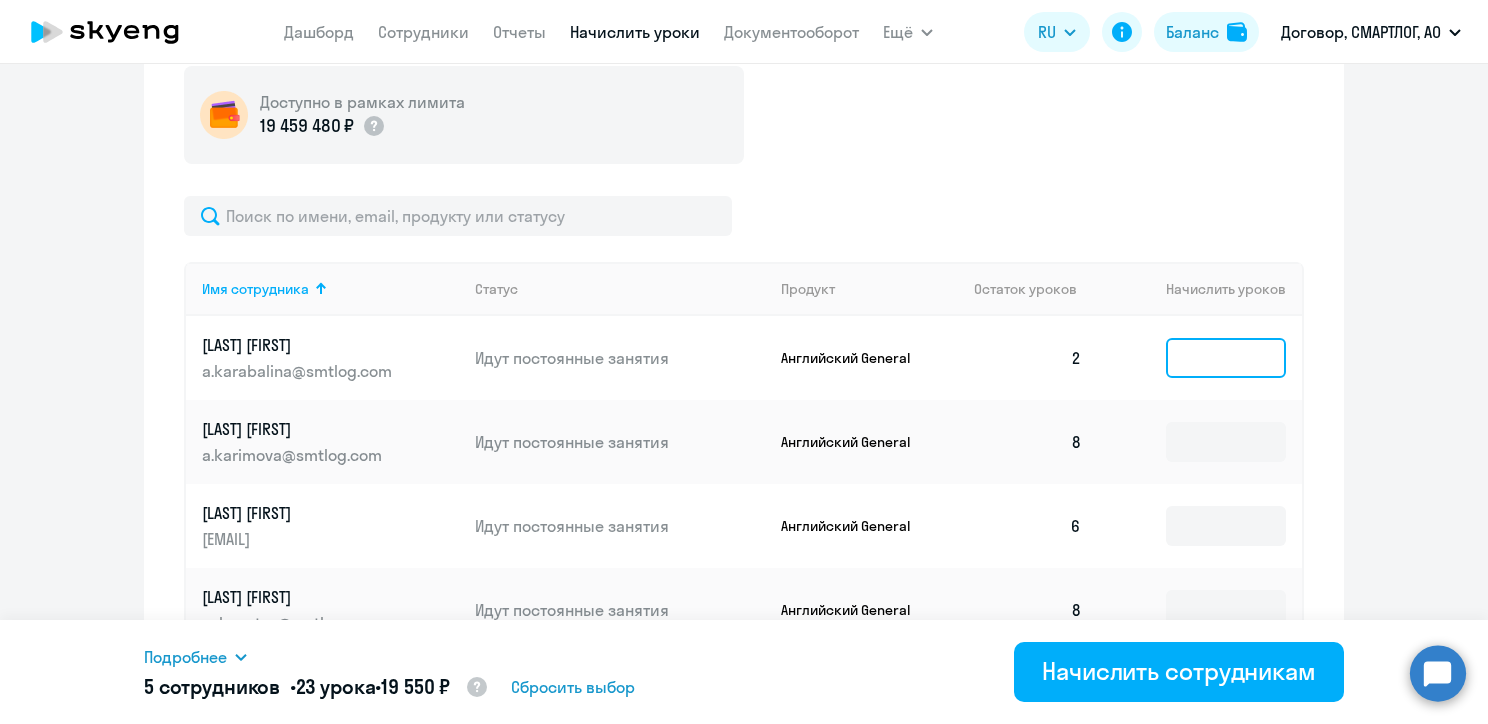 click 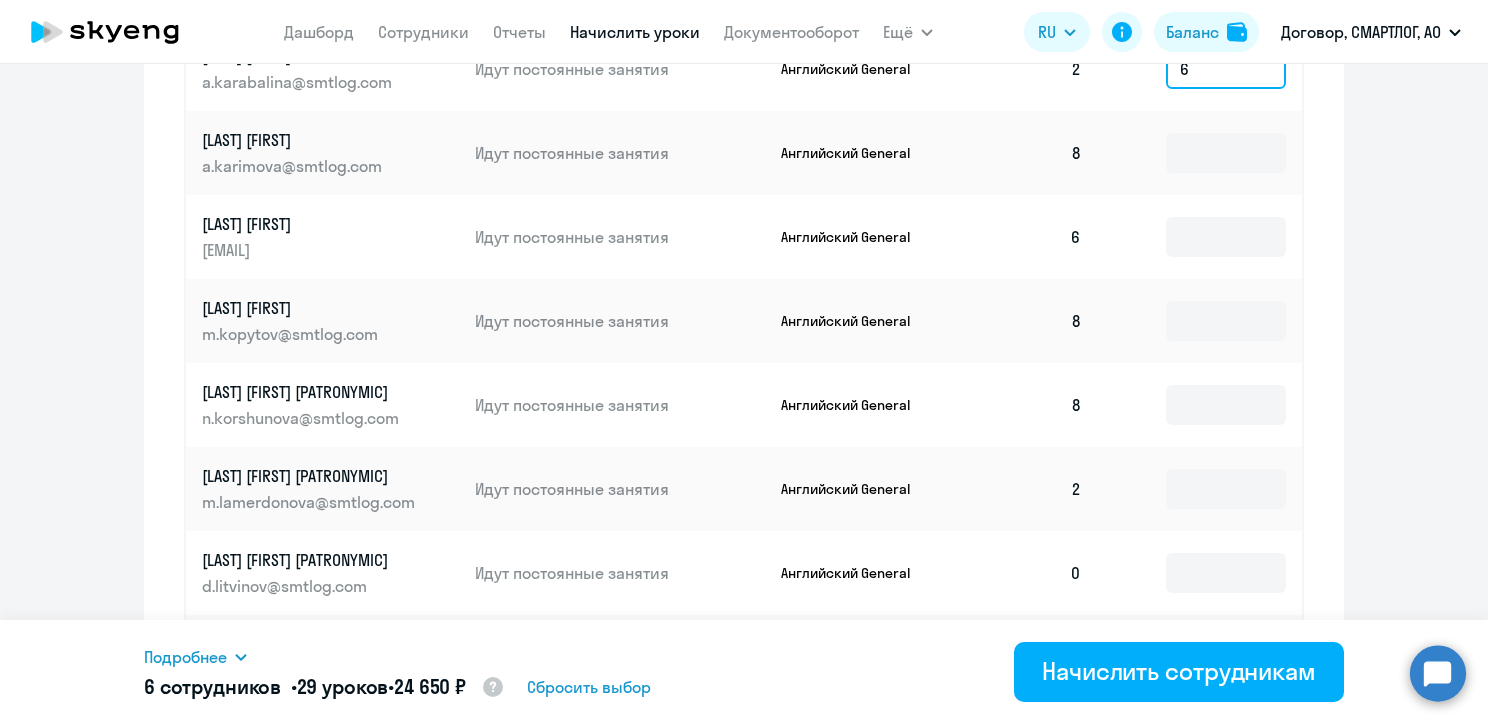 scroll, scrollTop: 1040, scrollLeft: 0, axis: vertical 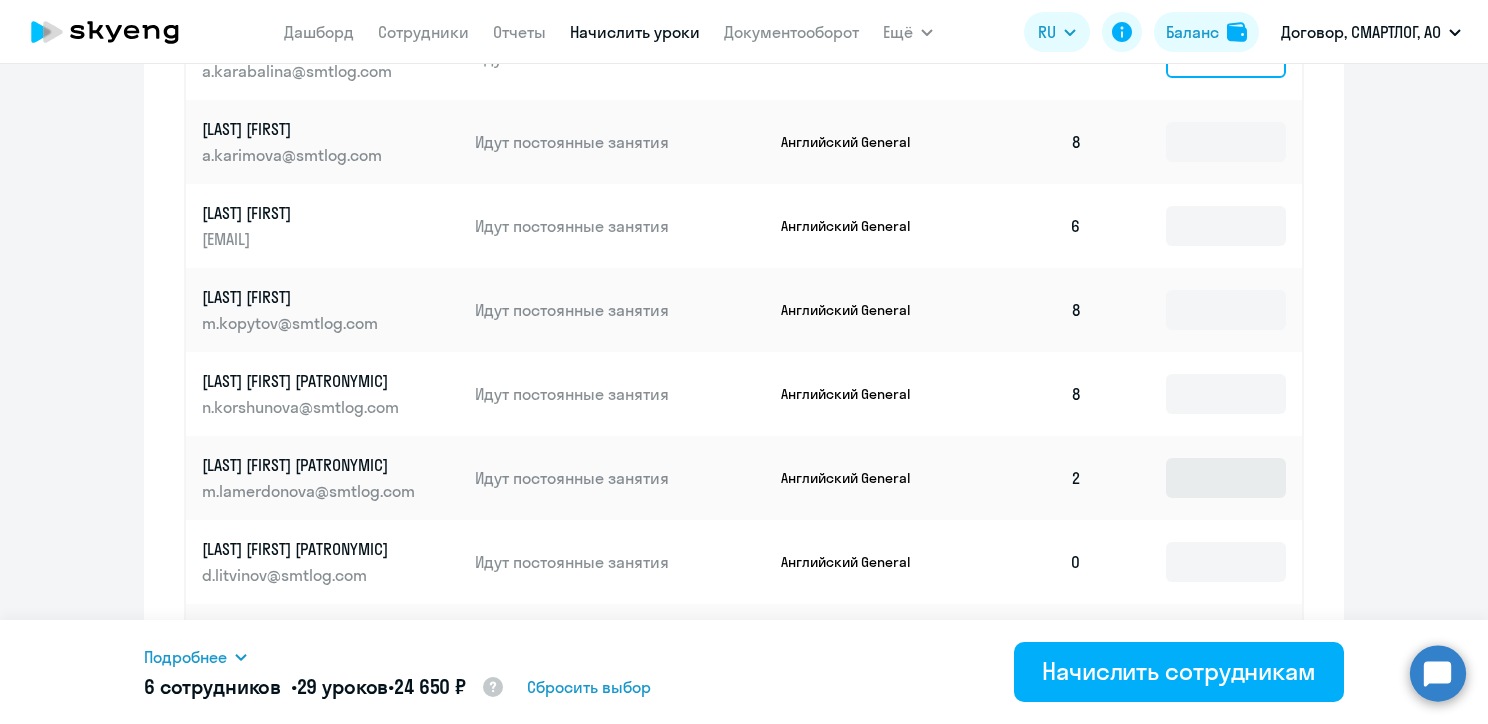 type on "6" 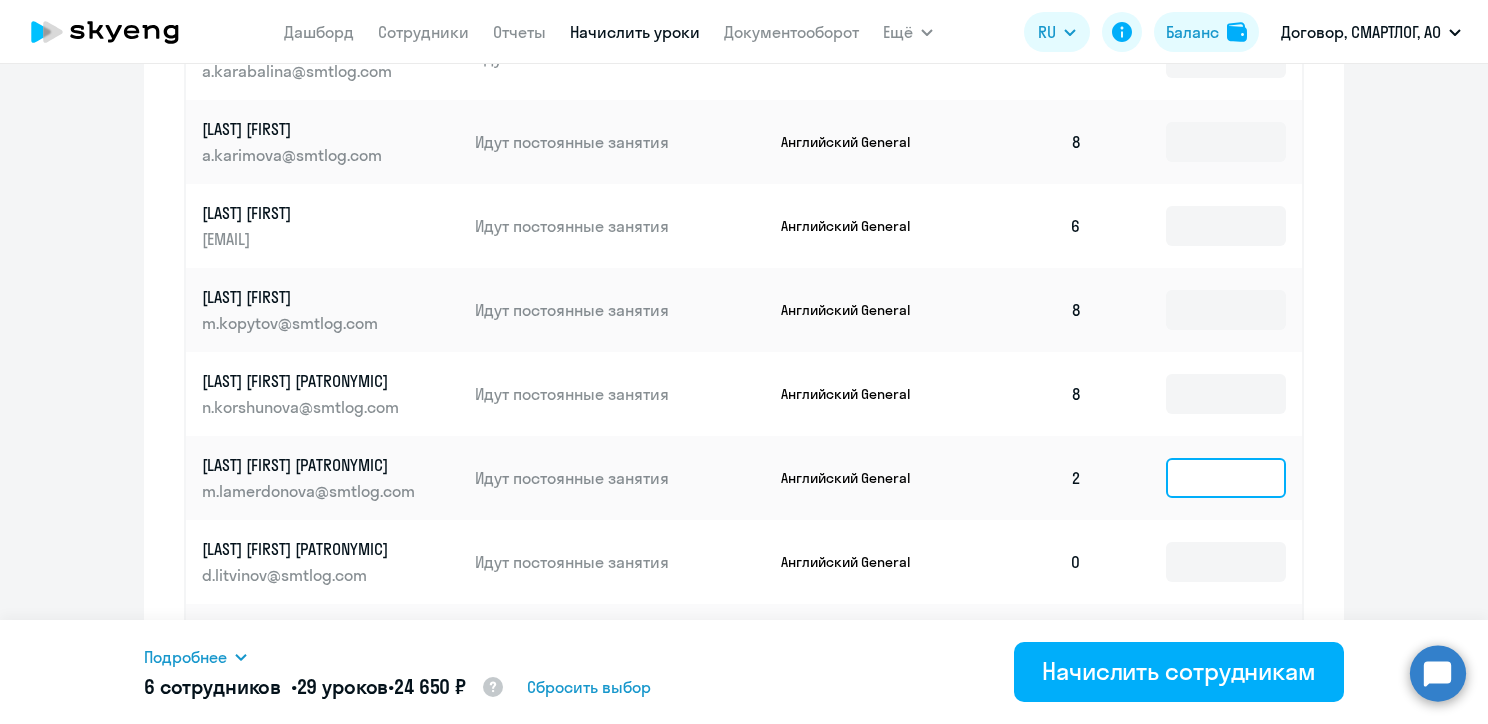 click 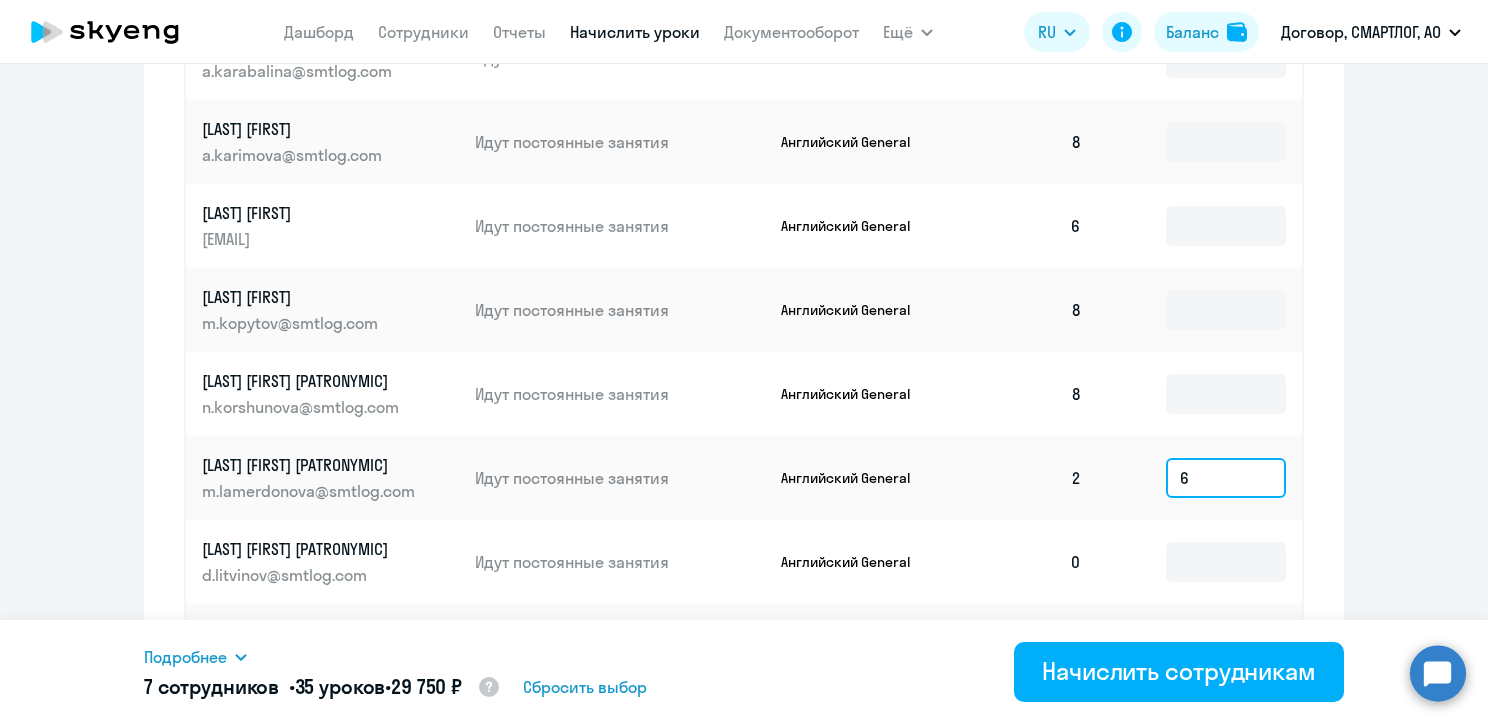 scroll, scrollTop: 1340, scrollLeft: 0, axis: vertical 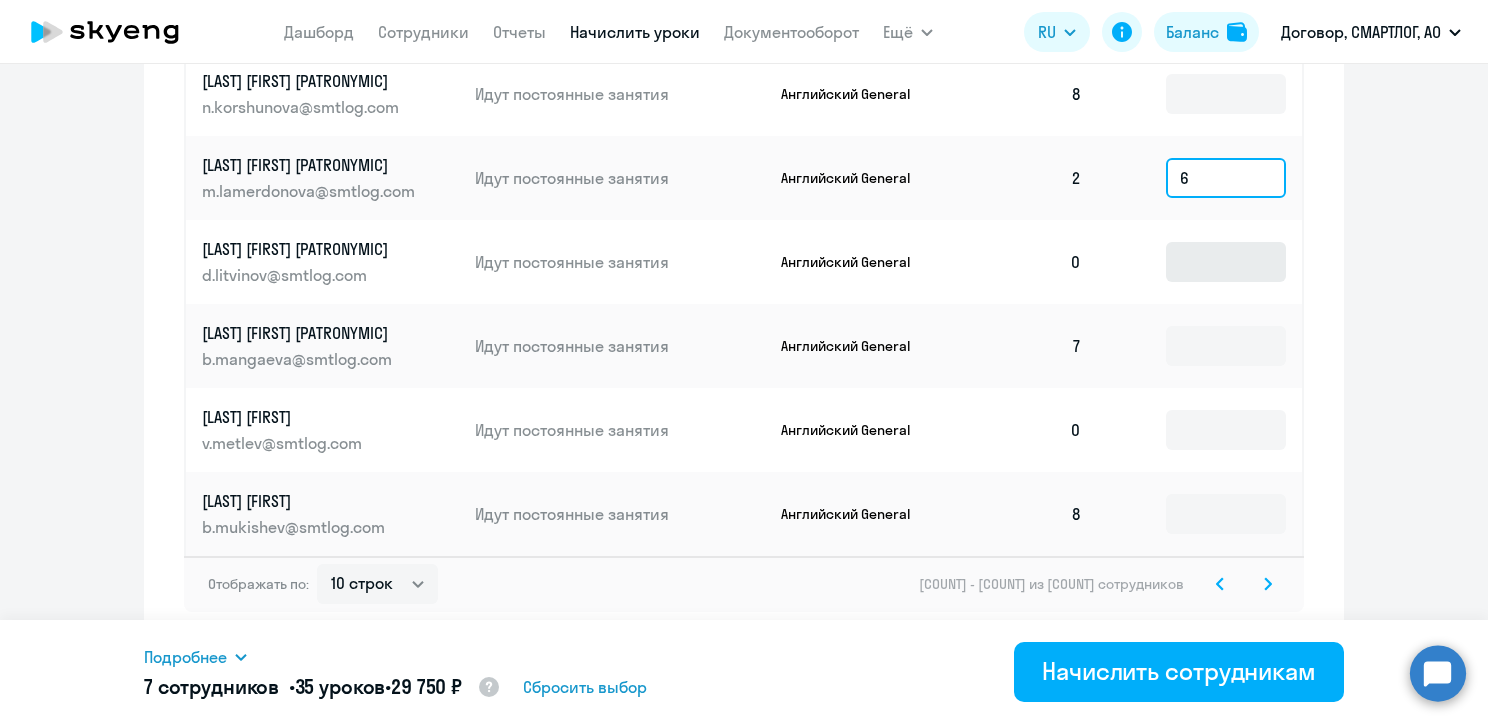 type on "6" 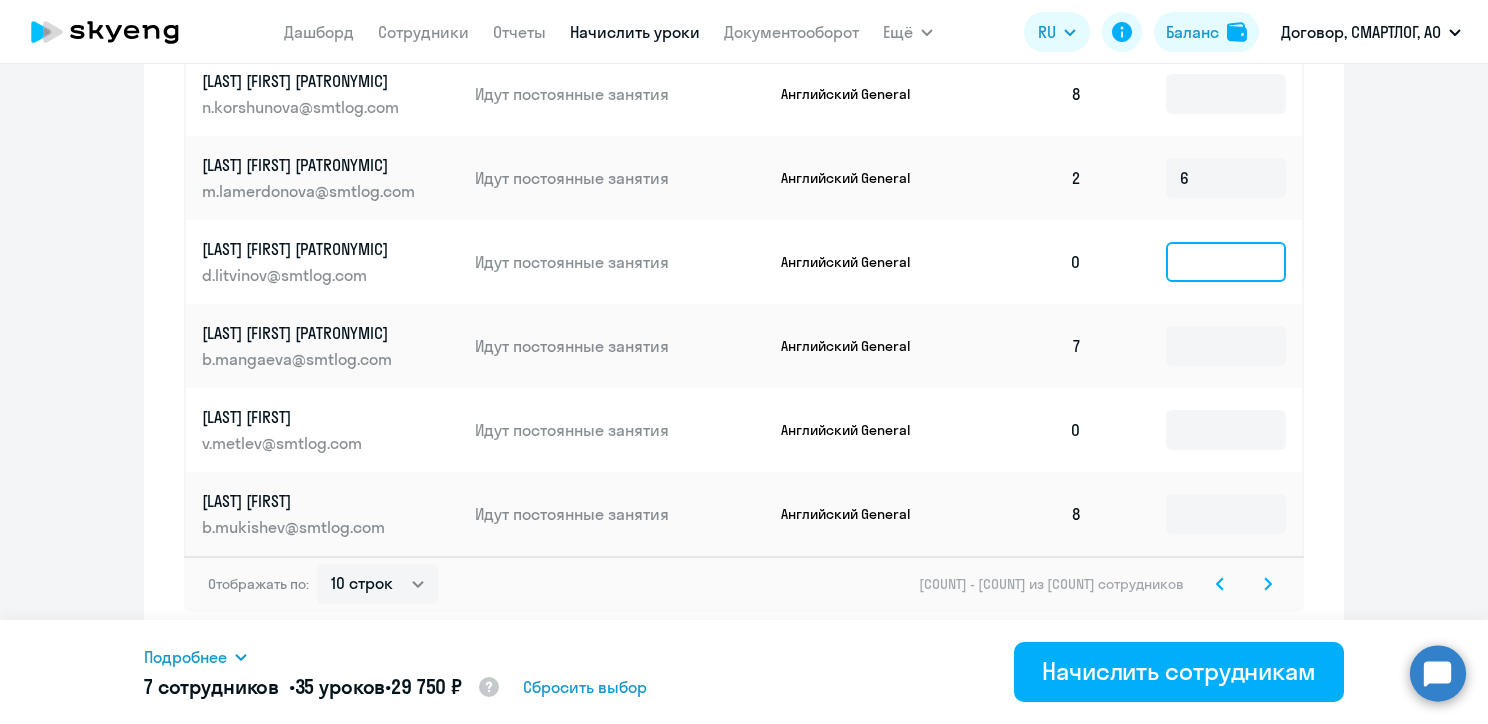 click 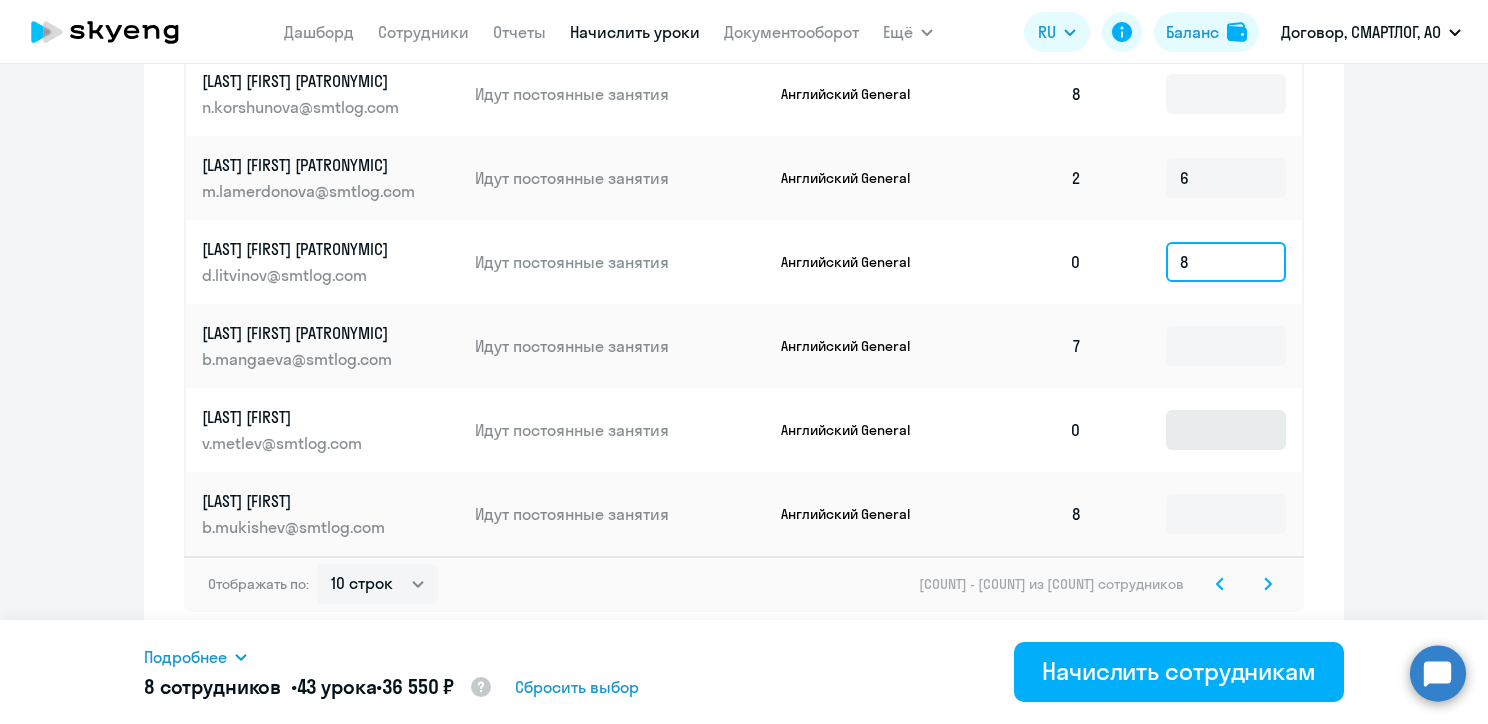 type on "8" 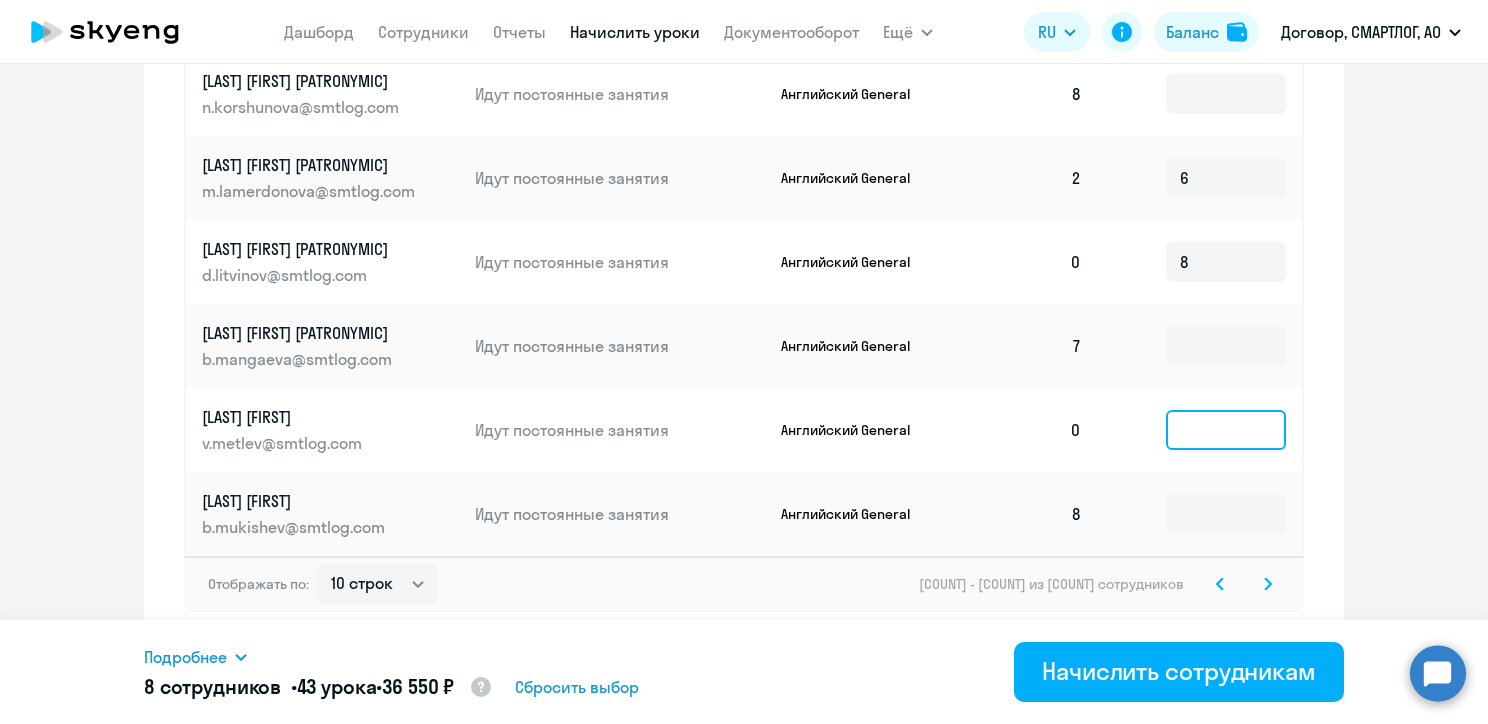 click 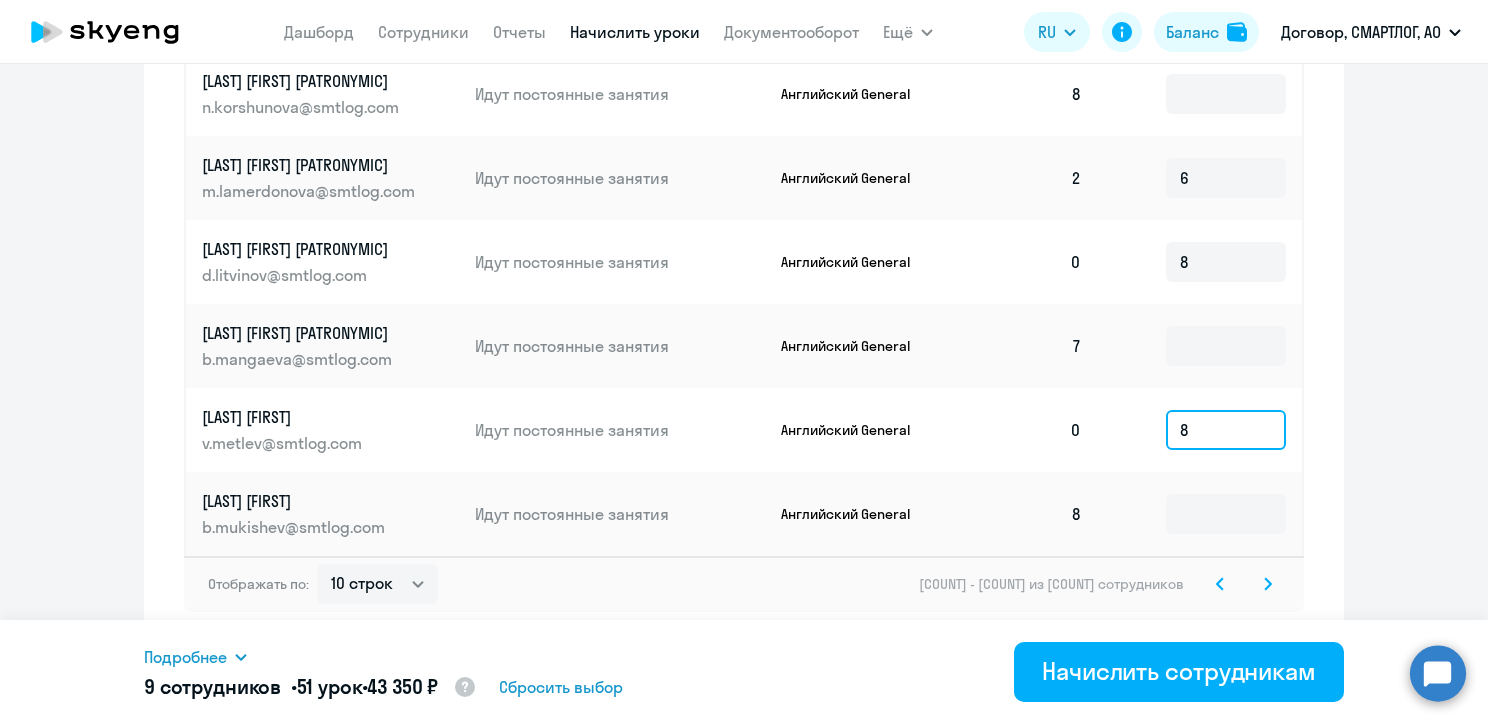type on "8" 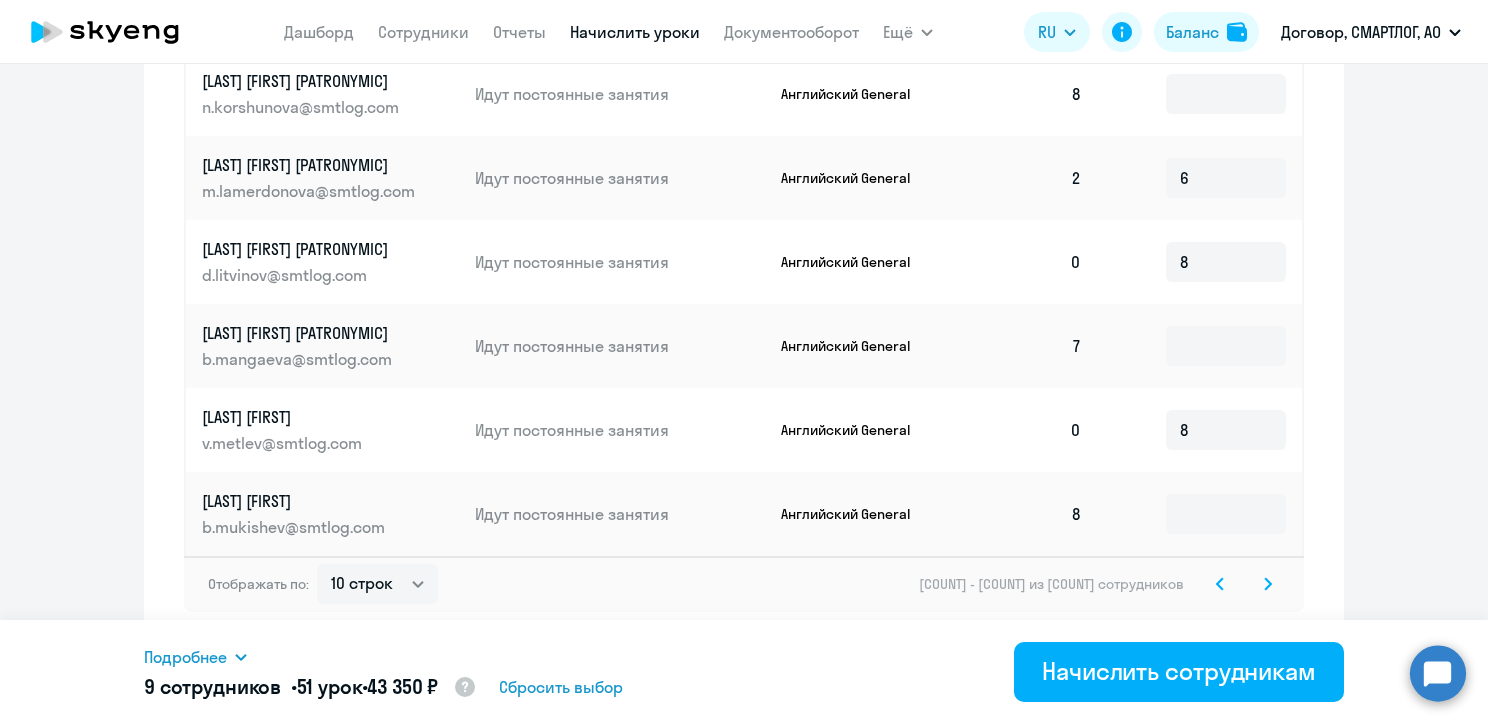 click 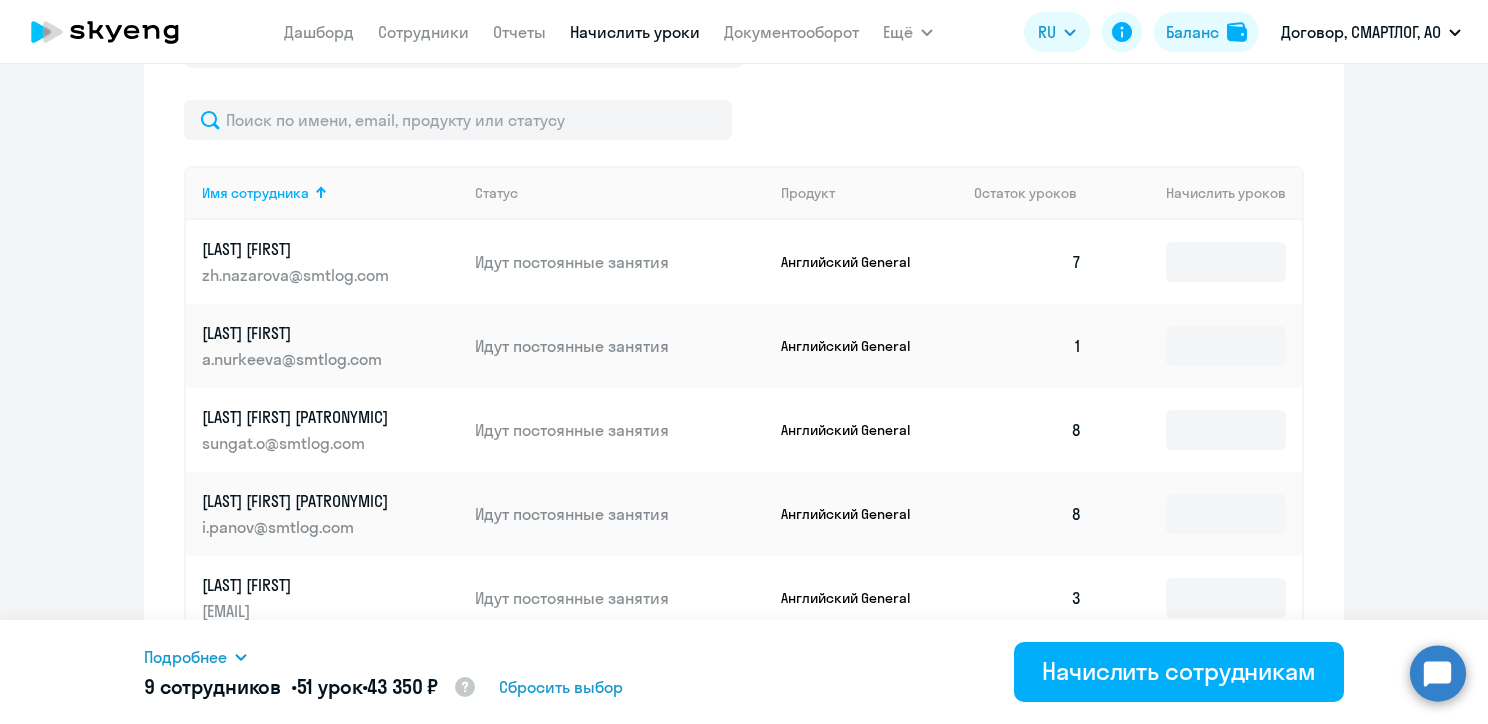 scroll, scrollTop: 740, scrollLeft: 0, axis: vertical 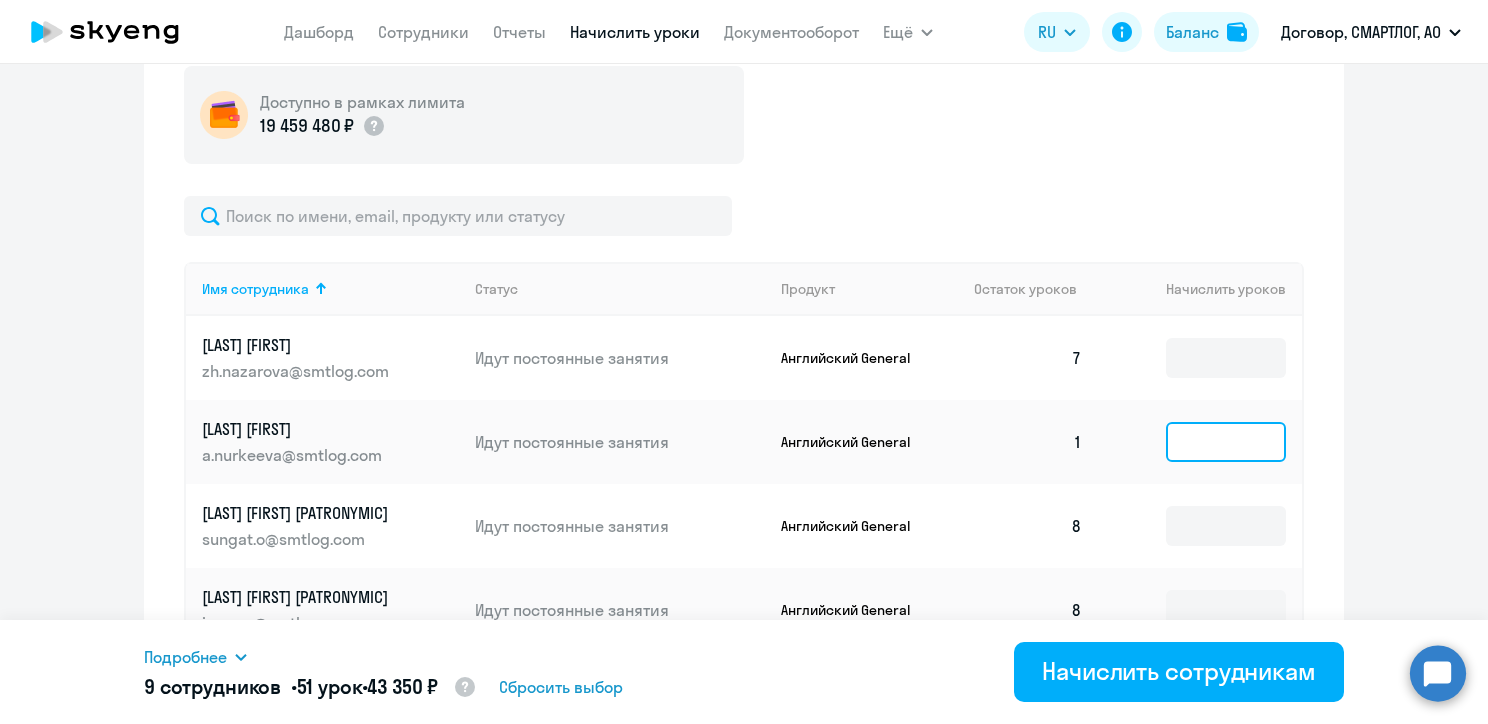 click 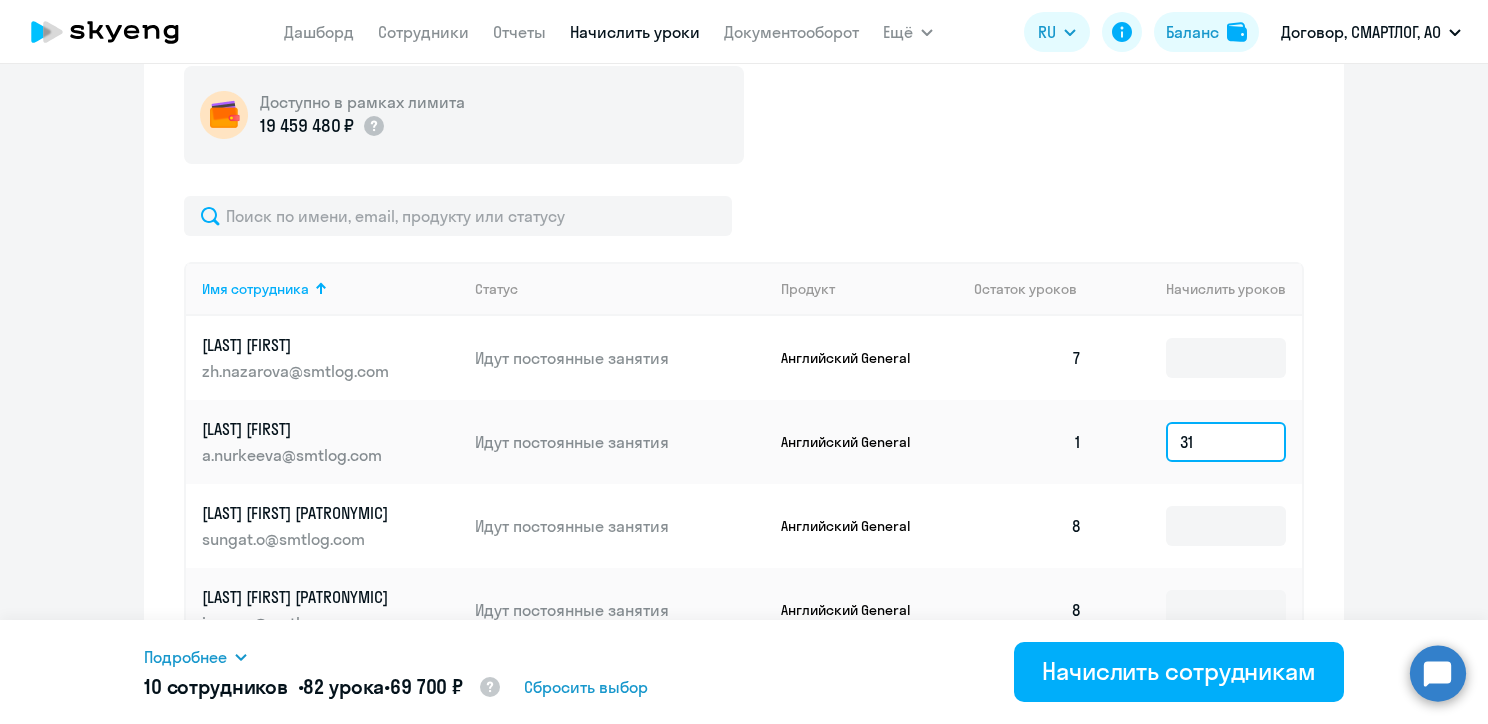 type on "3" 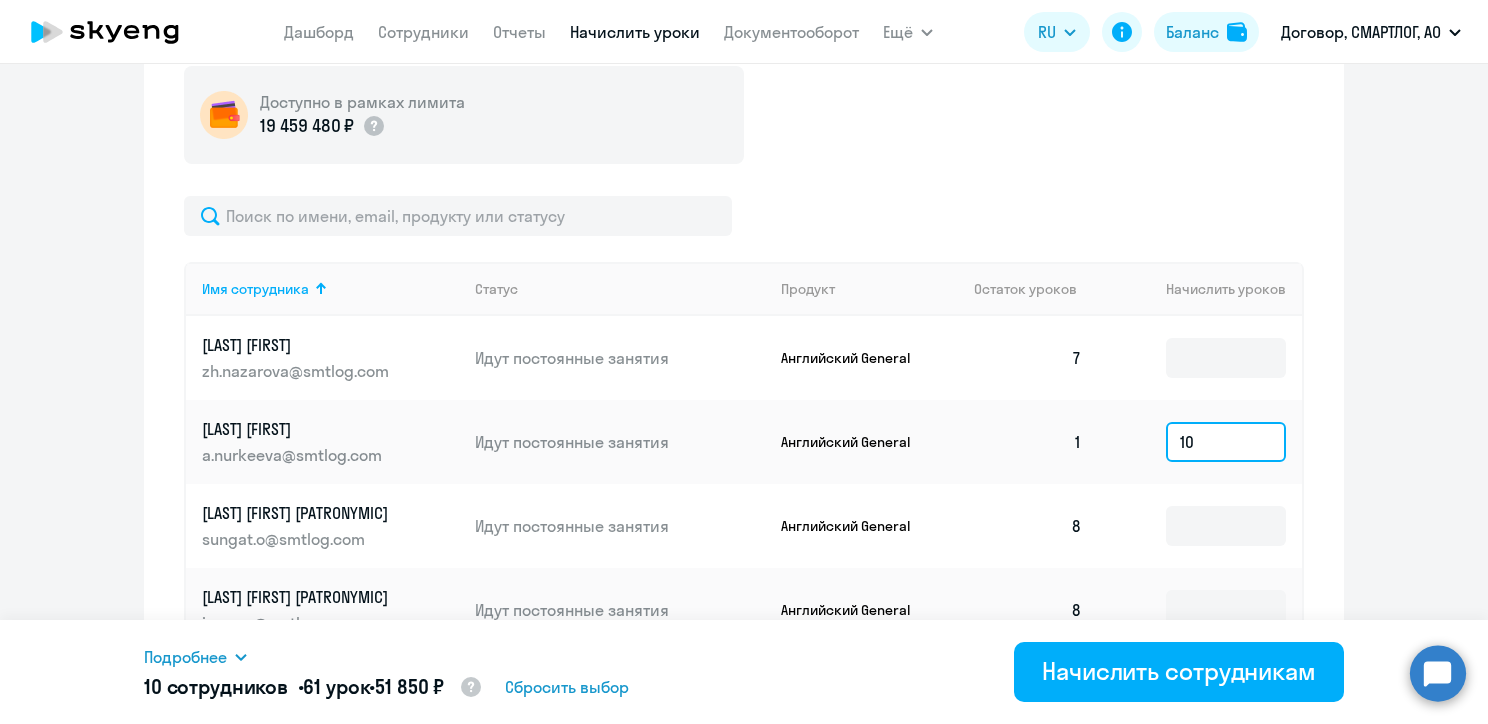 scroll, scrollTop: 1140, scrollLeft: 0, axis: vertical 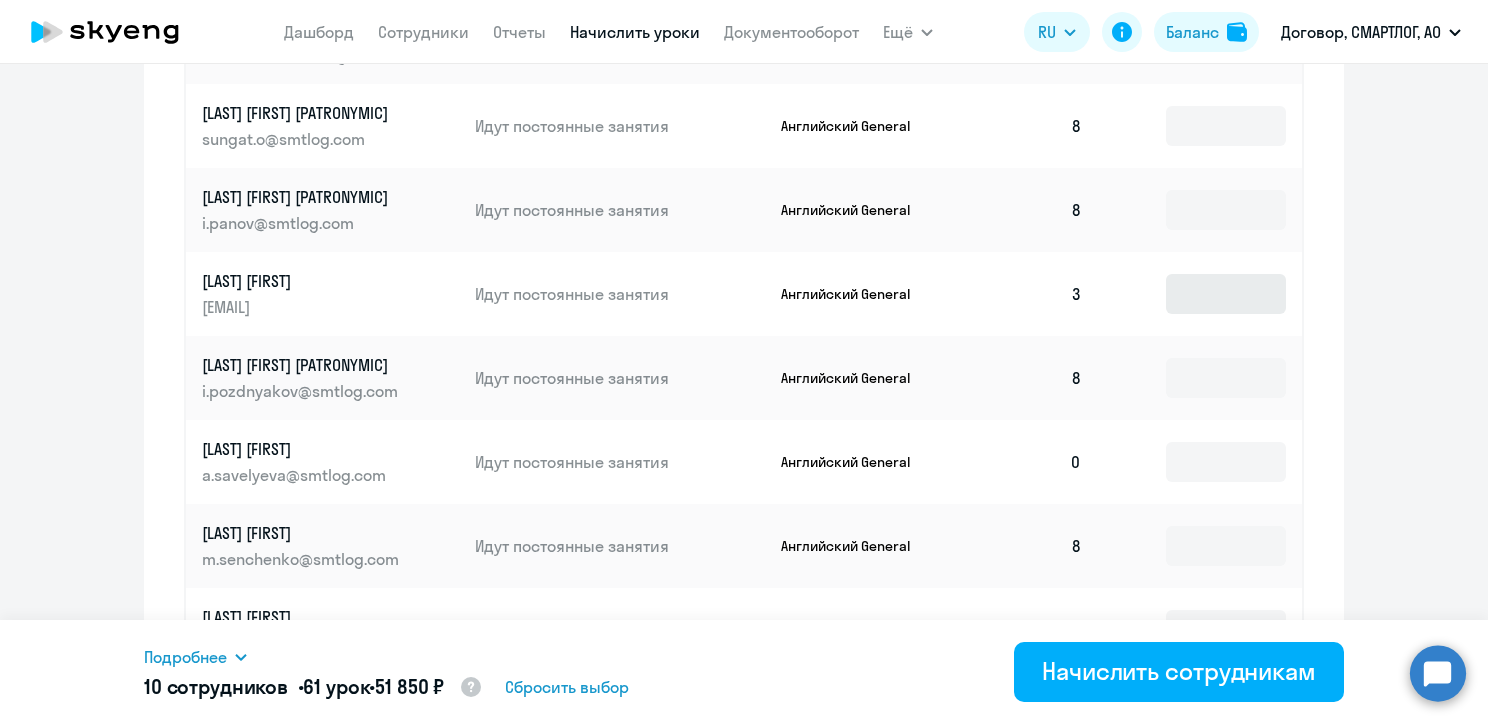 type on "10" 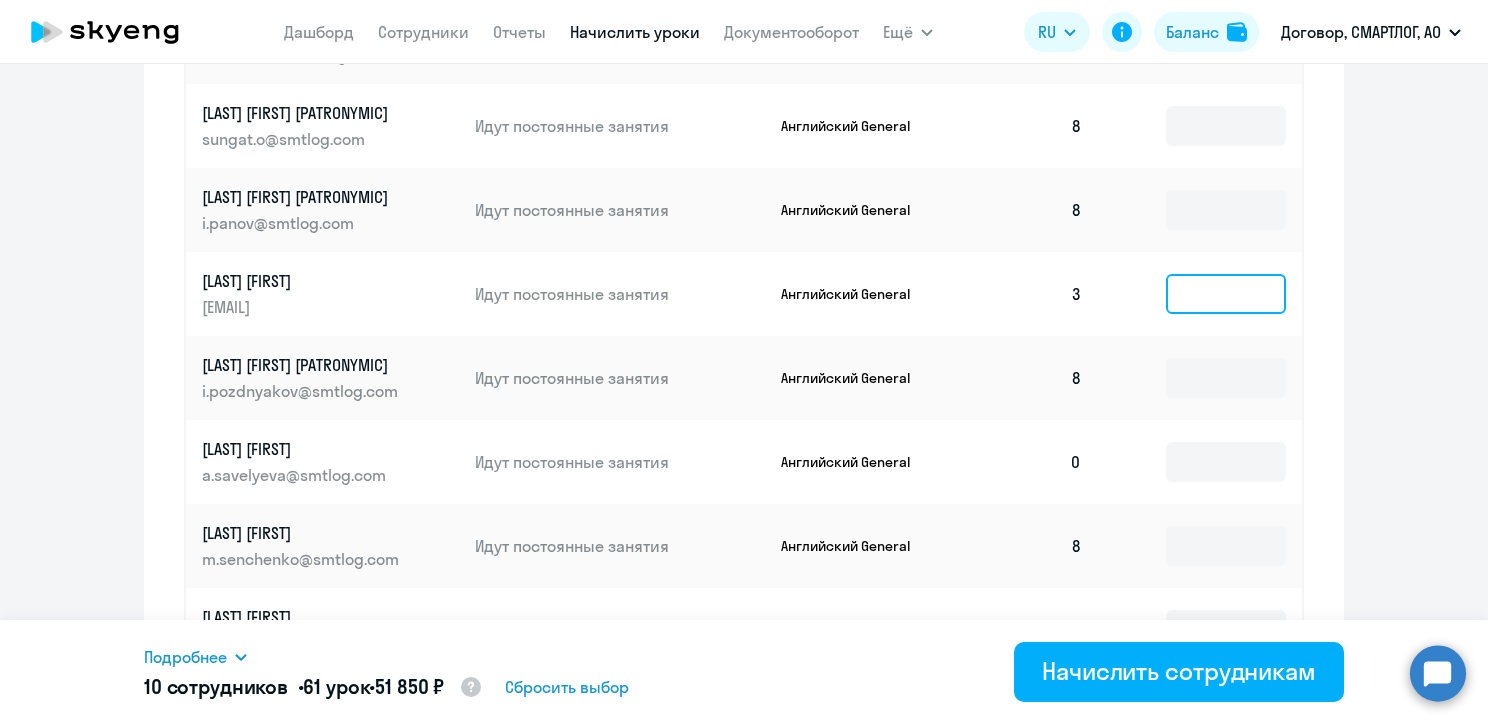 click 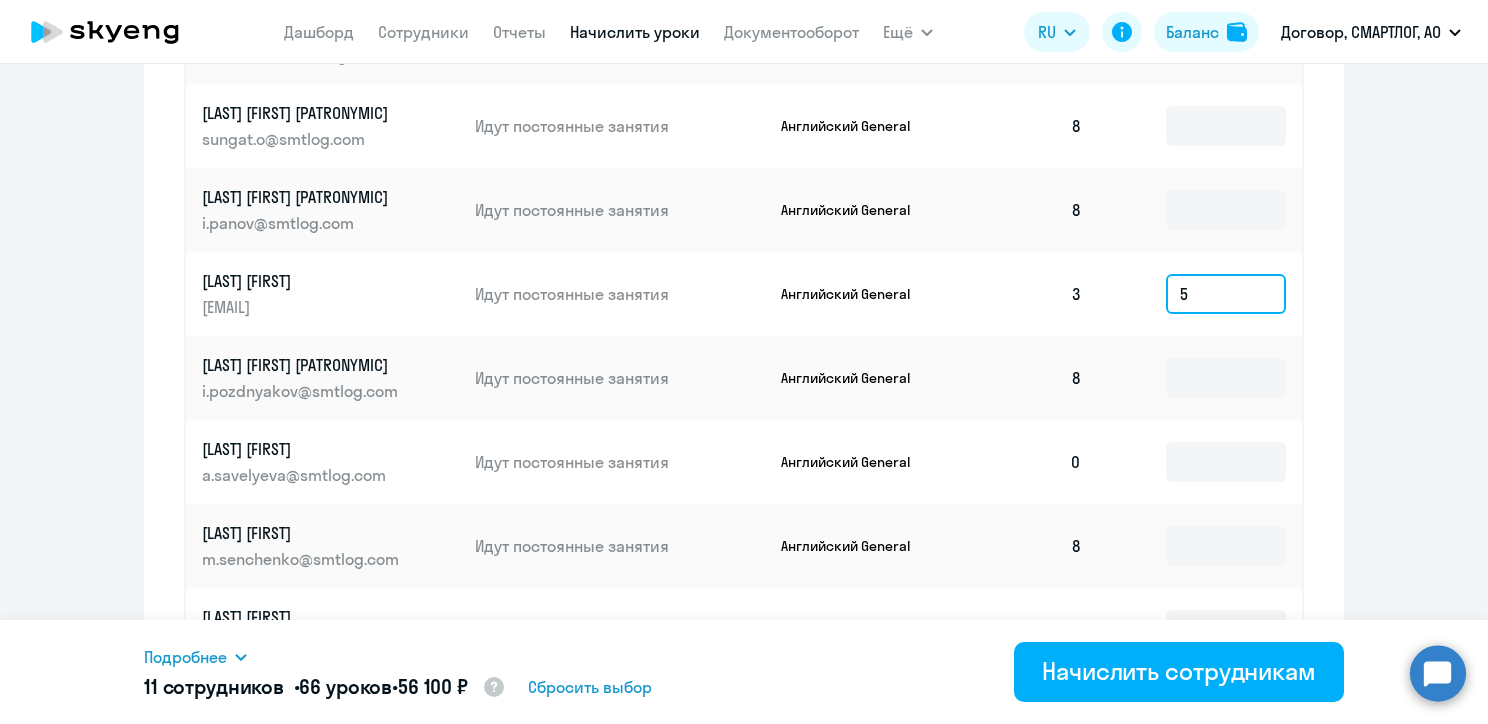 scroll, scrollTop: 1340, scrollLeft: 0, axis: vertical 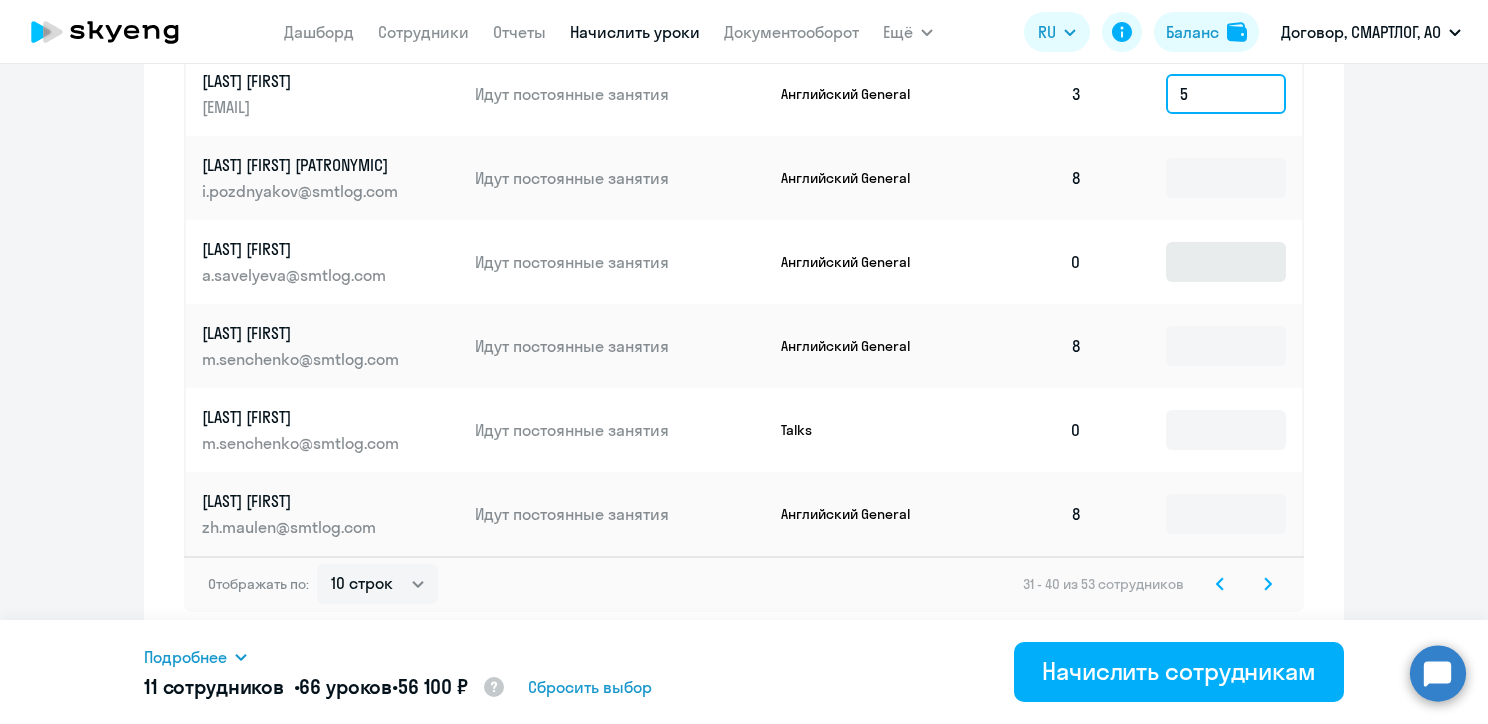 type on "5" 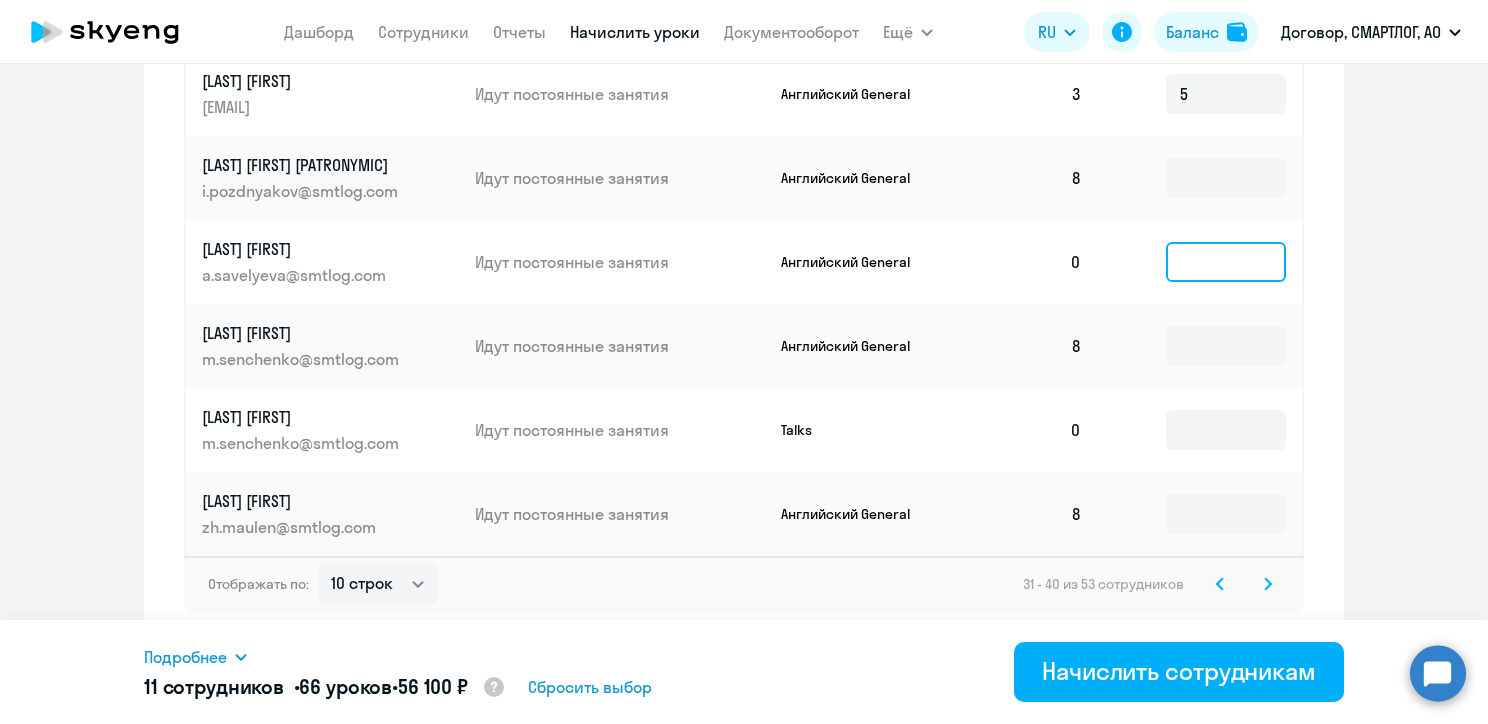 click 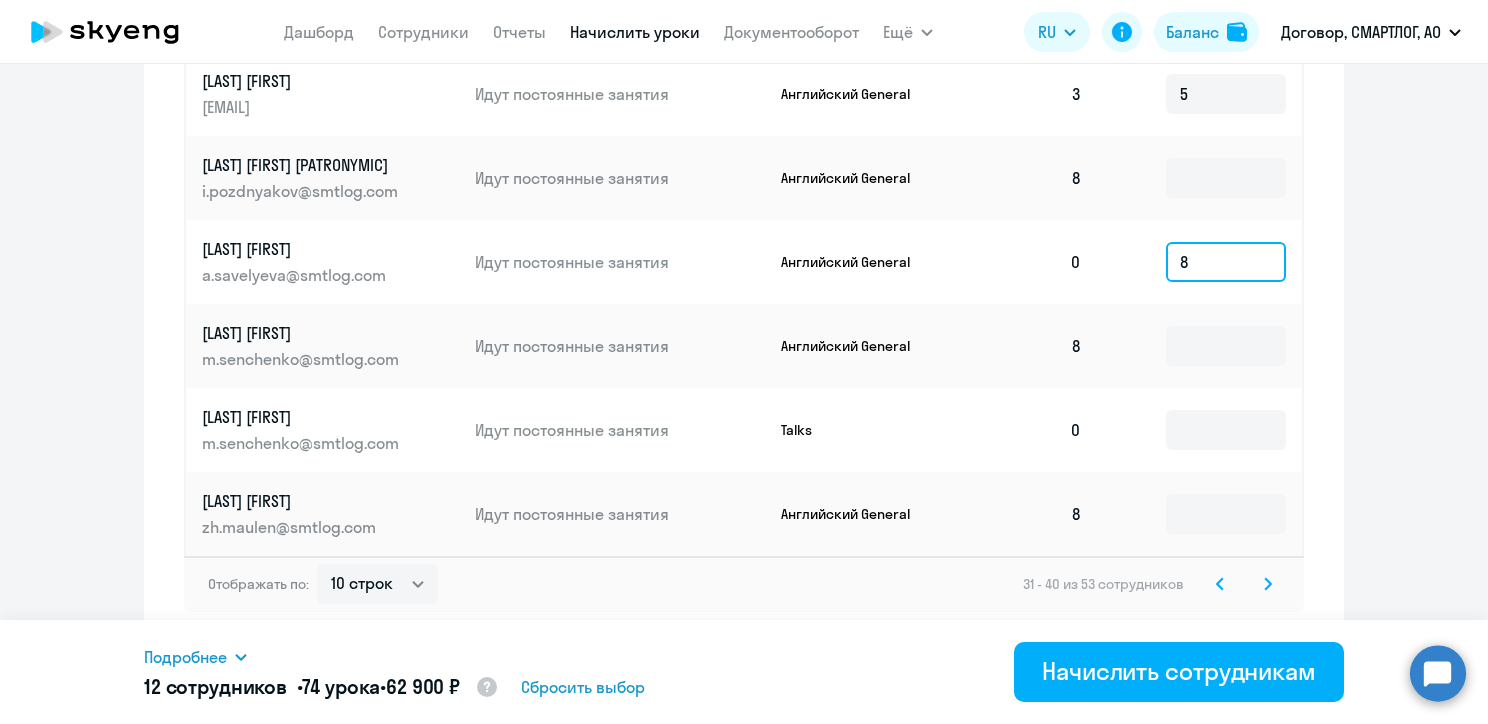 type on "8" 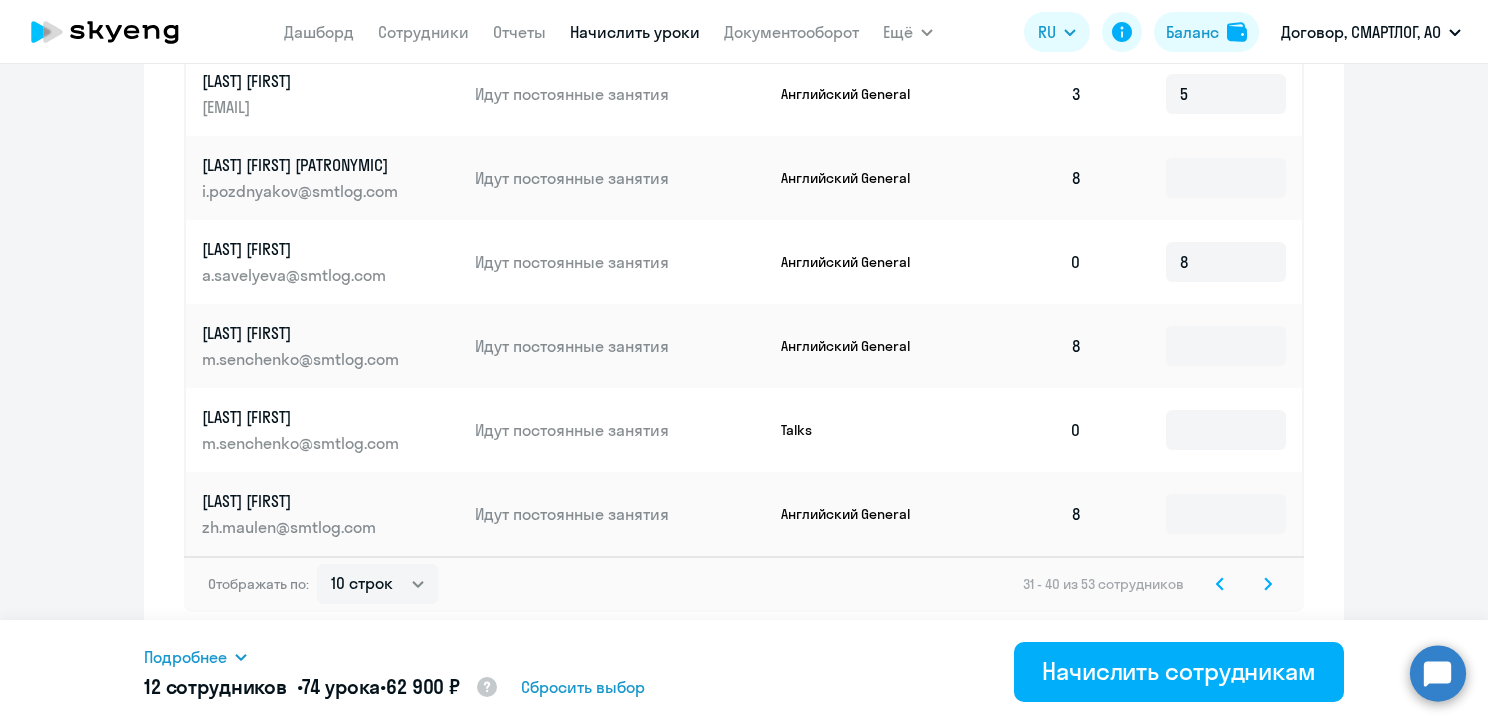 click 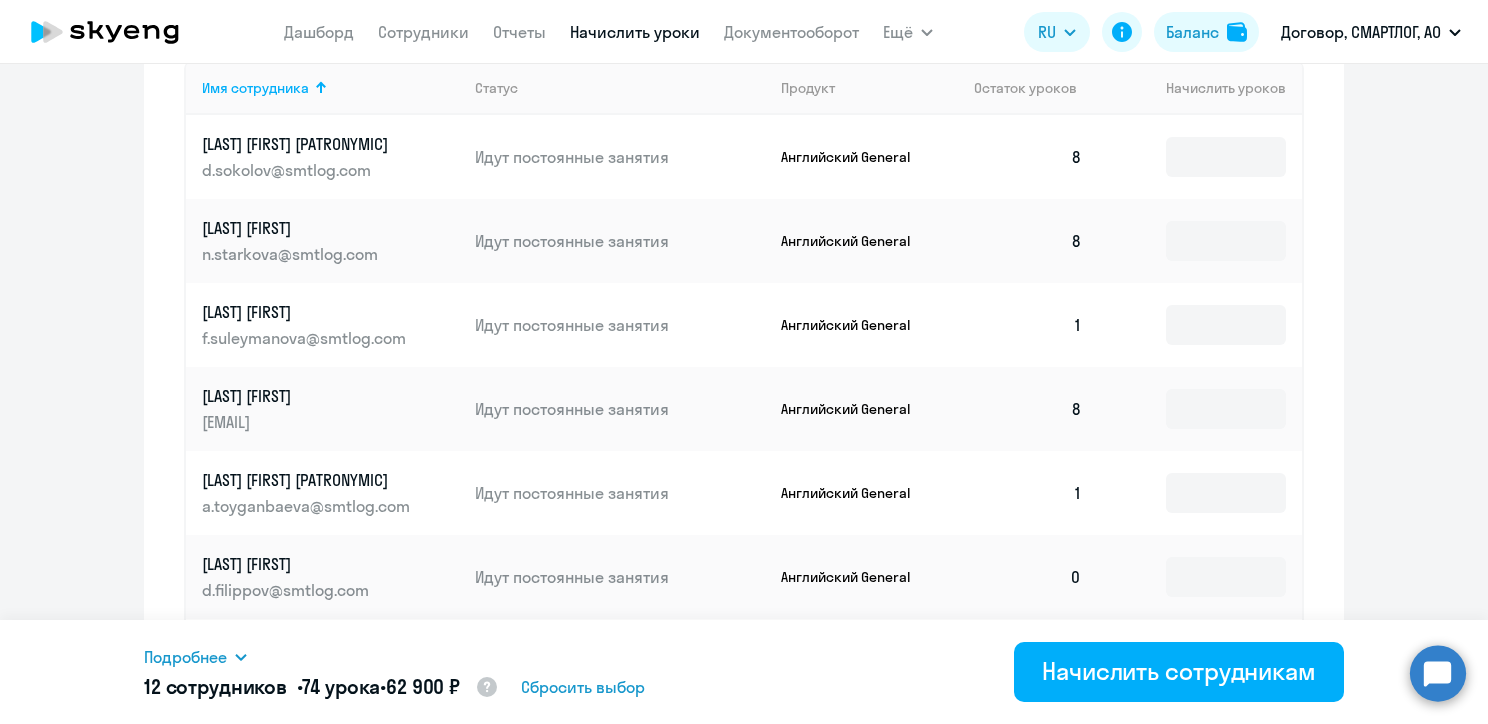 scroll, scrollTop: 940, scrollLeft: 0, axis: vertical 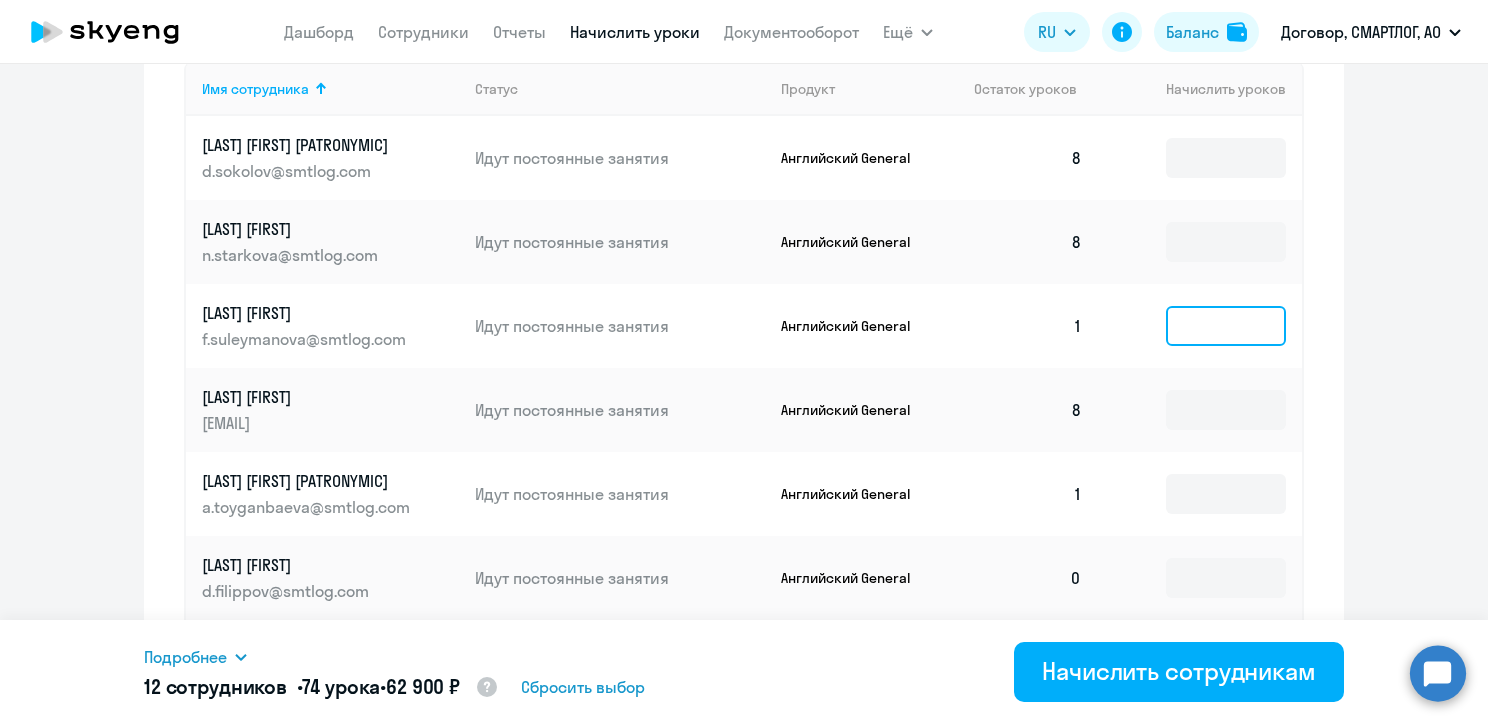 click 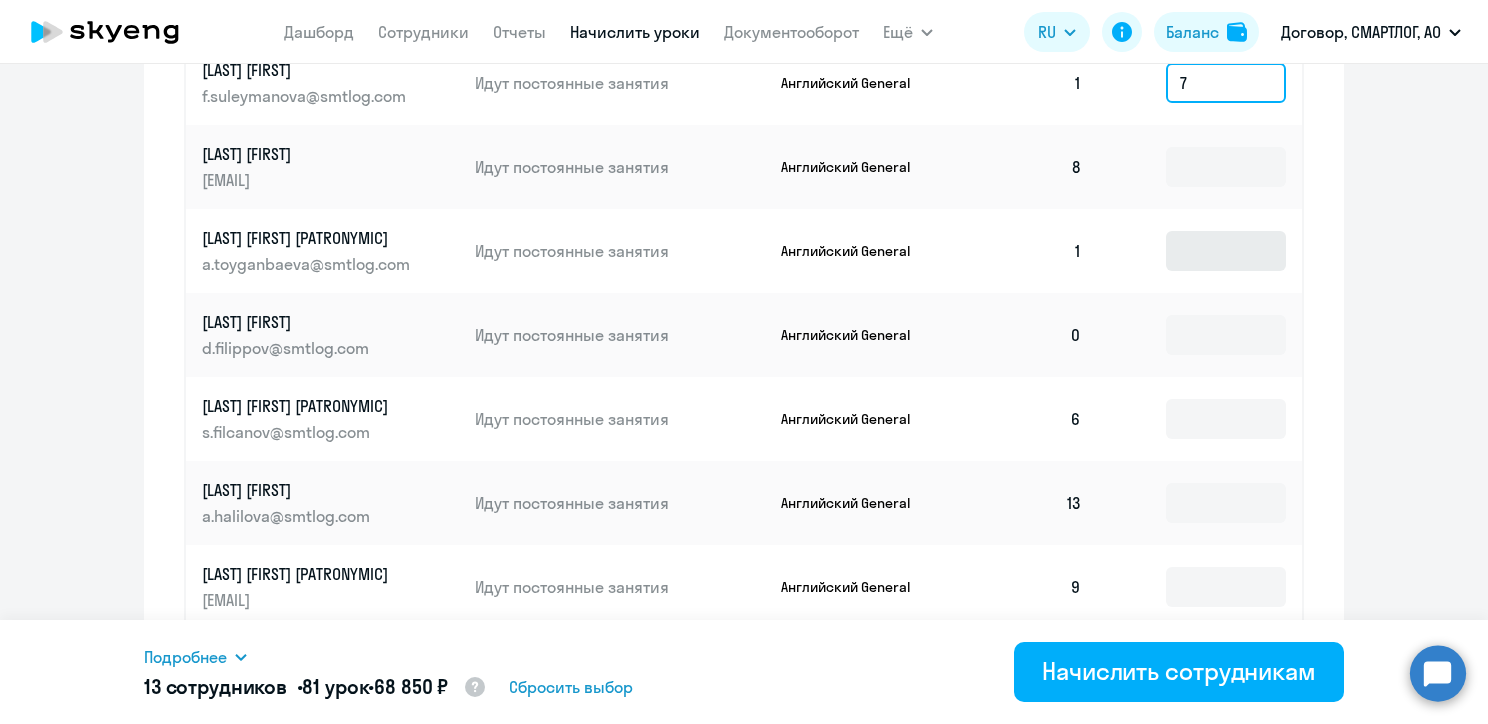 scroll, scrollTop: 1040, scrollLeft: 0, axis: vertical 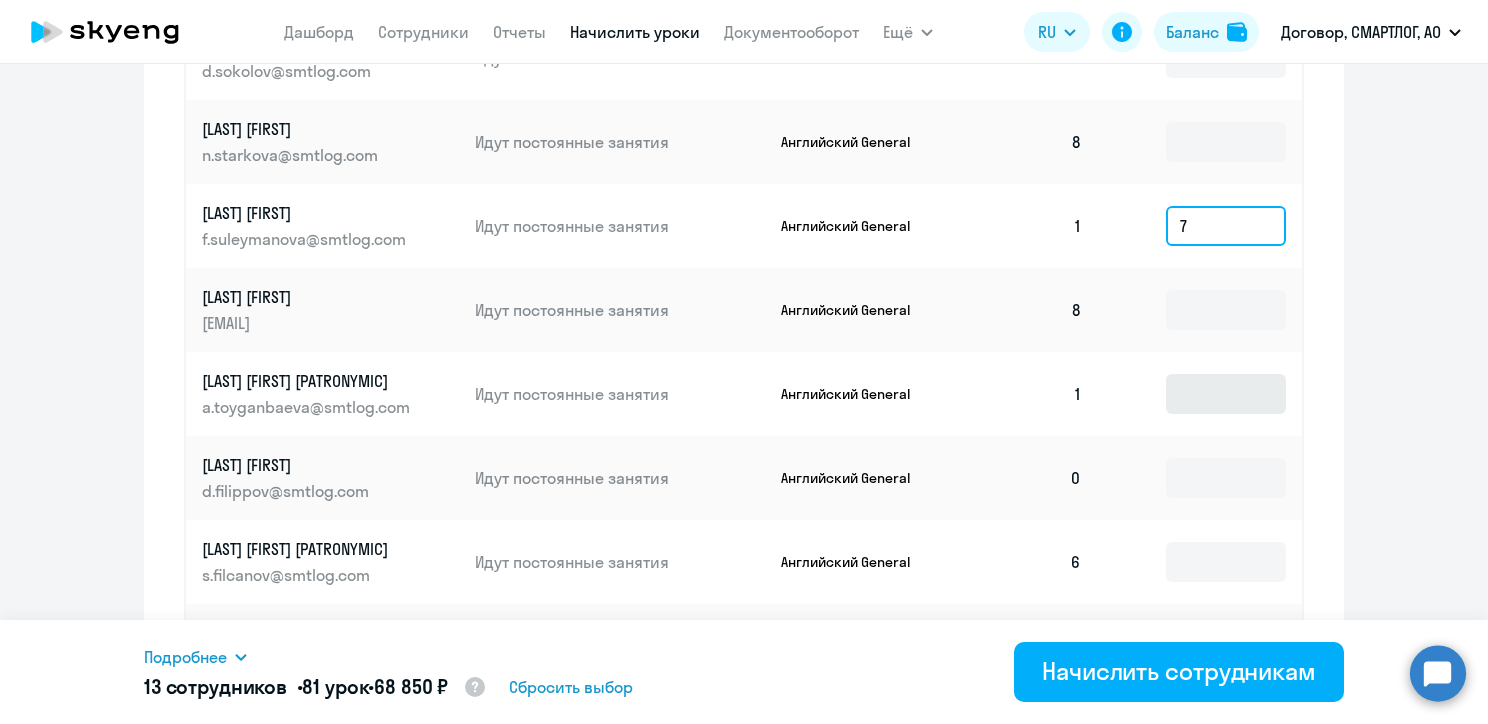 type on "7" 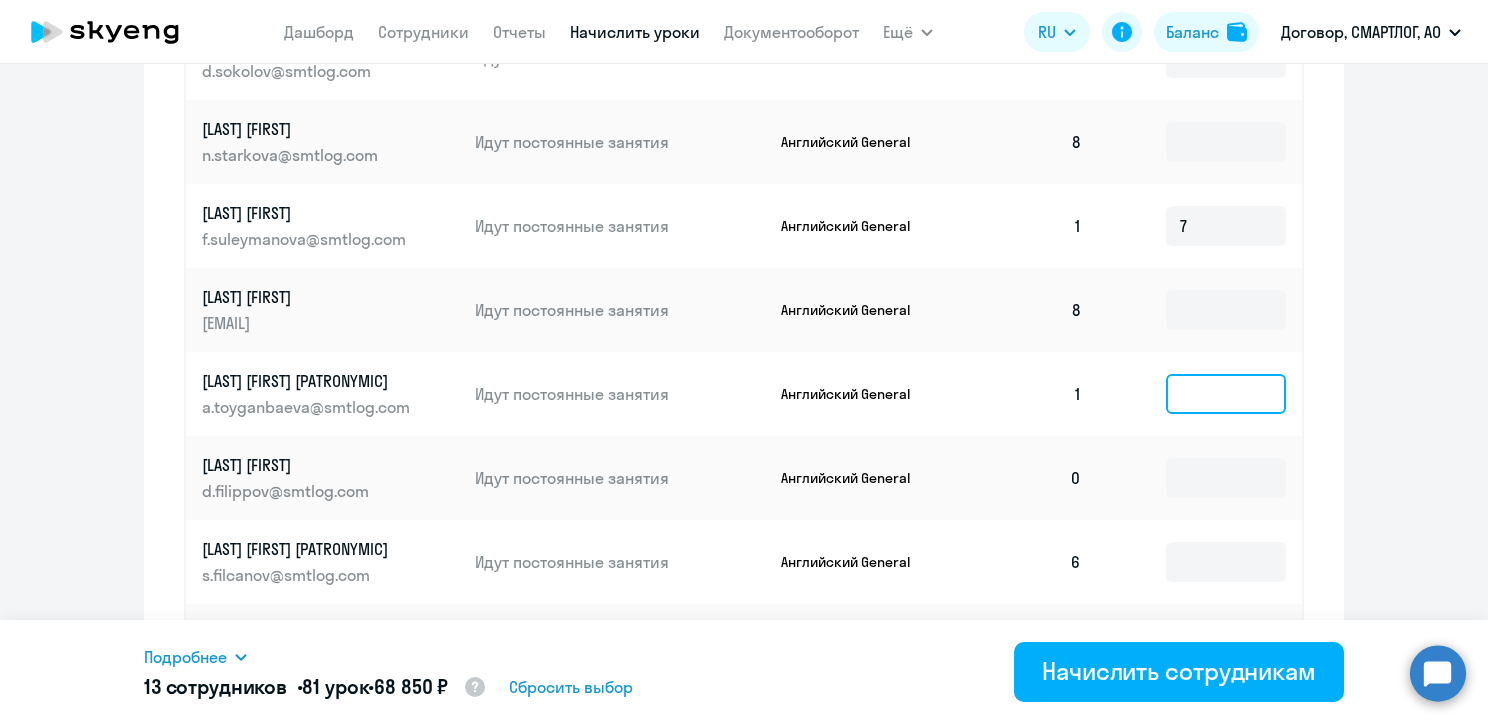 click 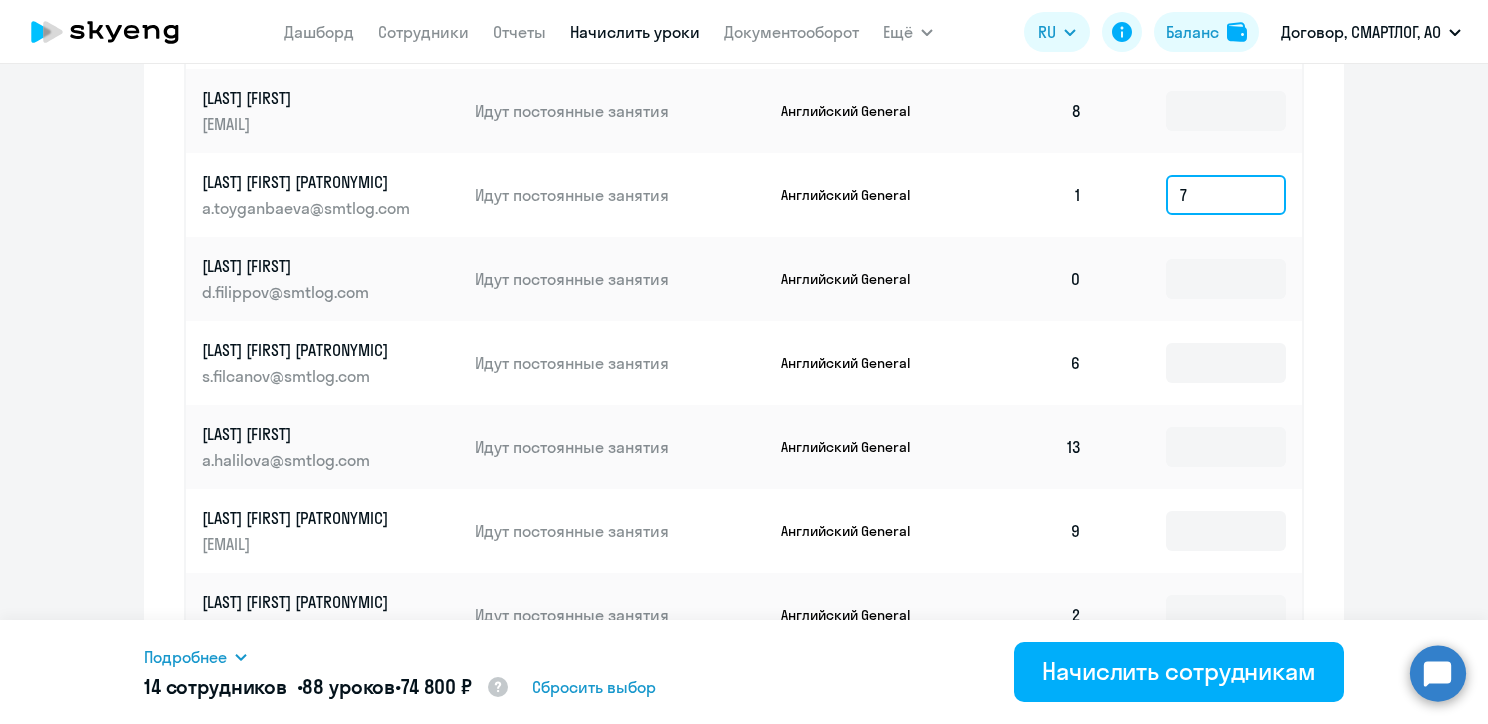 scroll, scrollTop: 1240, scrollLeft: 0, axis: vertical 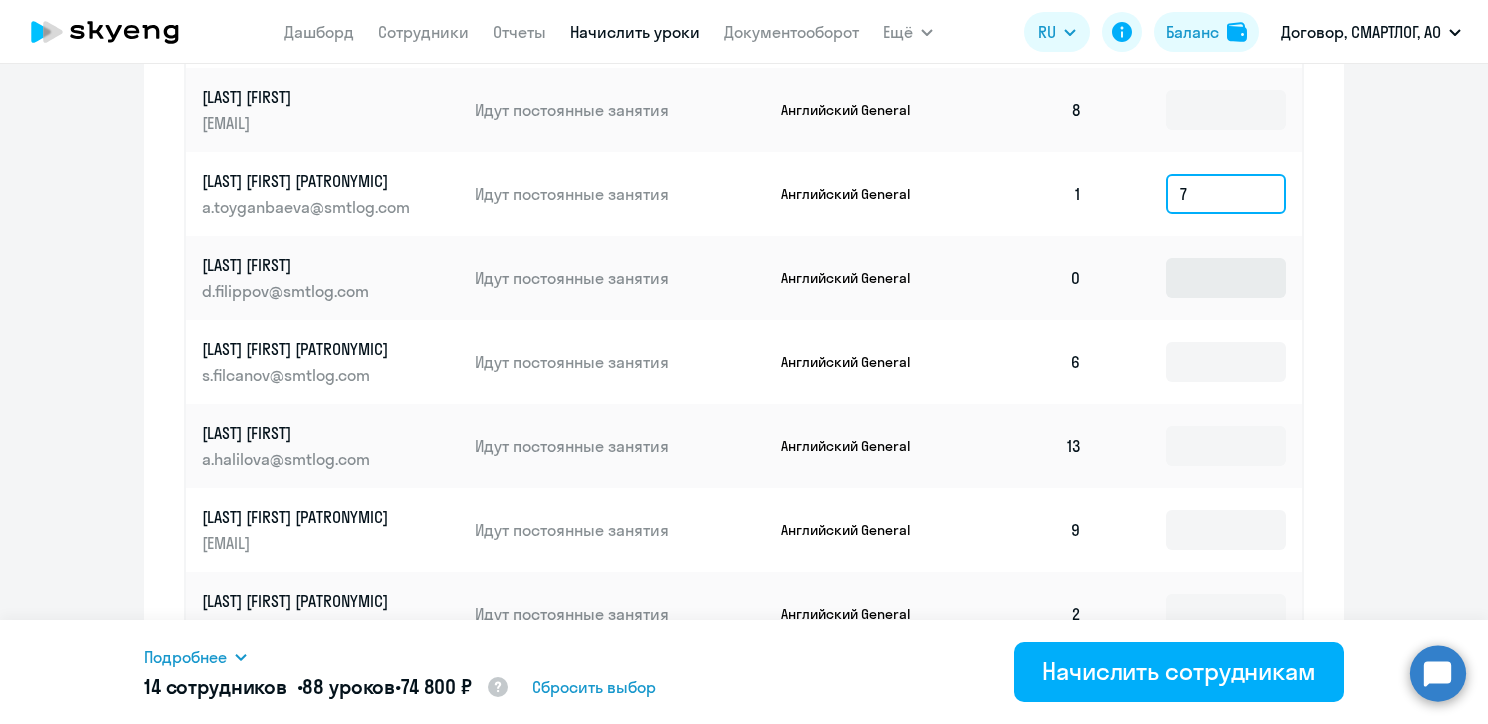 type on "7" 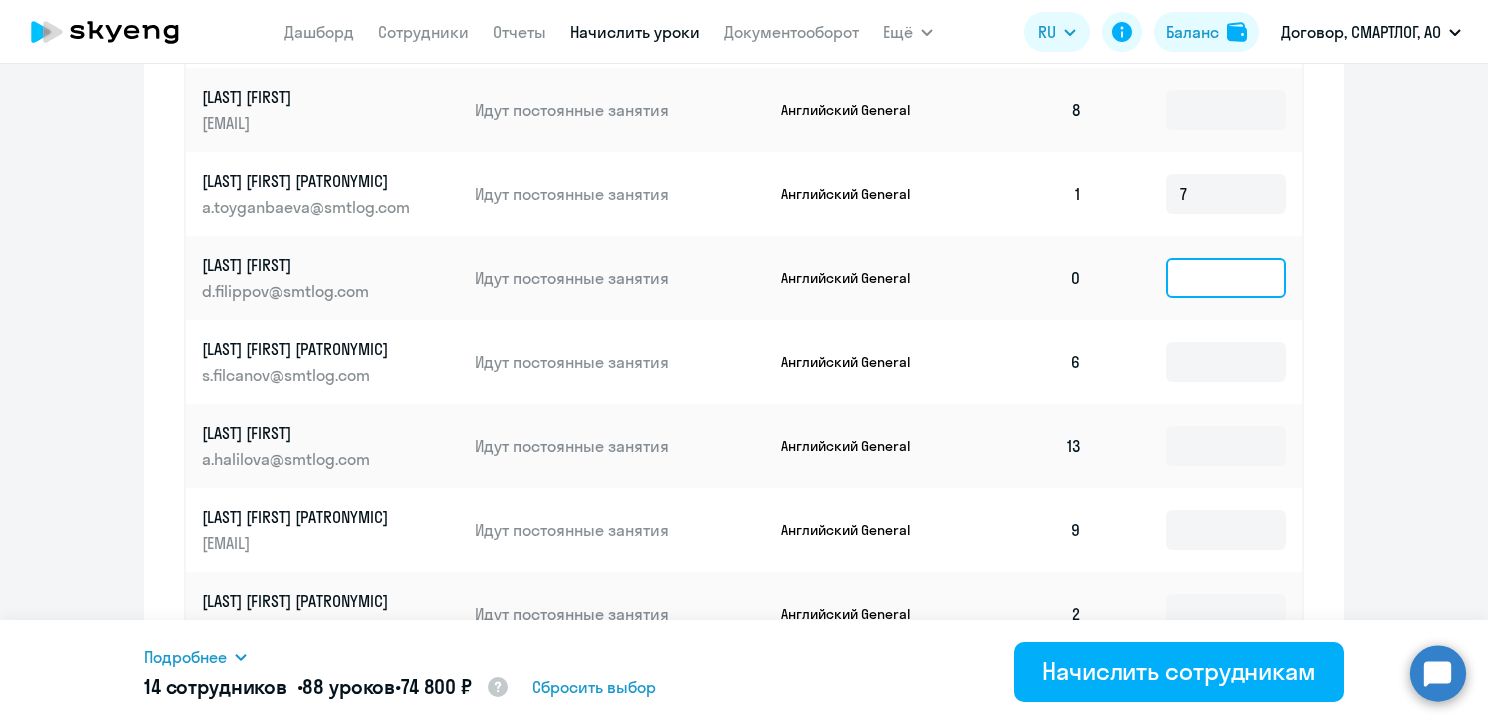 click 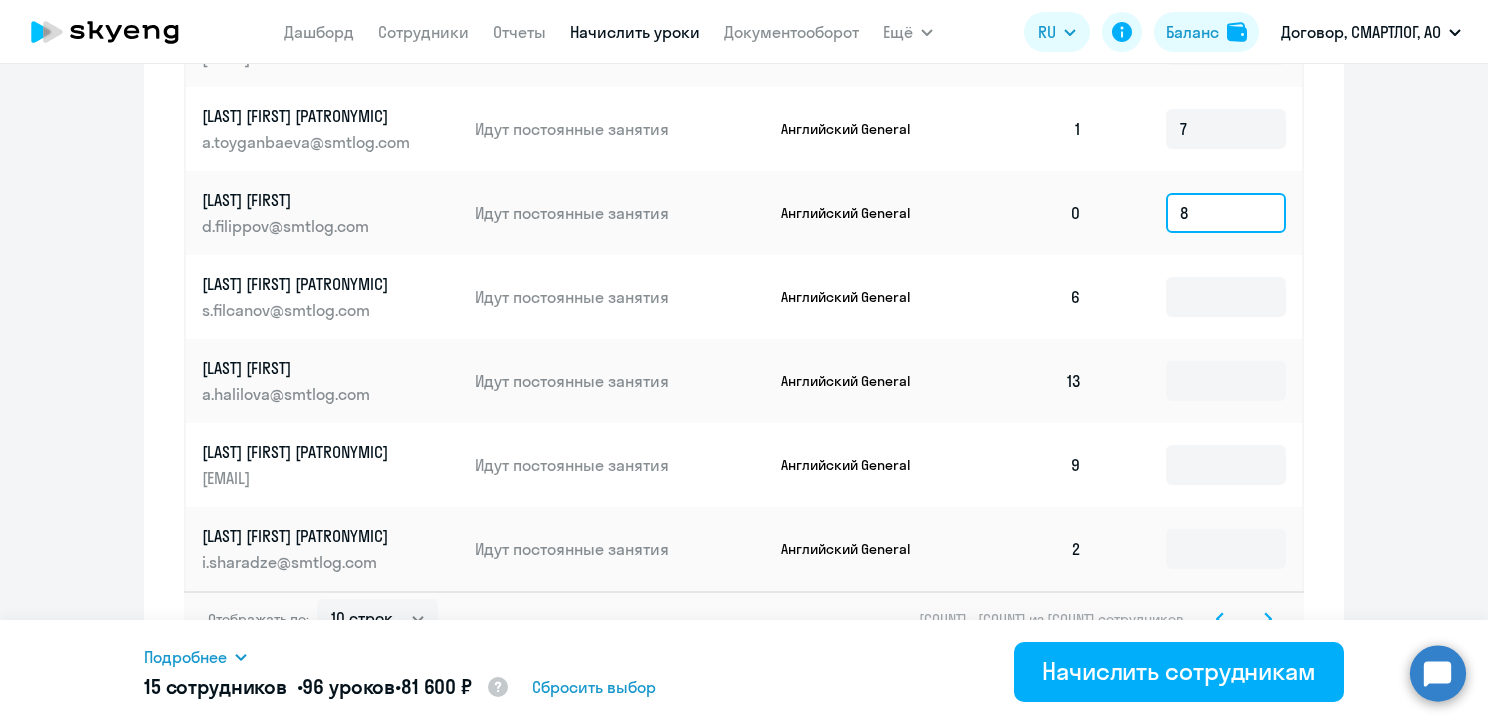 scroll, scrollTop: 1340, scrollLeft: 0, axis: vertical 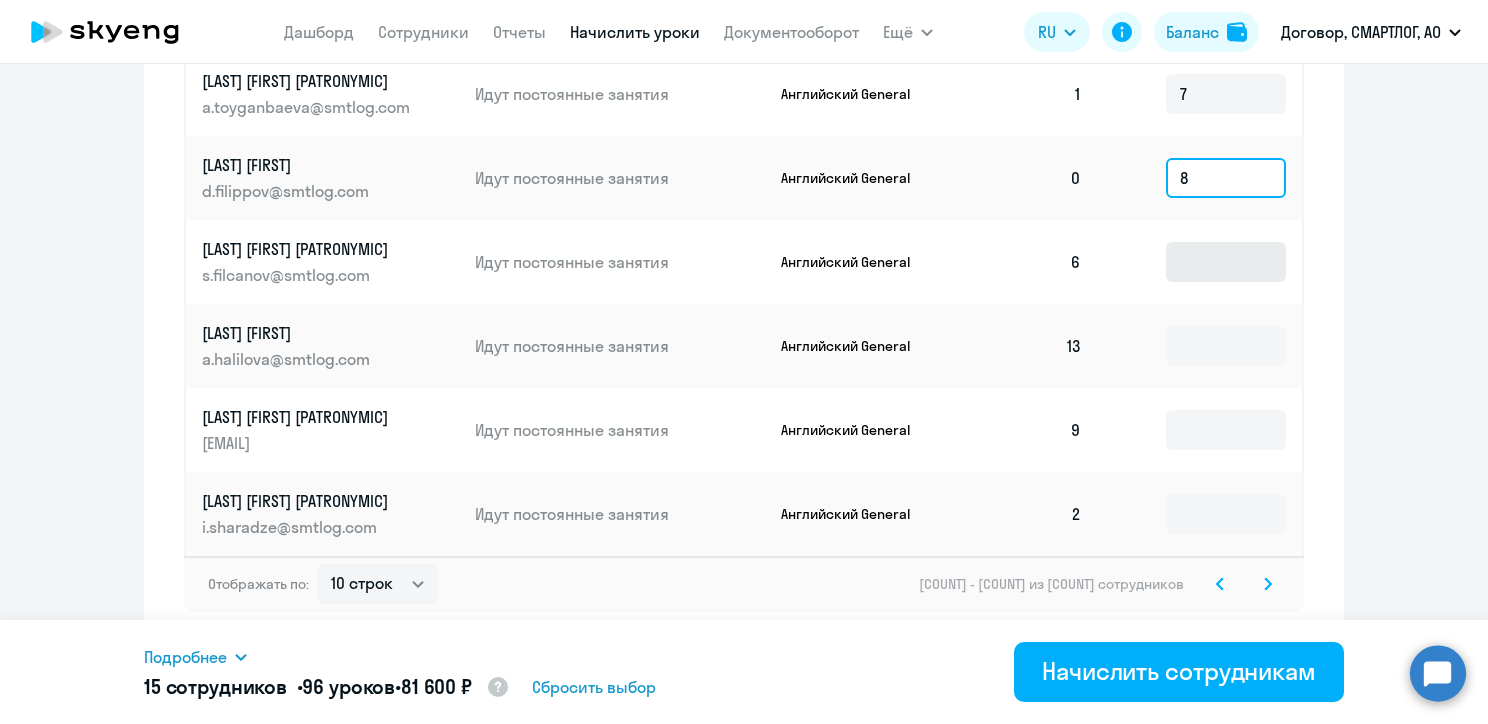 type on "8" 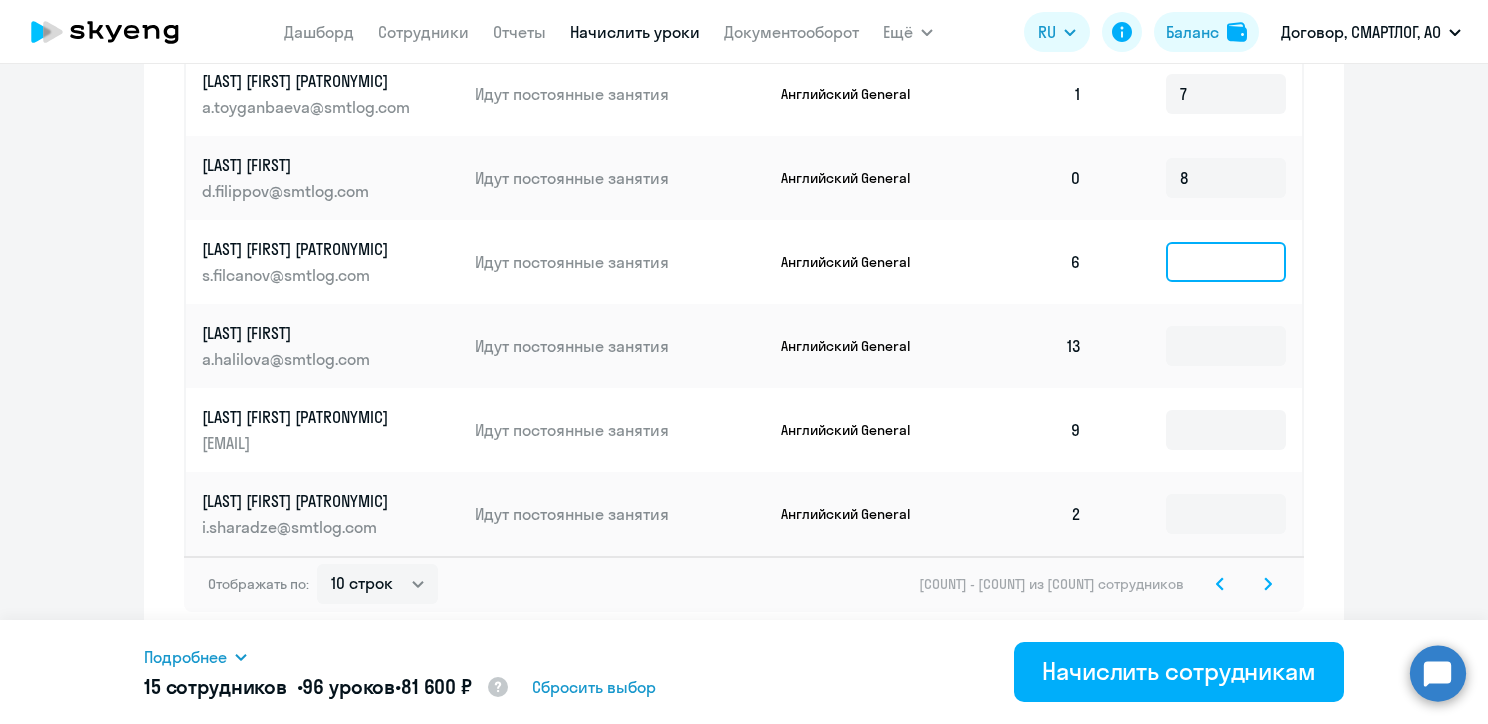 click 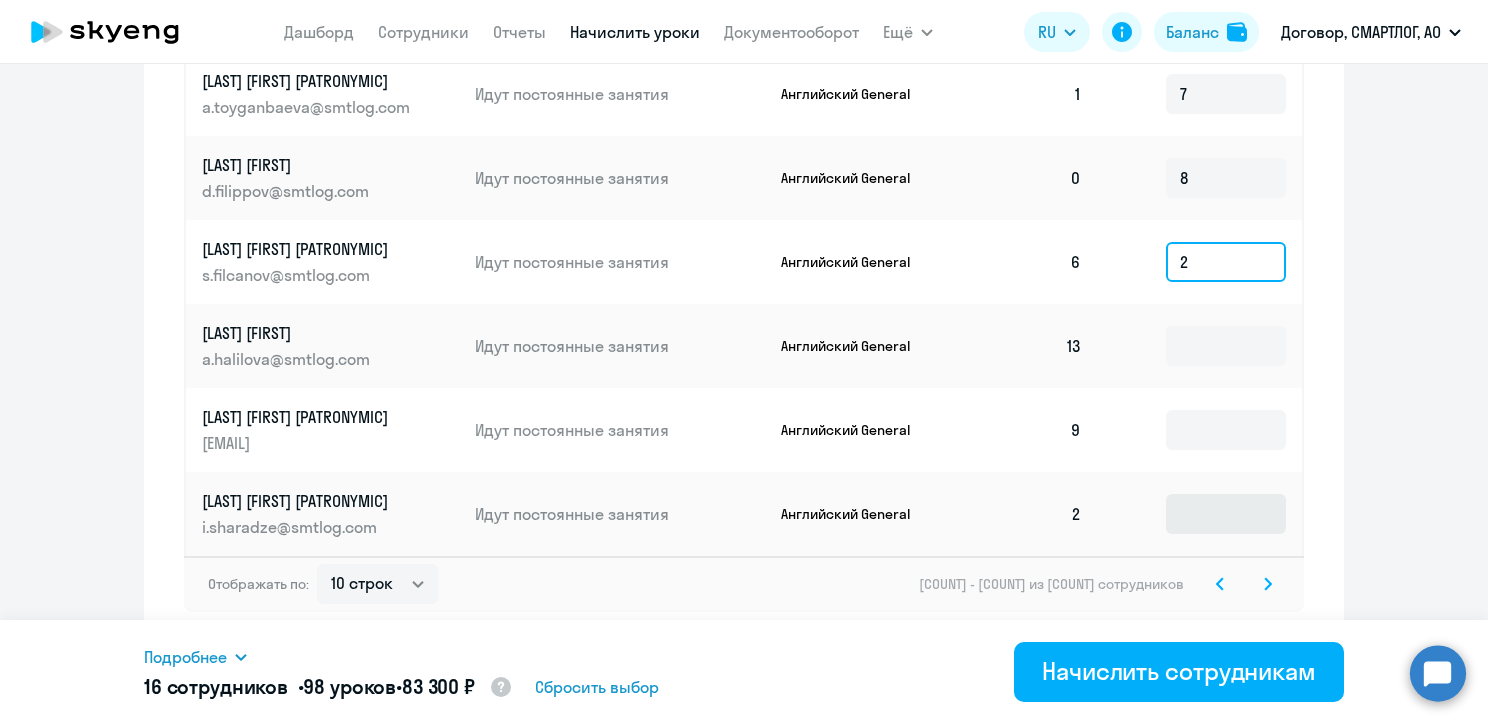 type on "2" 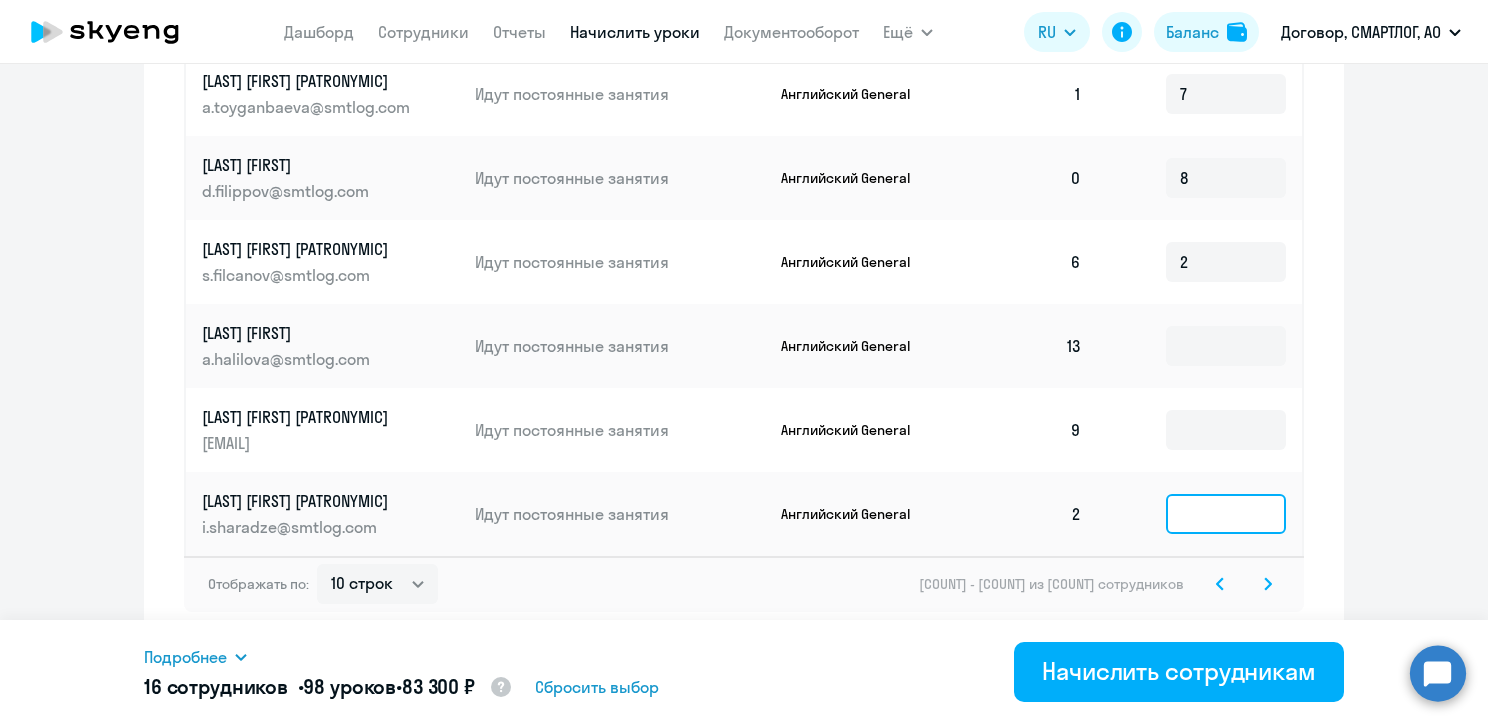 click 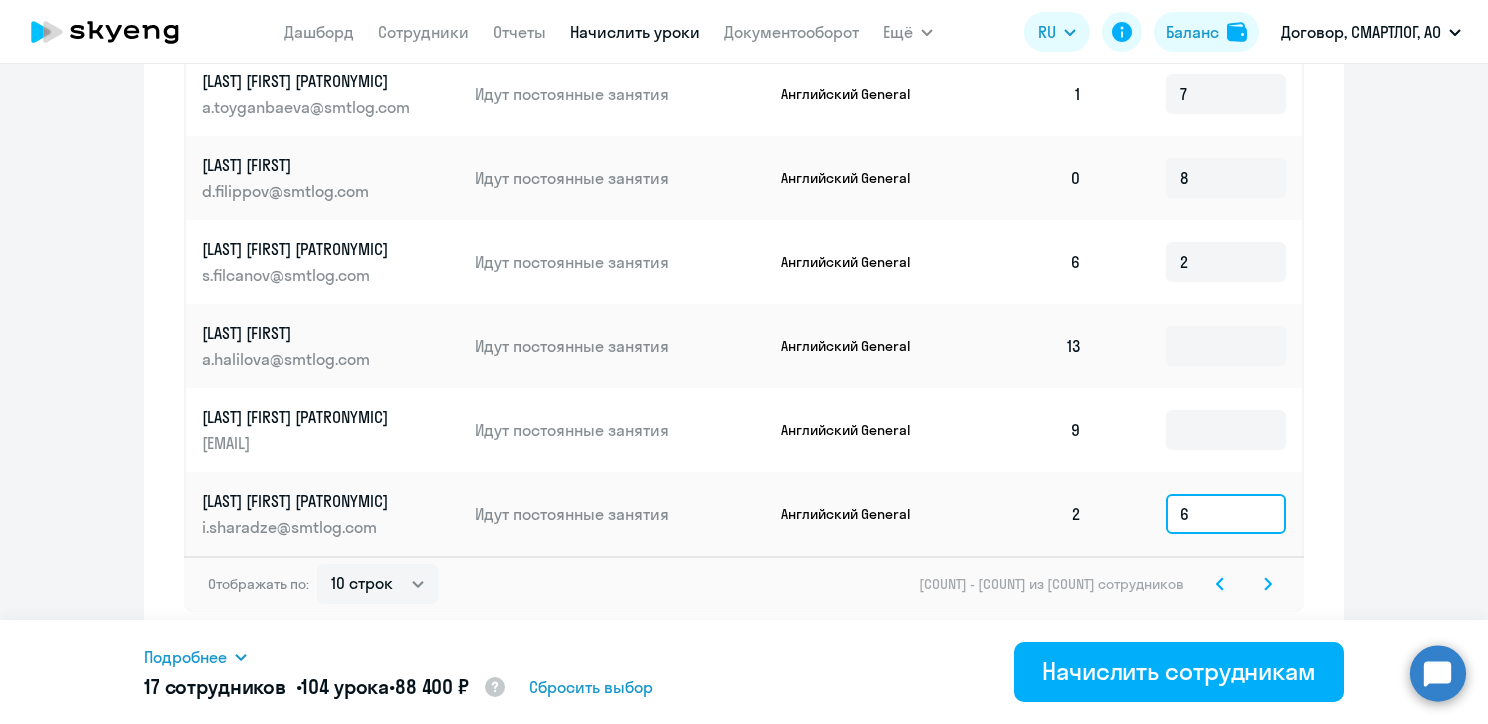 type on "6" 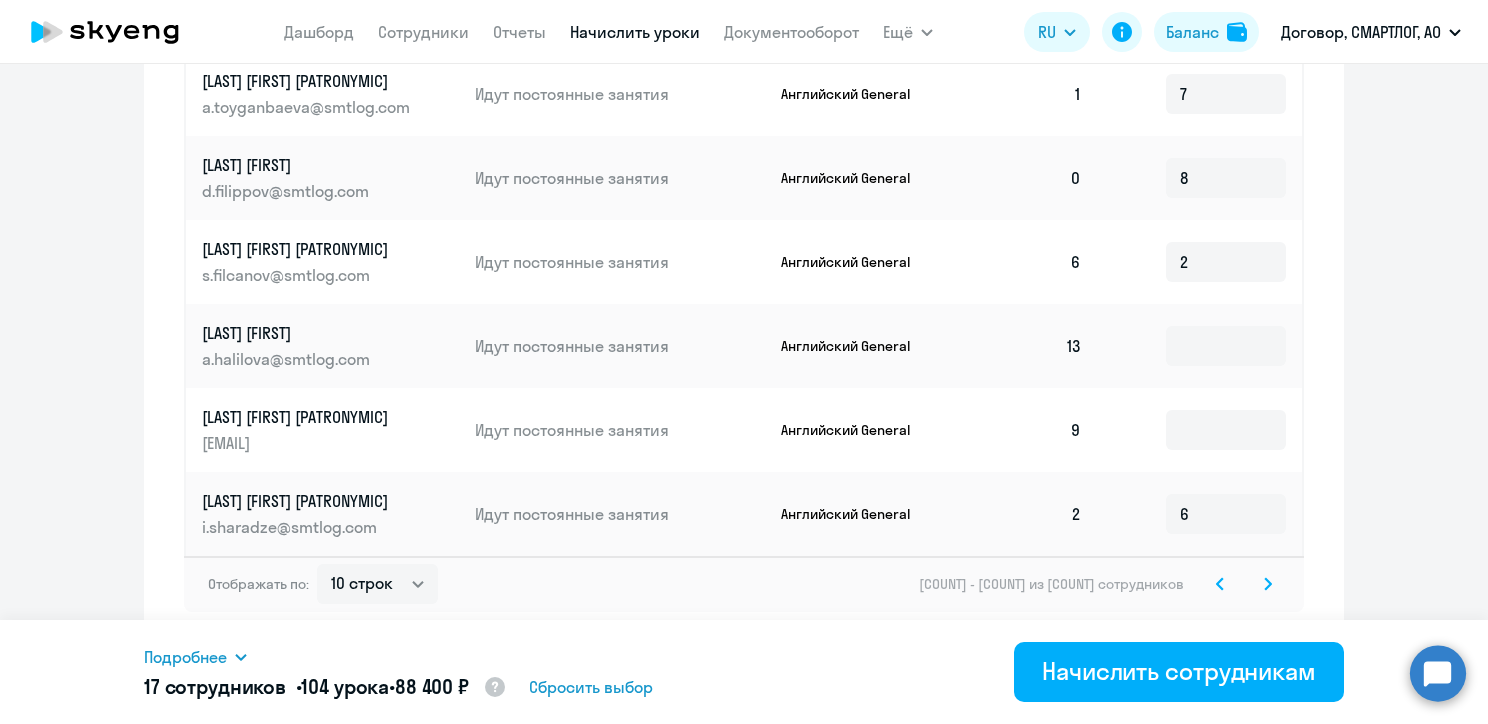 click 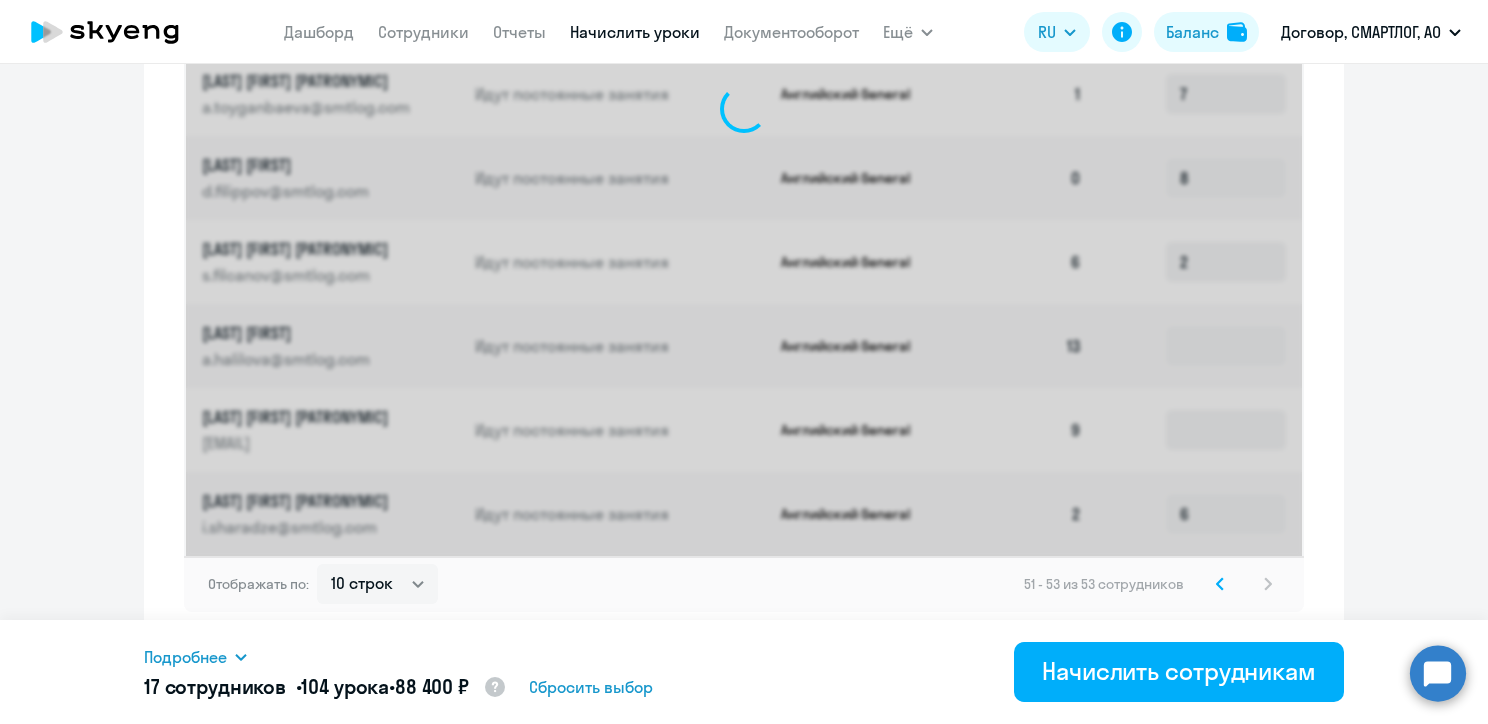 scroll, scrollTop: 752, scrollLeft: 0, axis: vertical 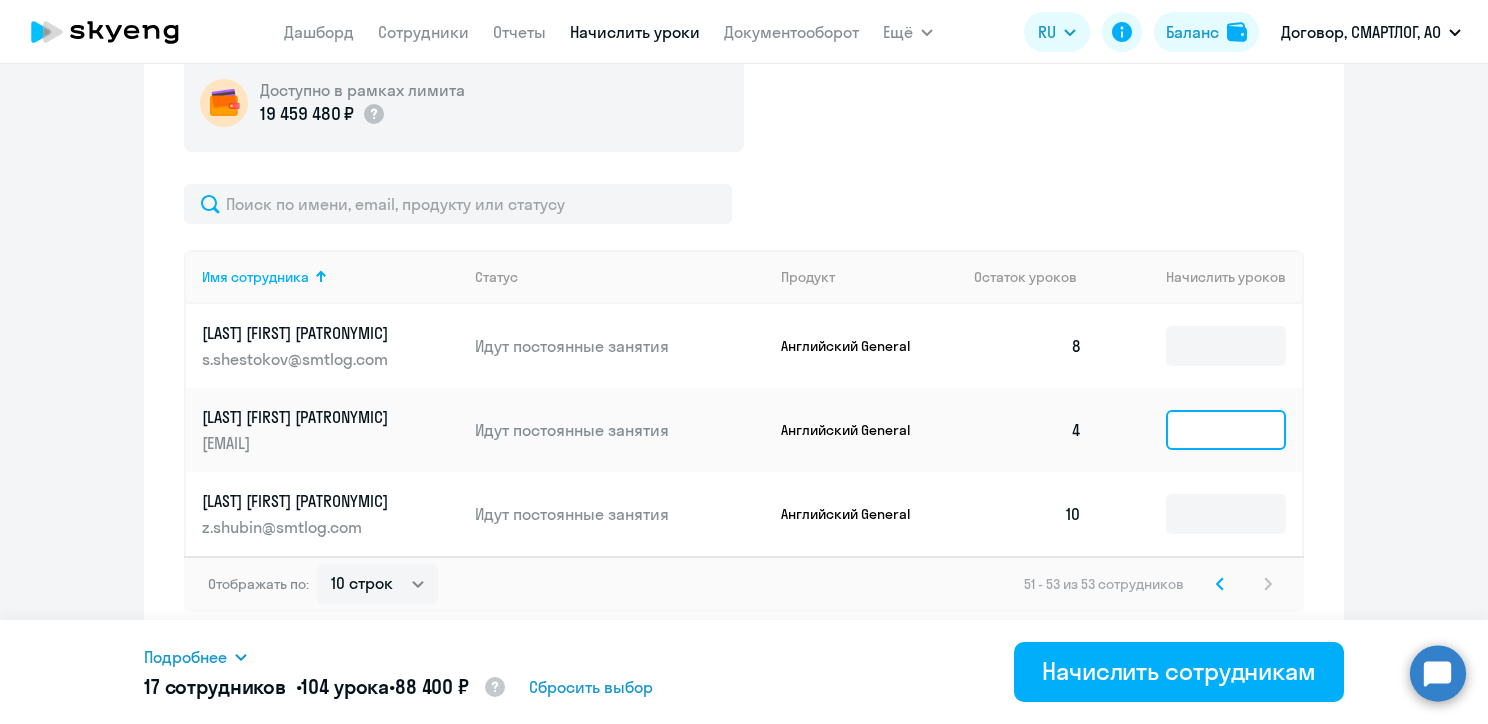 click 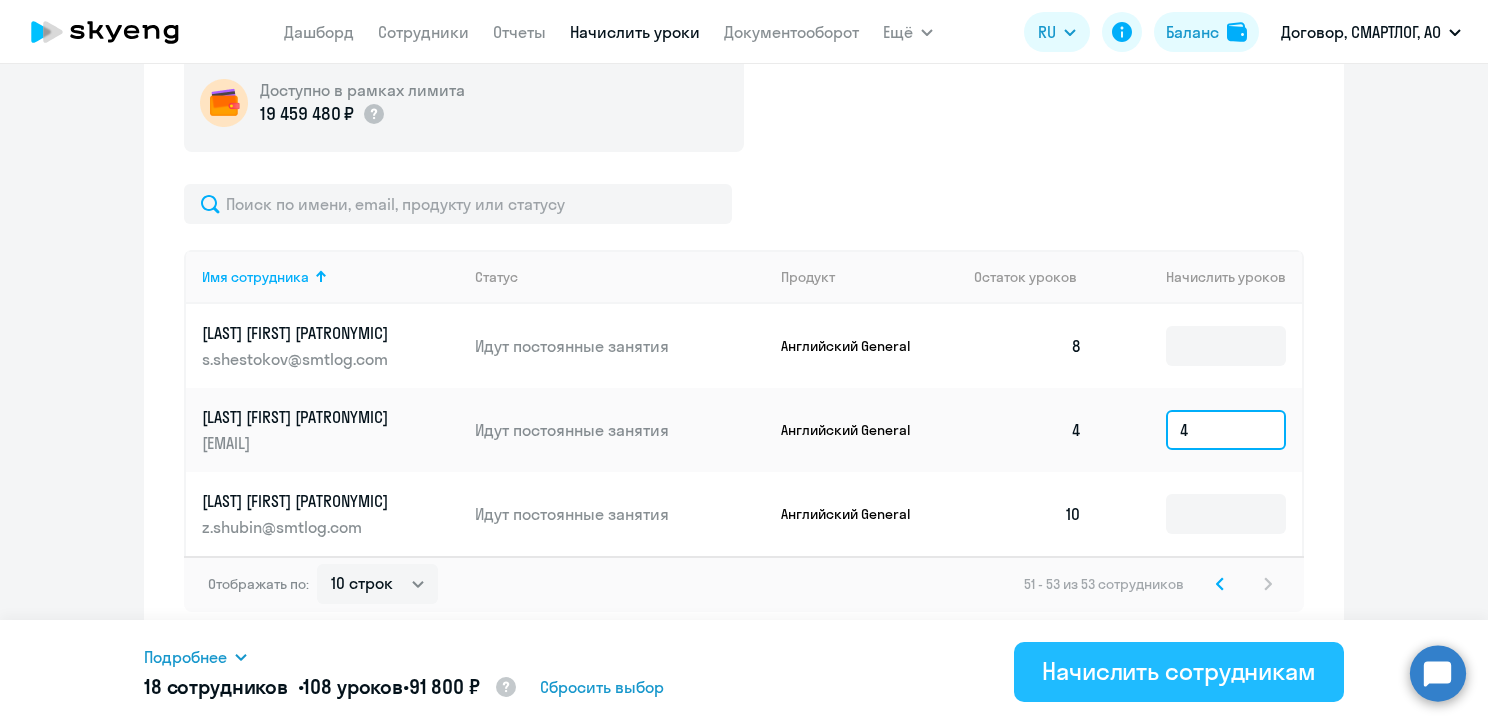 type on "4" 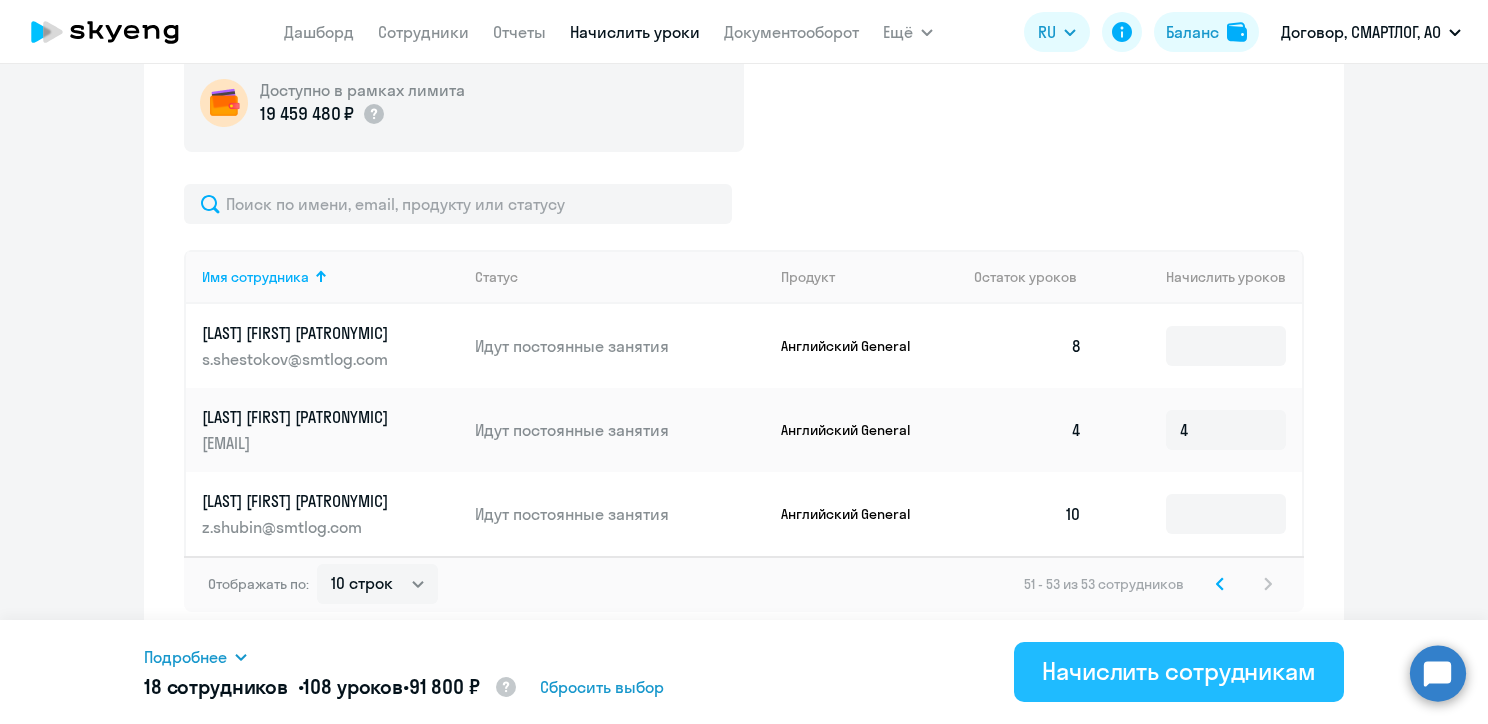 click on "Начислить сотрудникам" at bounding box center (1179, 671) 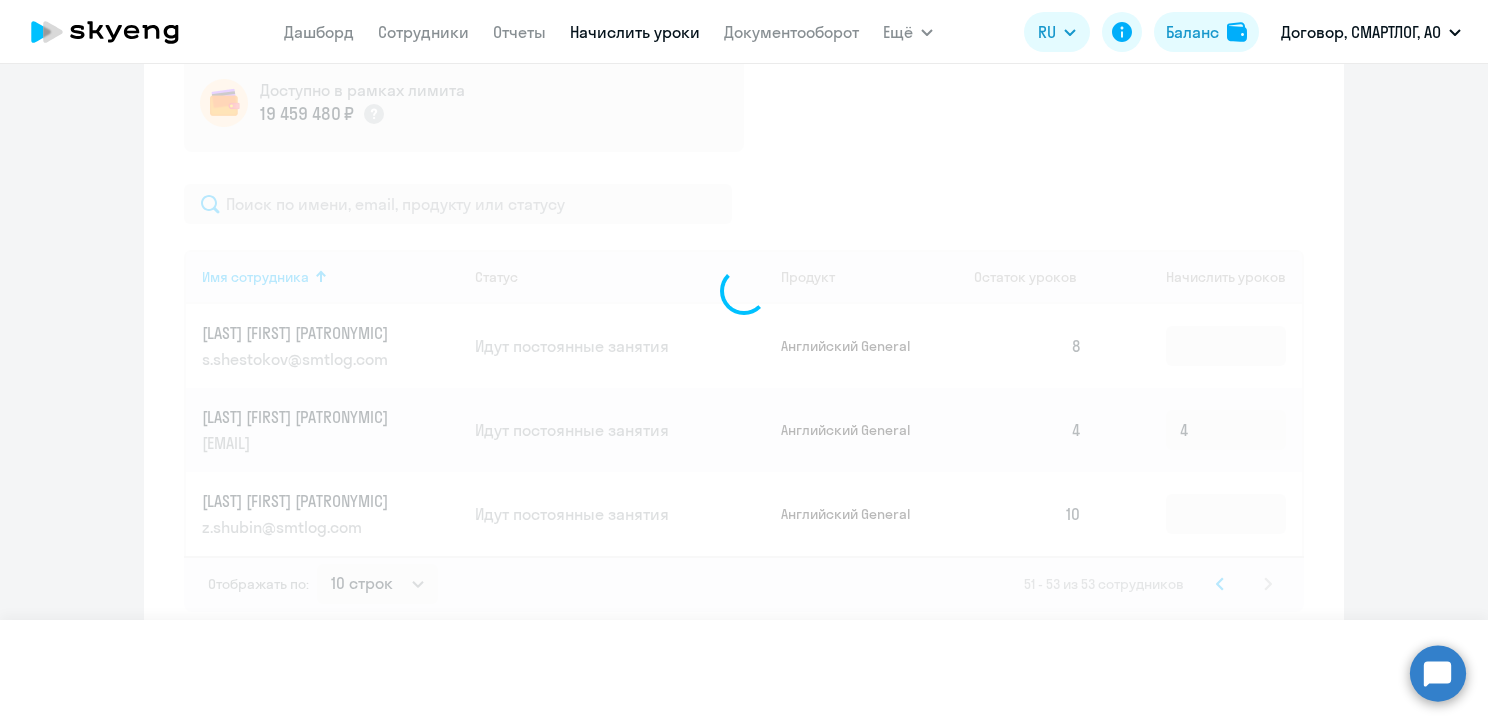 type 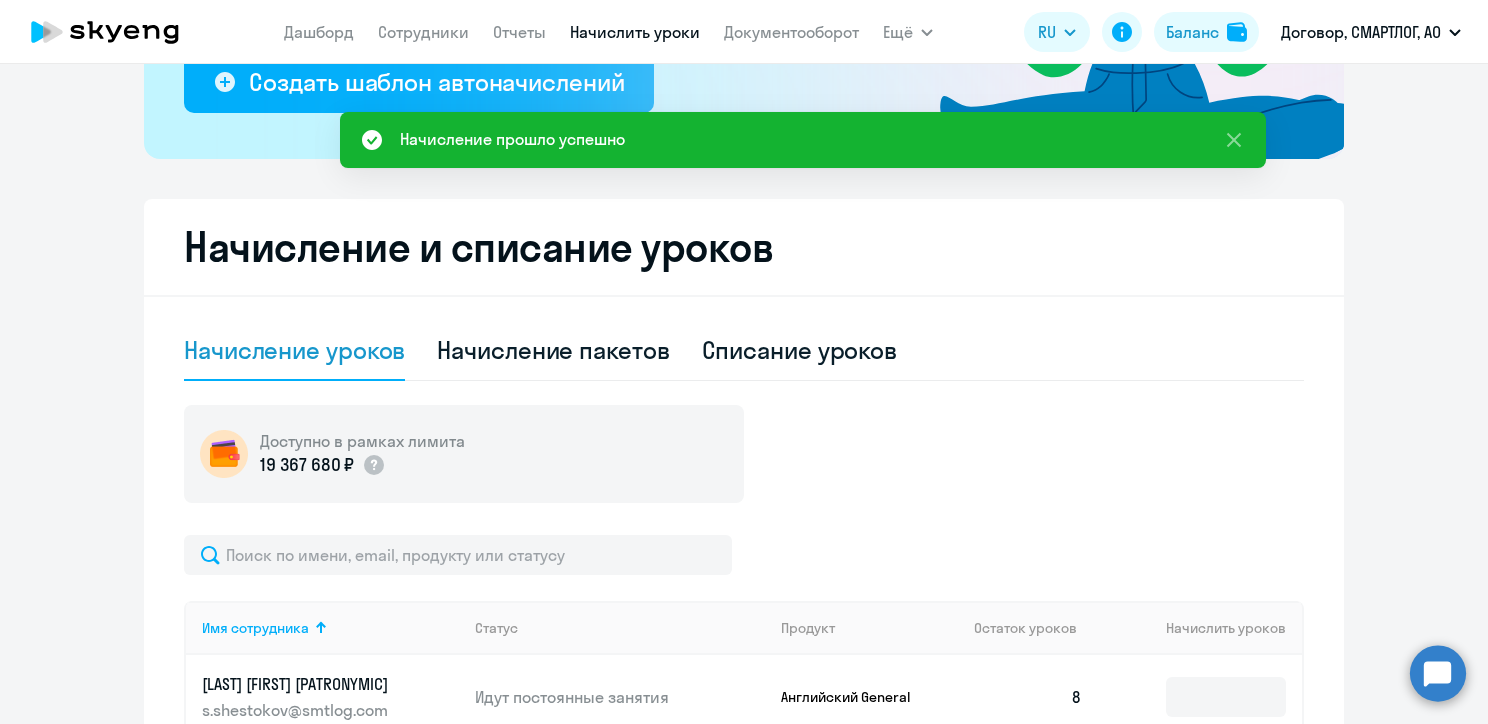 scroll, scrollTop: 352, scrollLeft: 0, axis: vertical 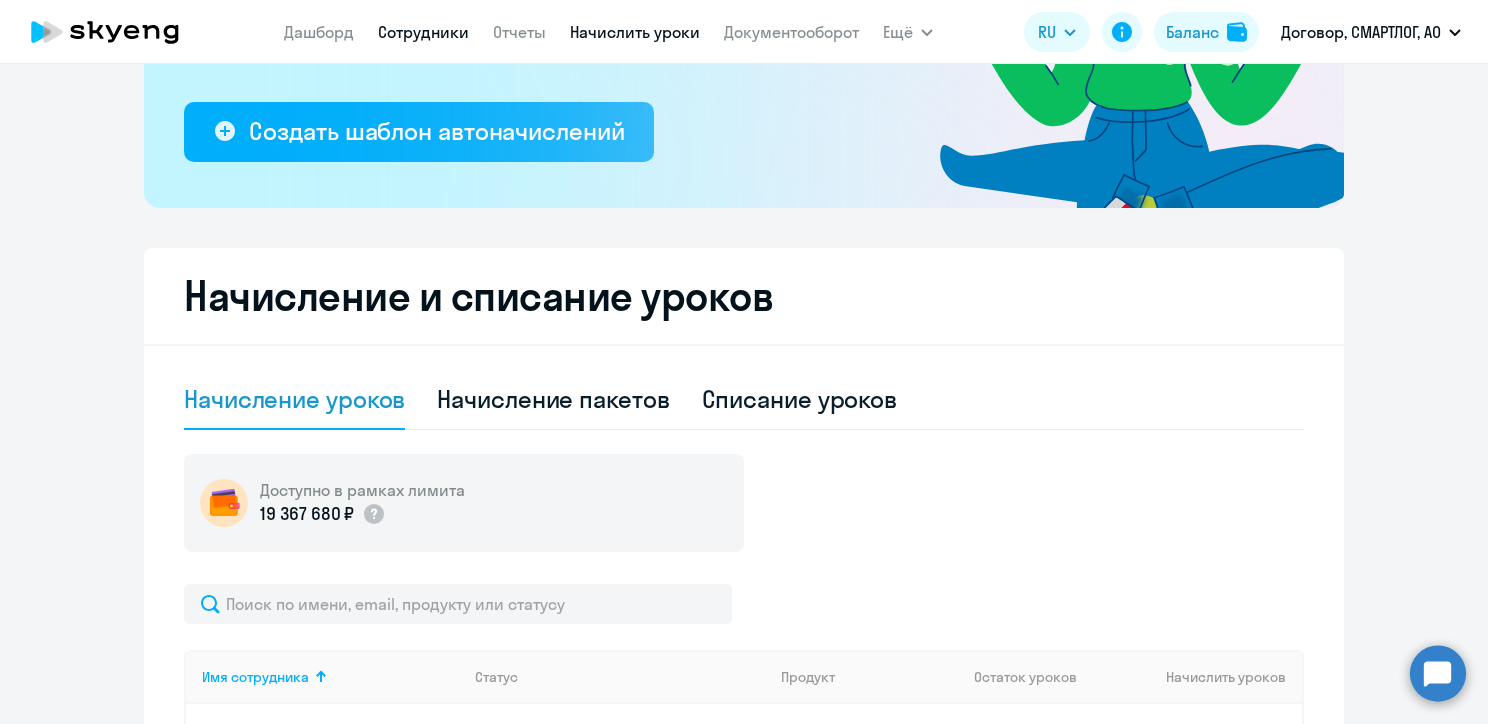 click on "Сотрудники" at bounding box center (423, 32) 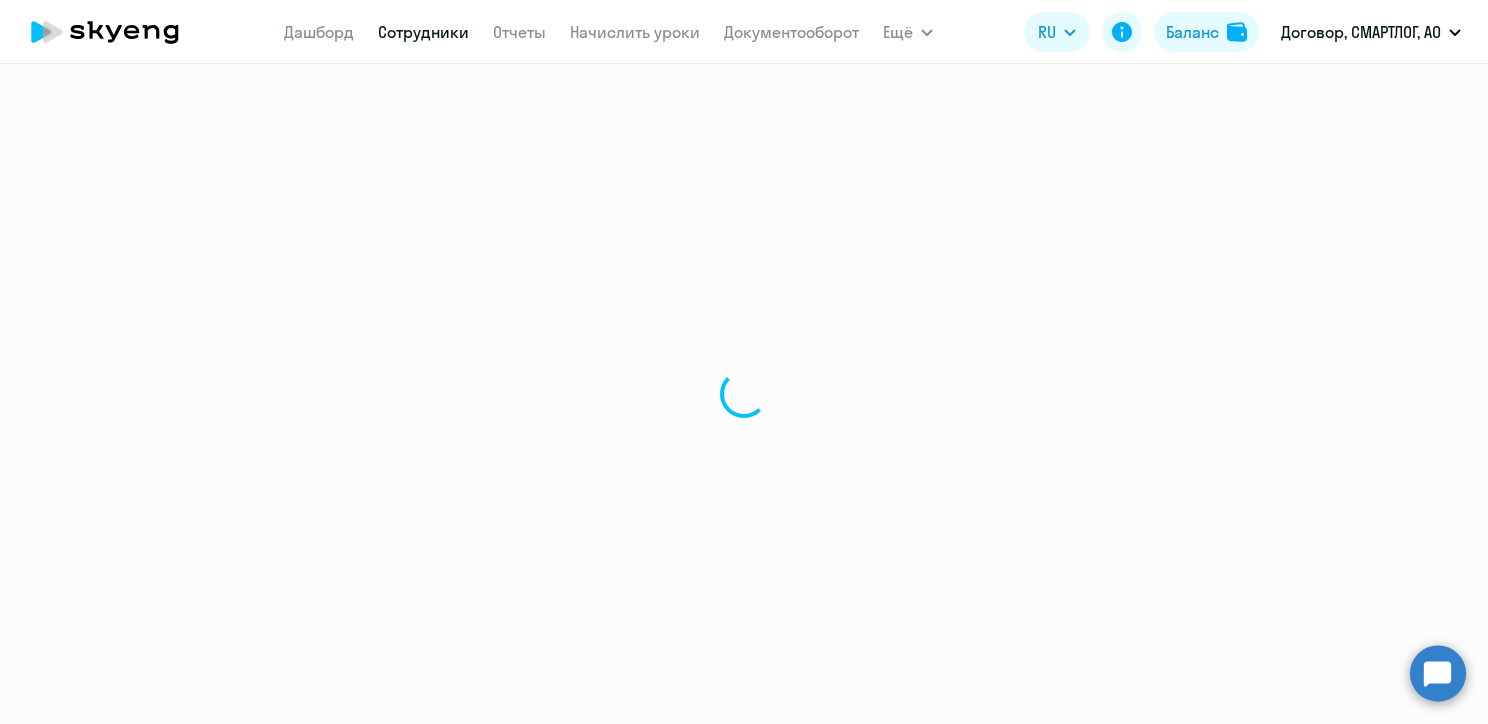 select on "30" 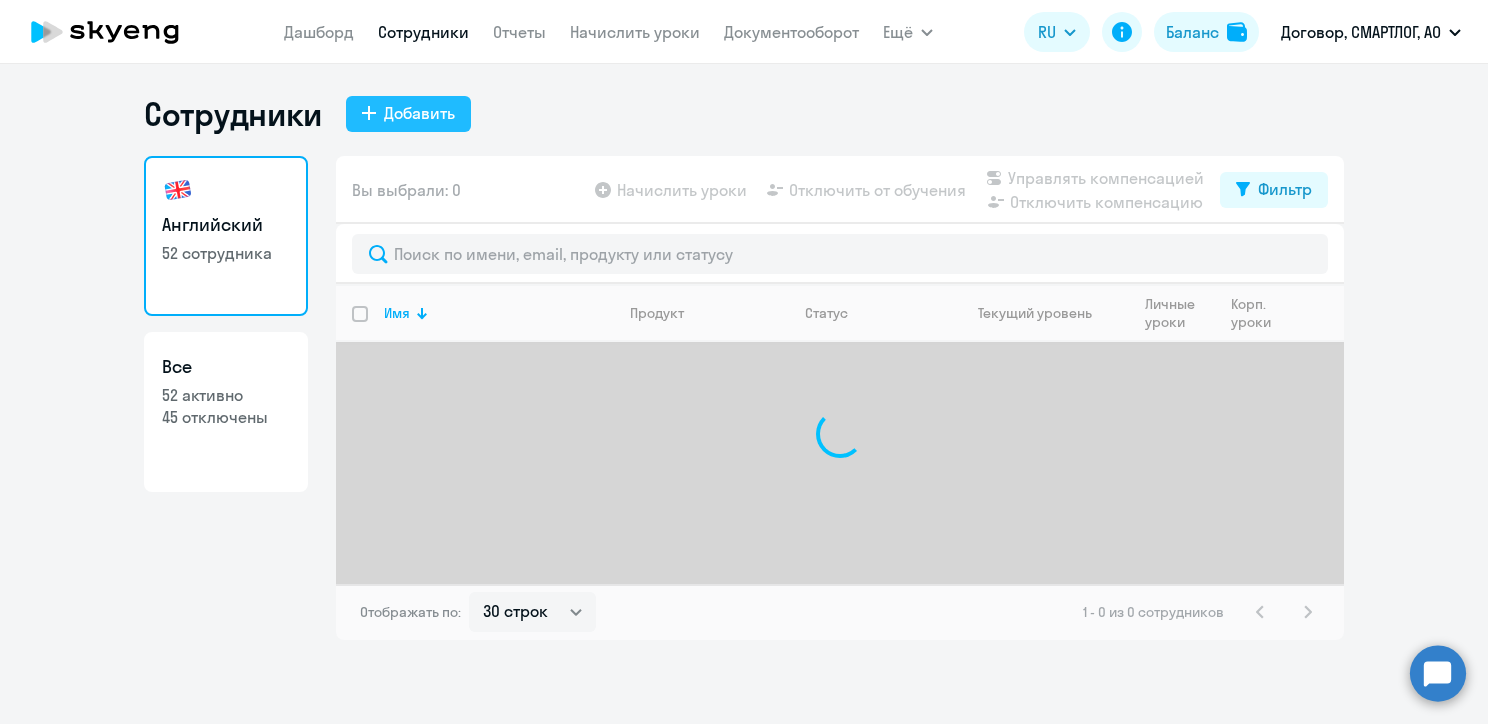 click on "Добавить" 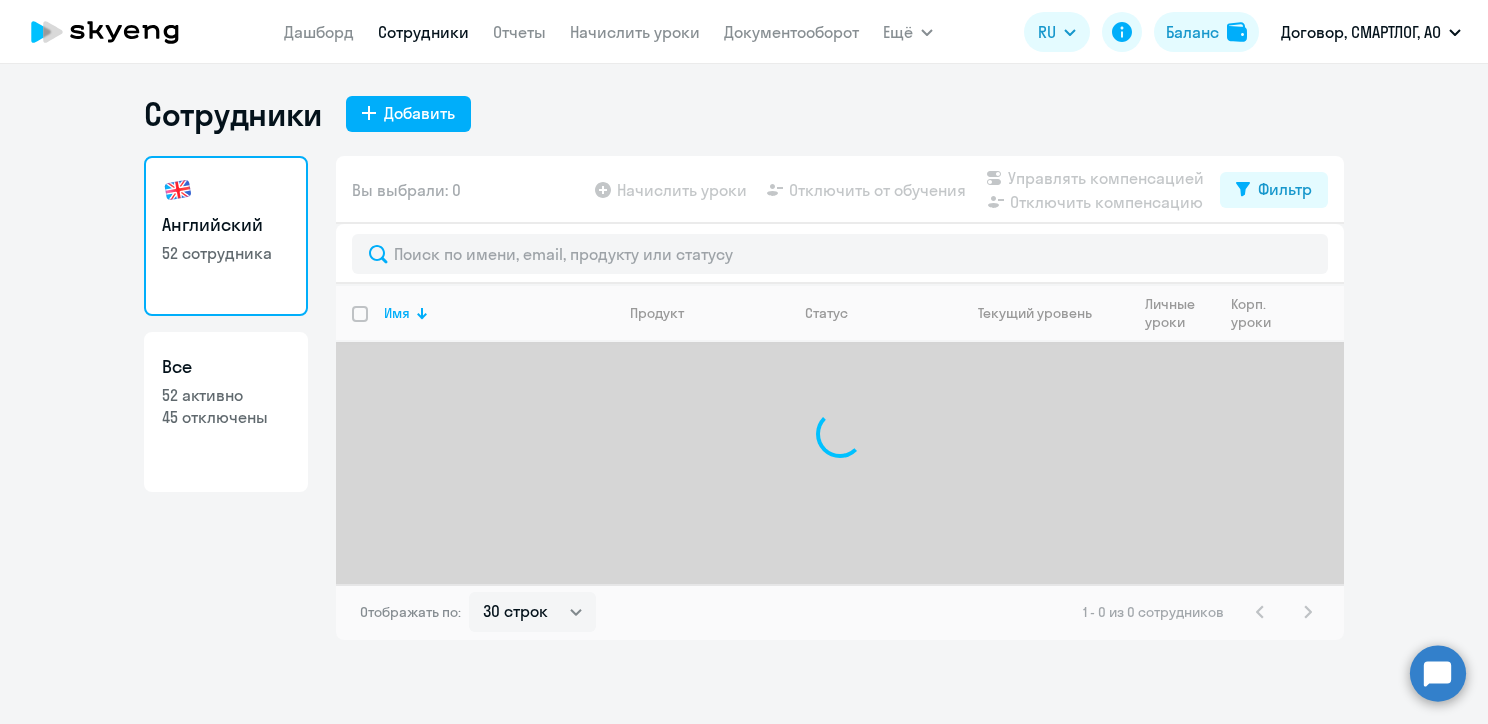 select on "english_adult_not_native_speaker" 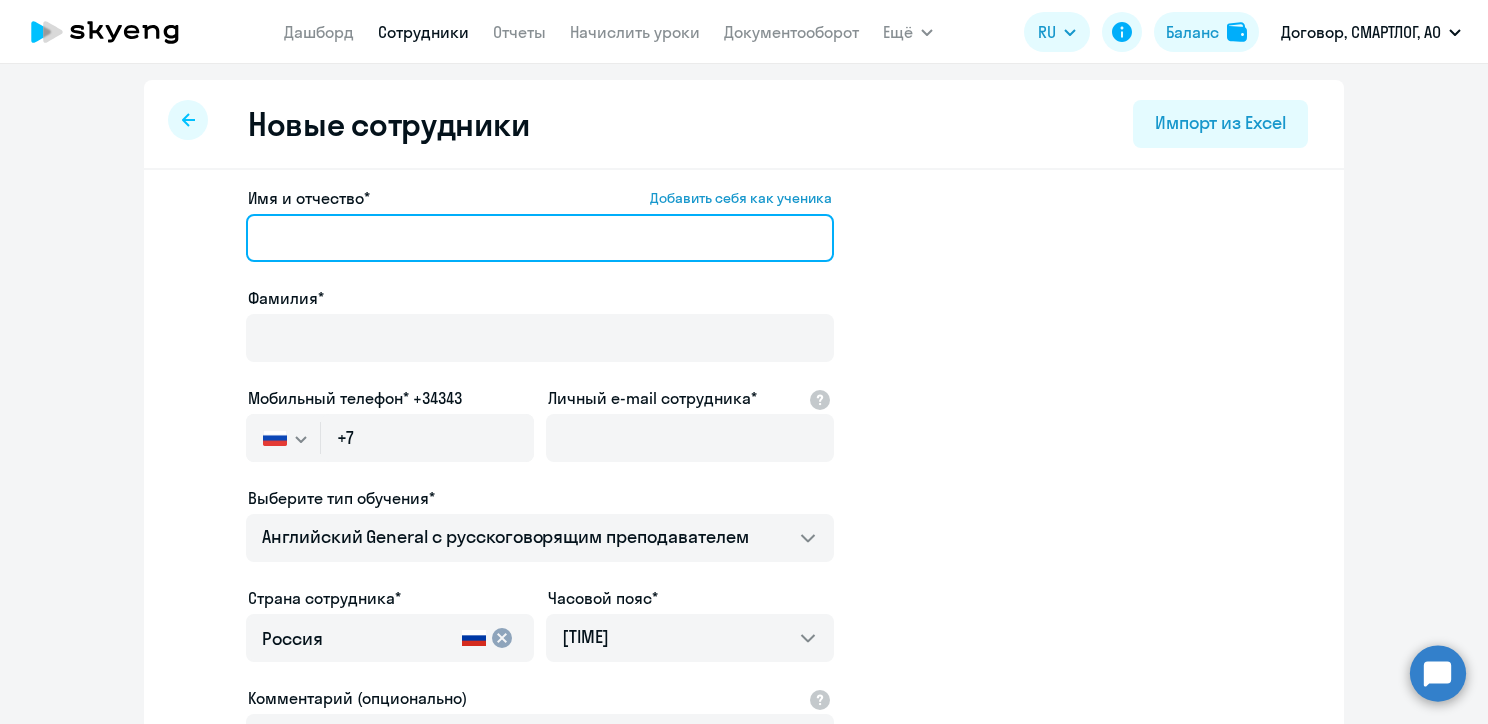 click on "Имя и отчество*  Добавить себя как ученика" at bounding box center [540, 238] 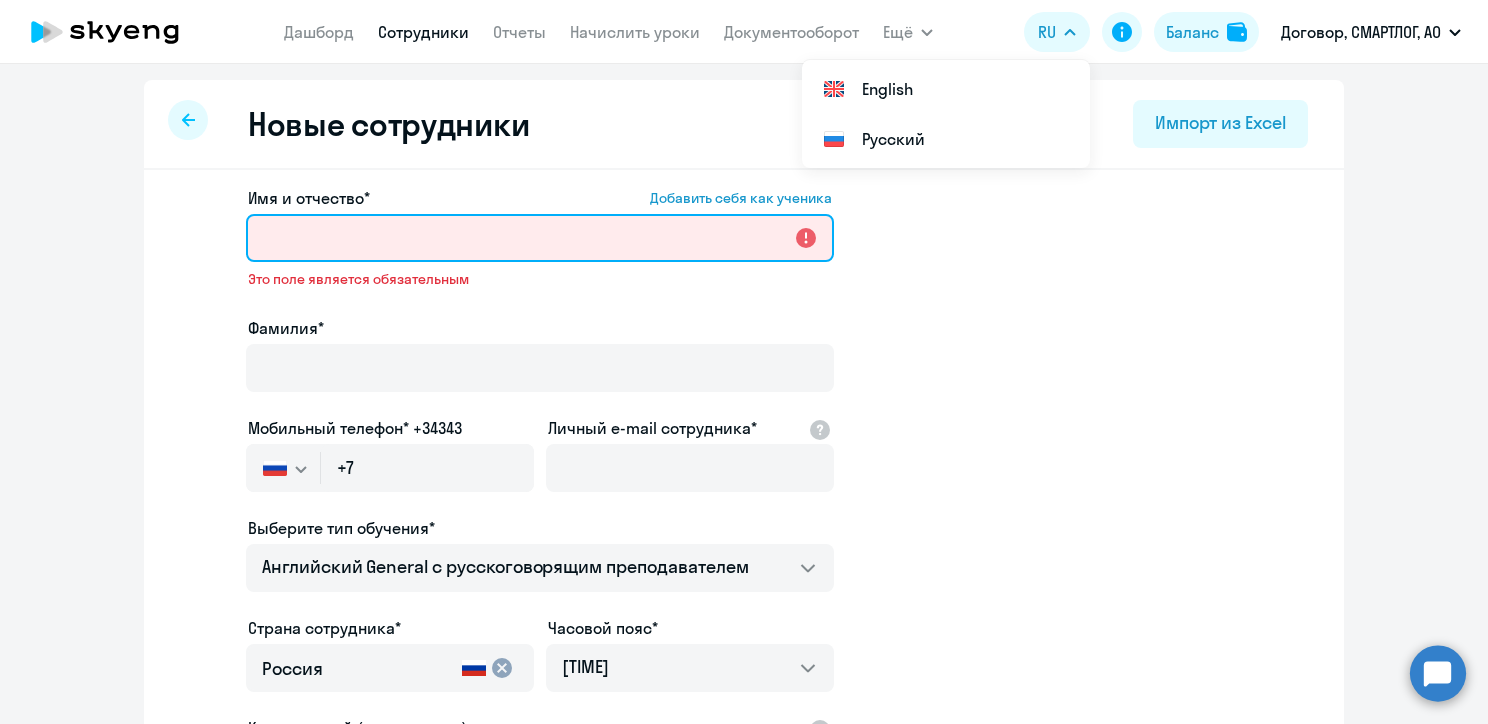 paste on "[FIRST]" 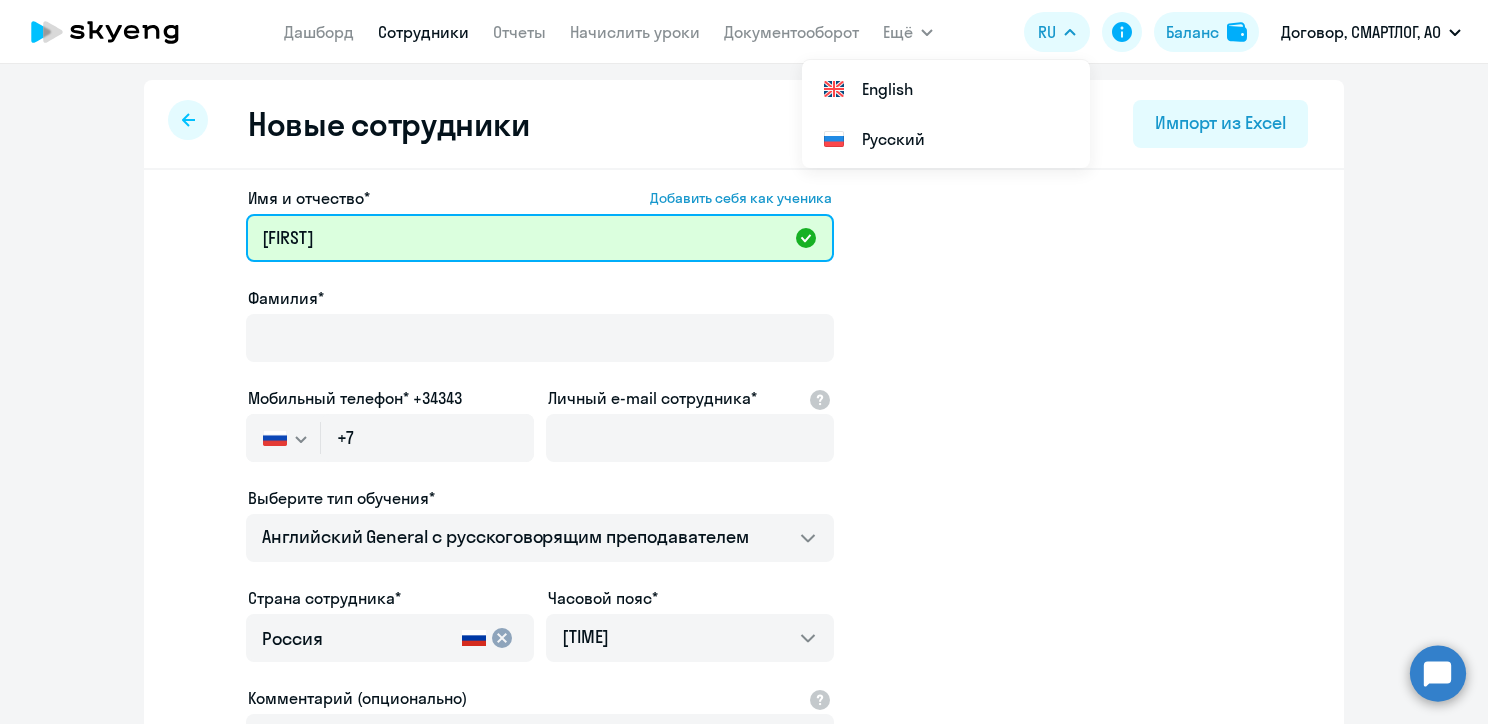 type on "[FIRST]" 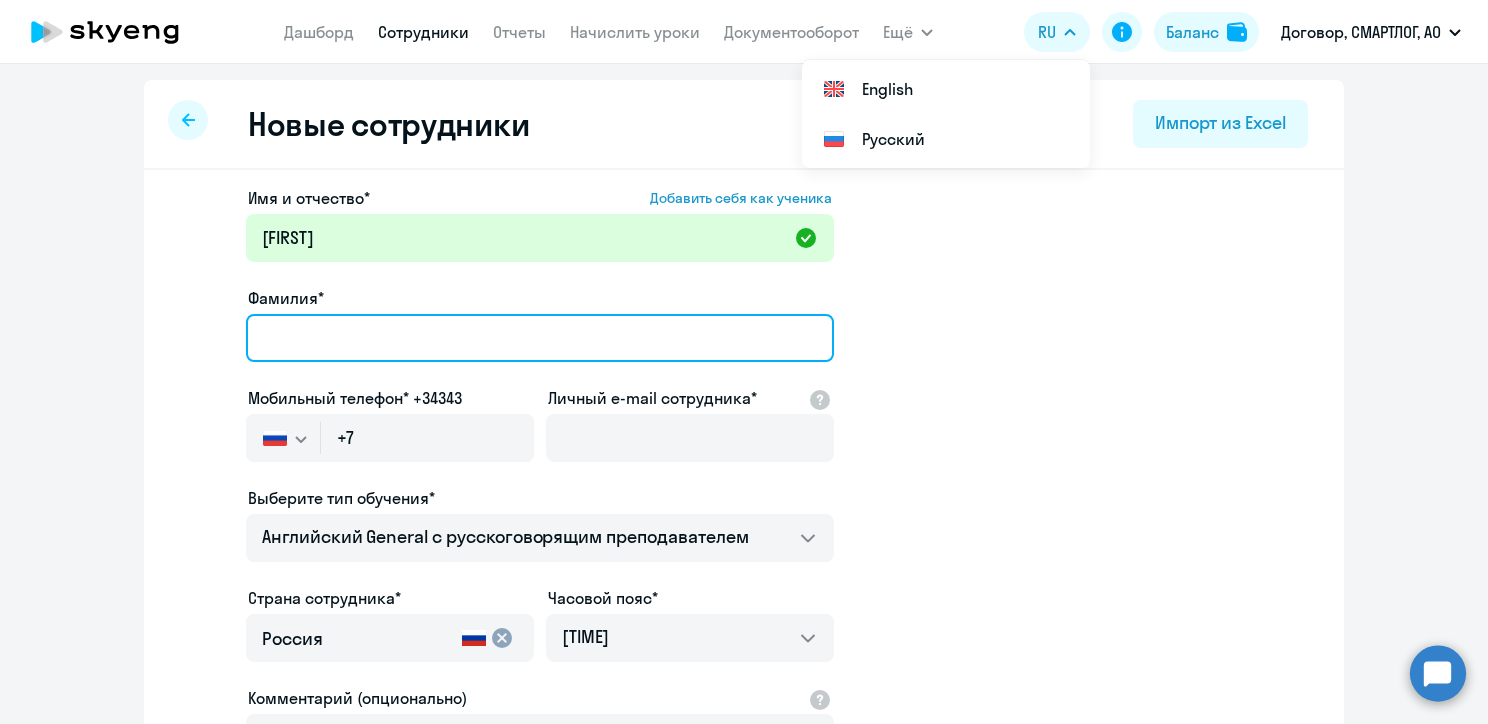 paste on "[LAST]" 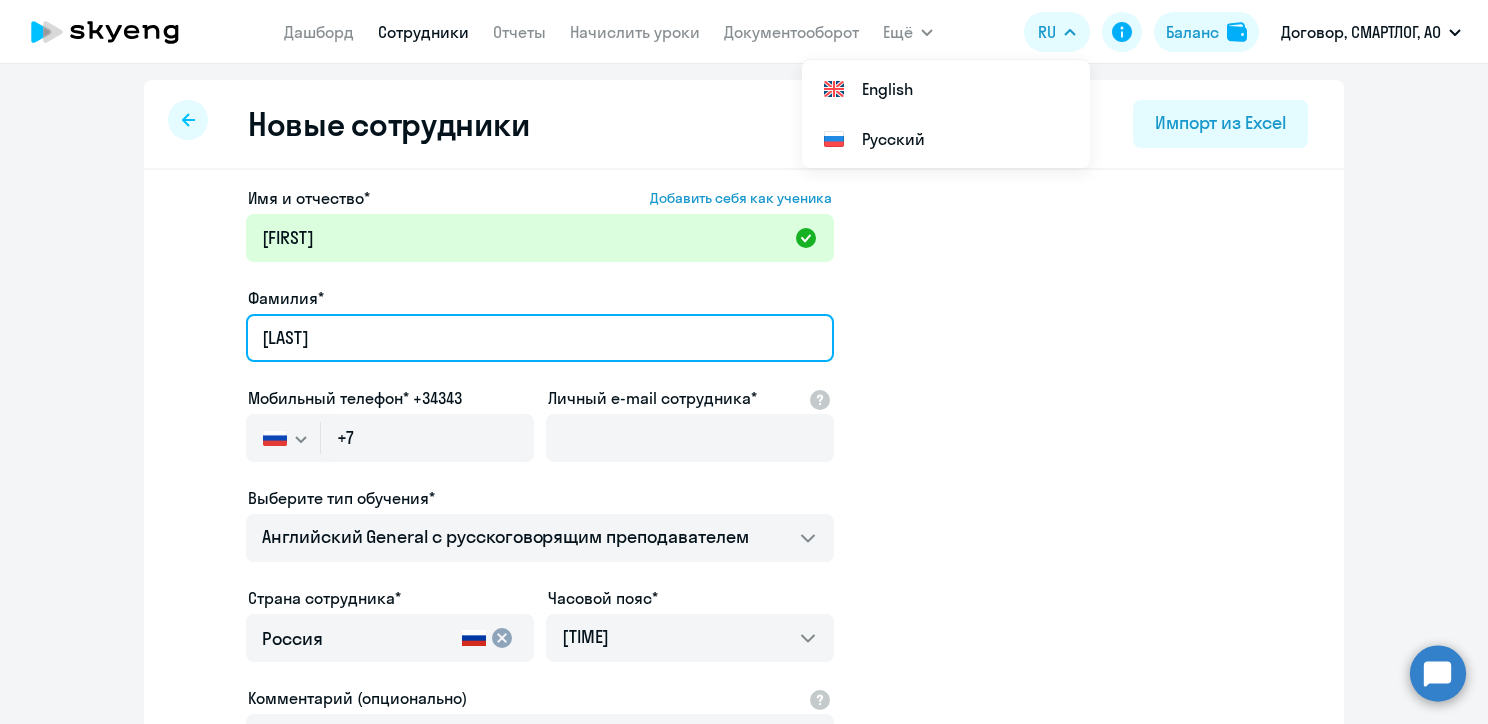 type on "[LAST]" 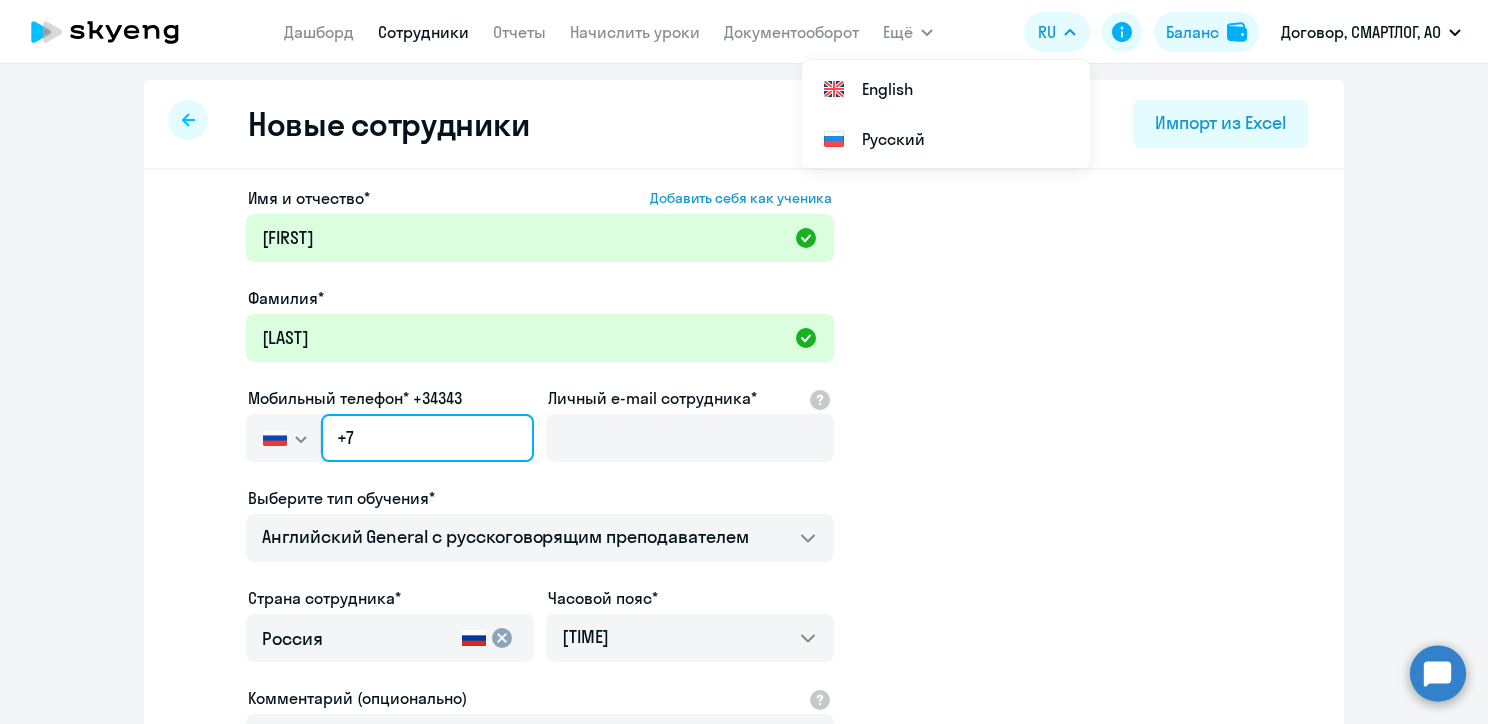 paste on "[PHONE]" 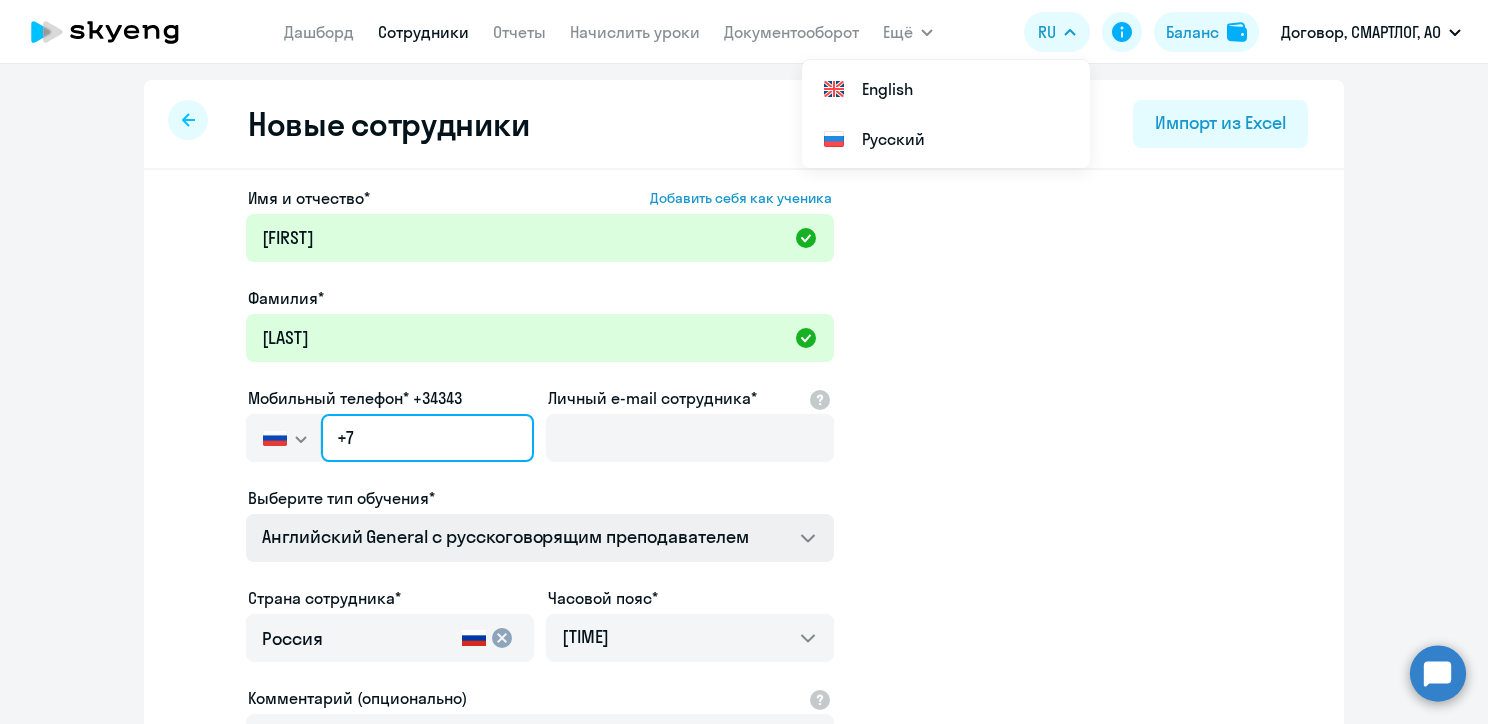 type on "[PHONE]" 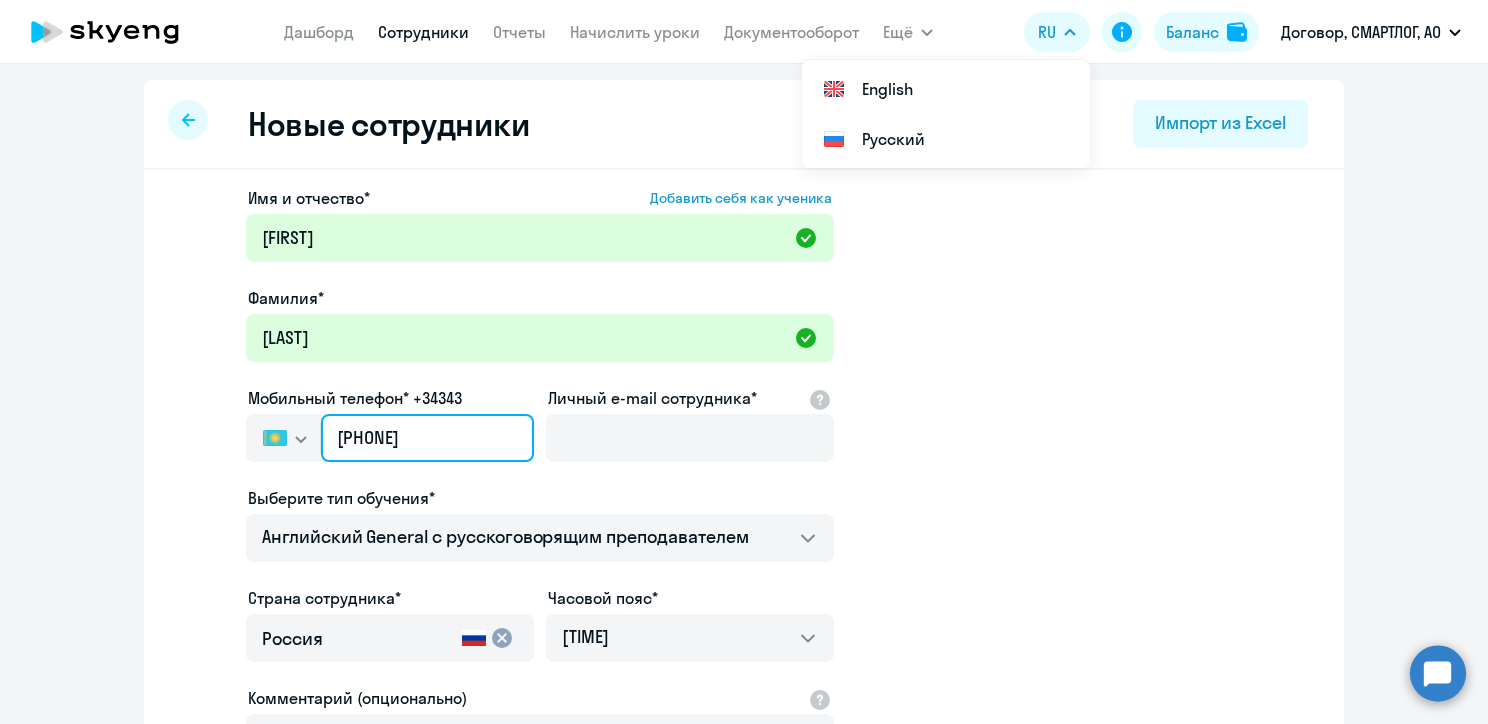 scroll, scrollTop: 100, scrollLeft: 0, axis: vertical 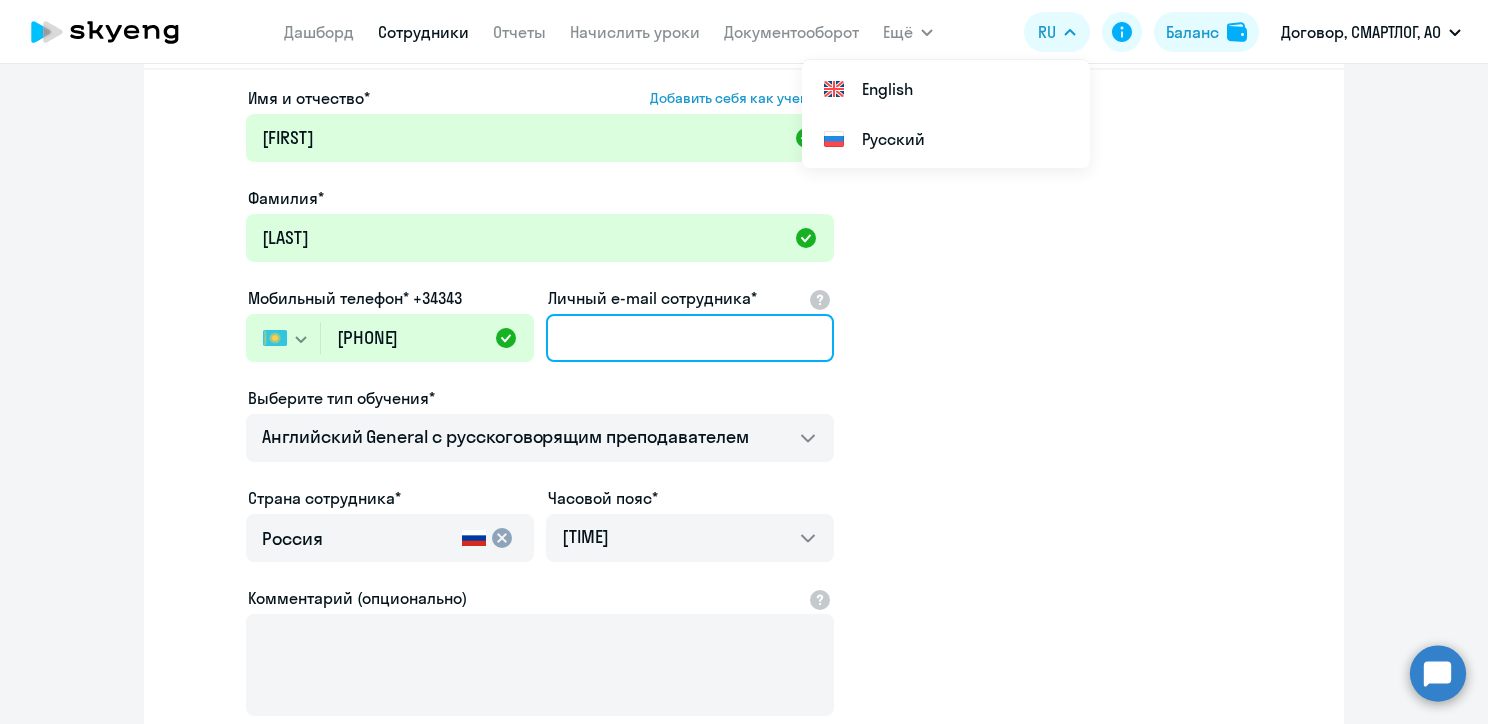 paste on "[EMAIL]" 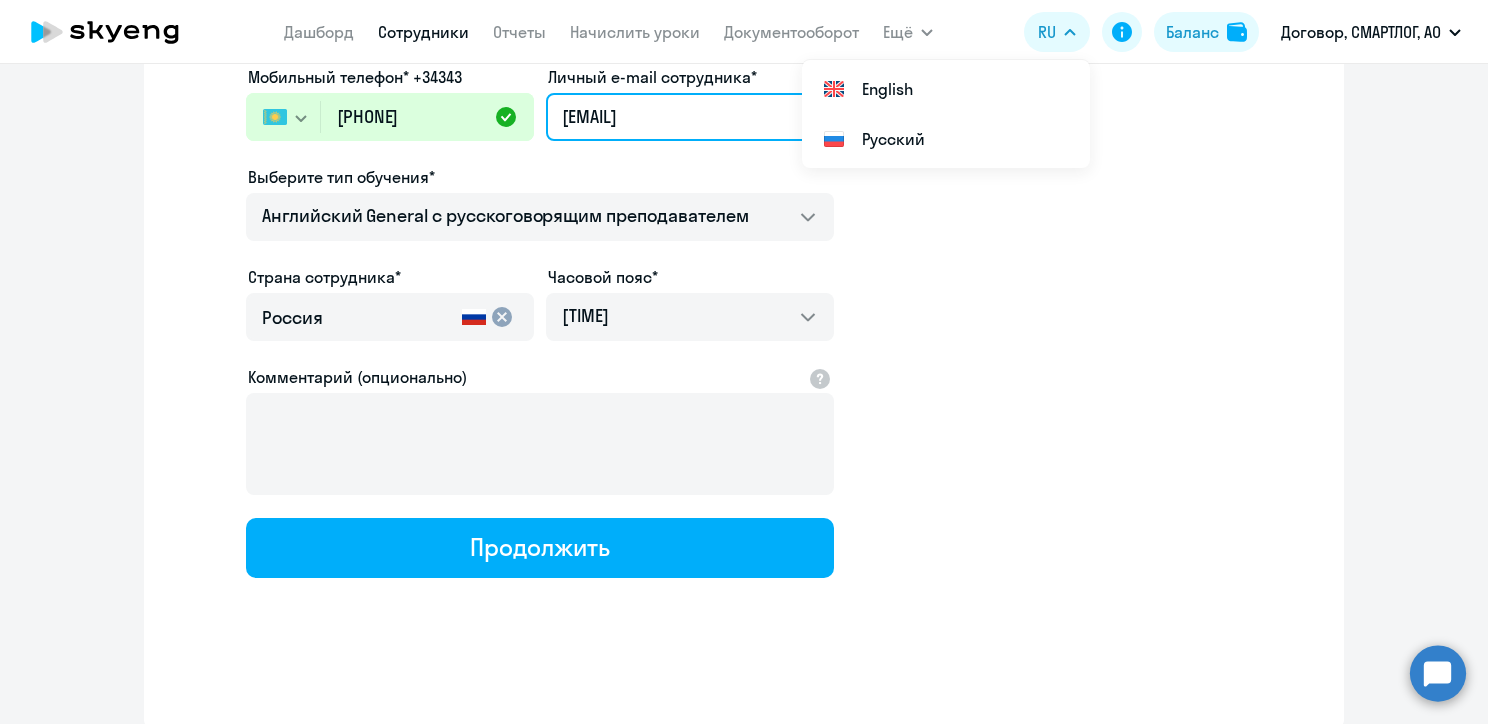 scroll, scrollTop: 322, scrollLeft: 0, axis: vertical 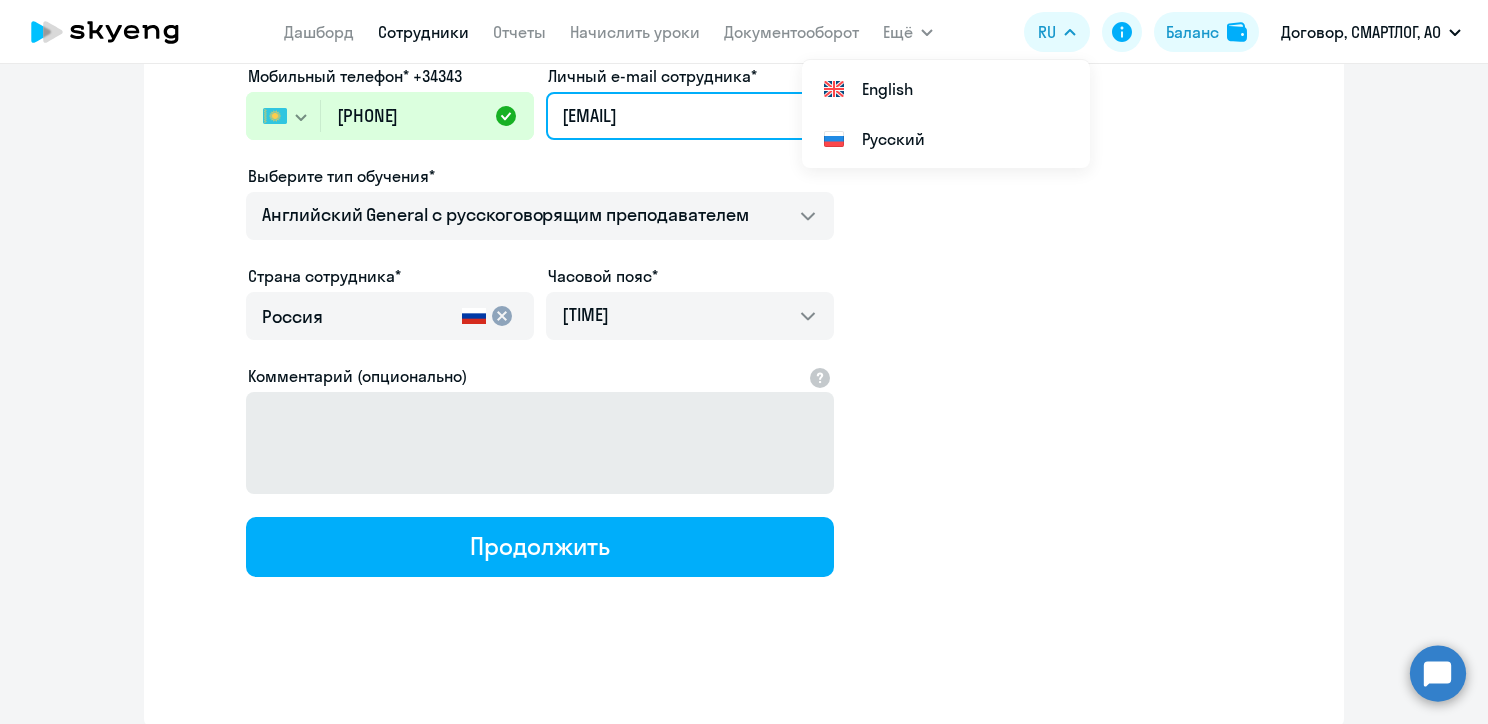 type on "[EMAIL]" 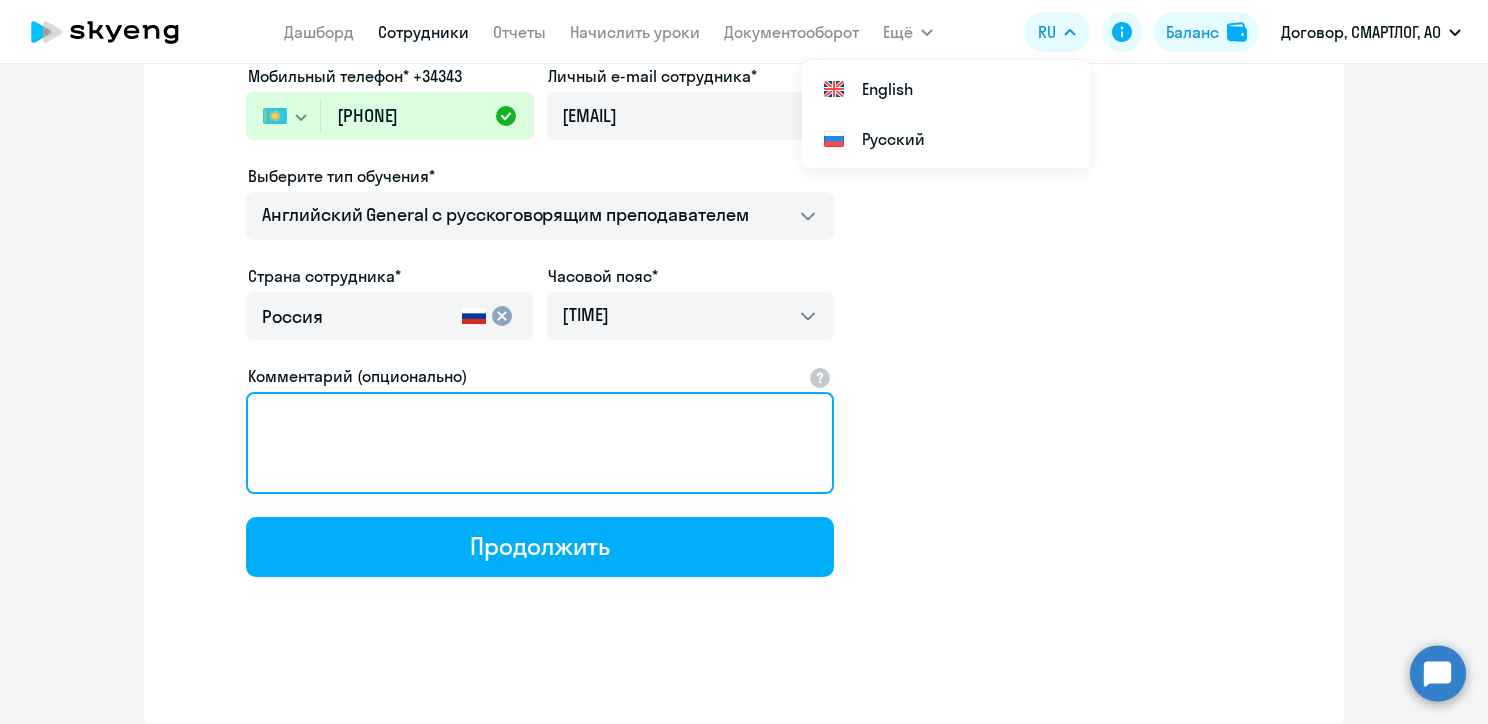click on "Комментарий (опционально)" at bounding box center (540, 443) 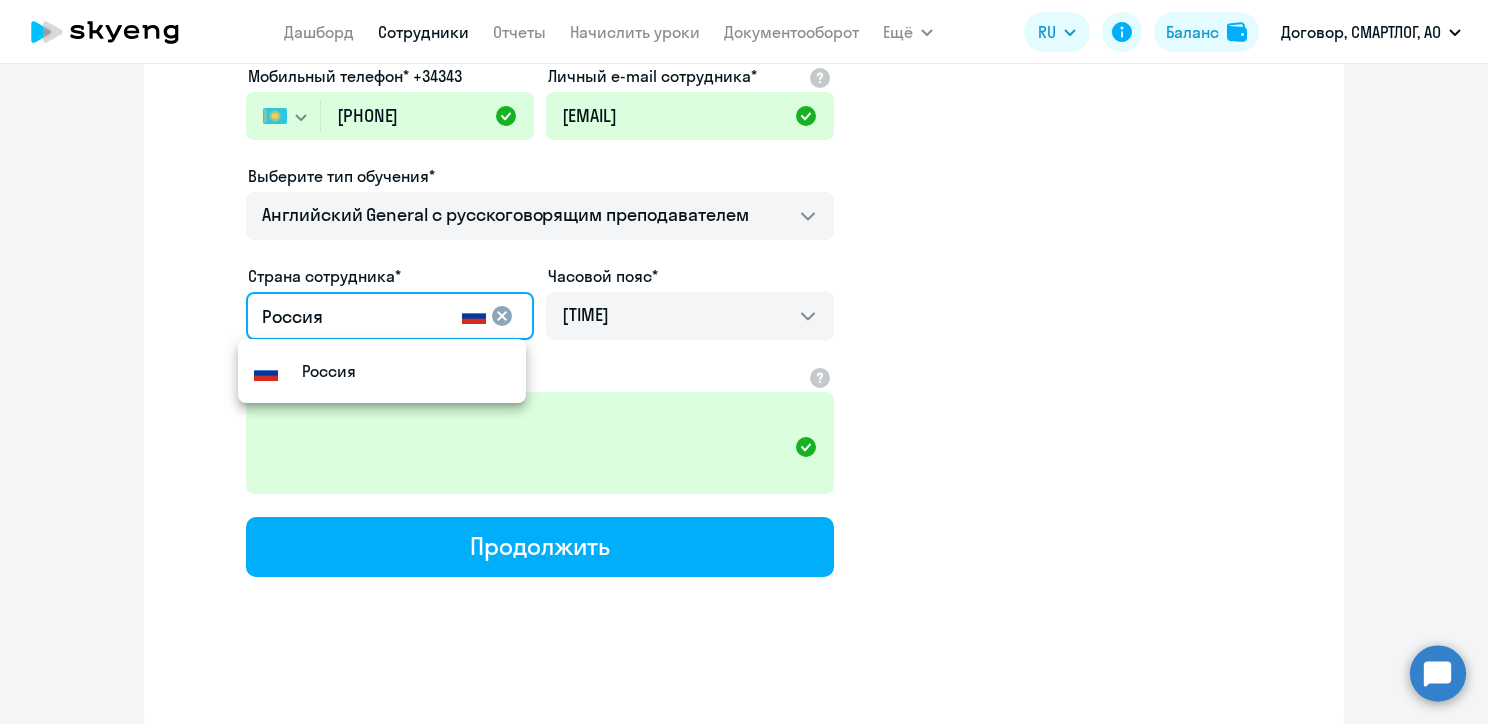 click on "Россия" at bounding box center (358, 317) 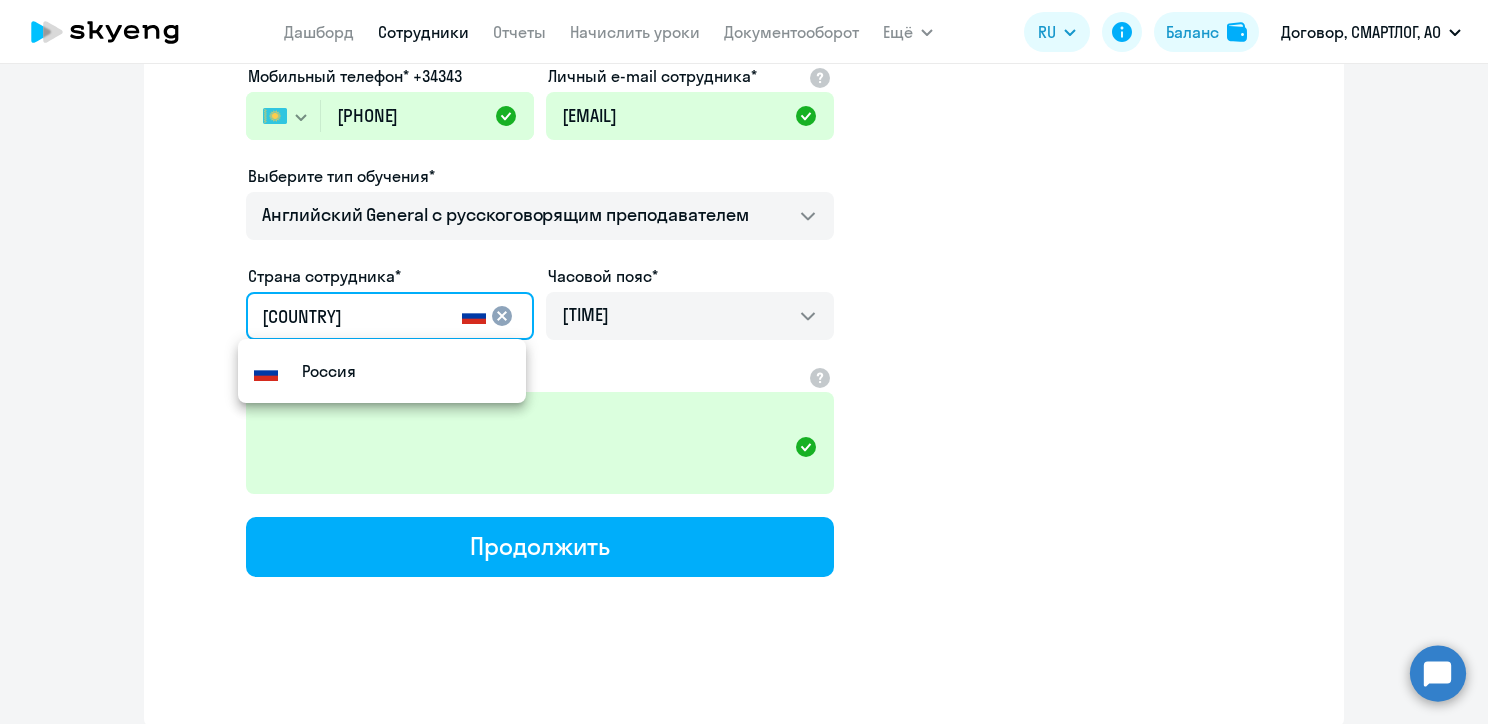 type on "Р" 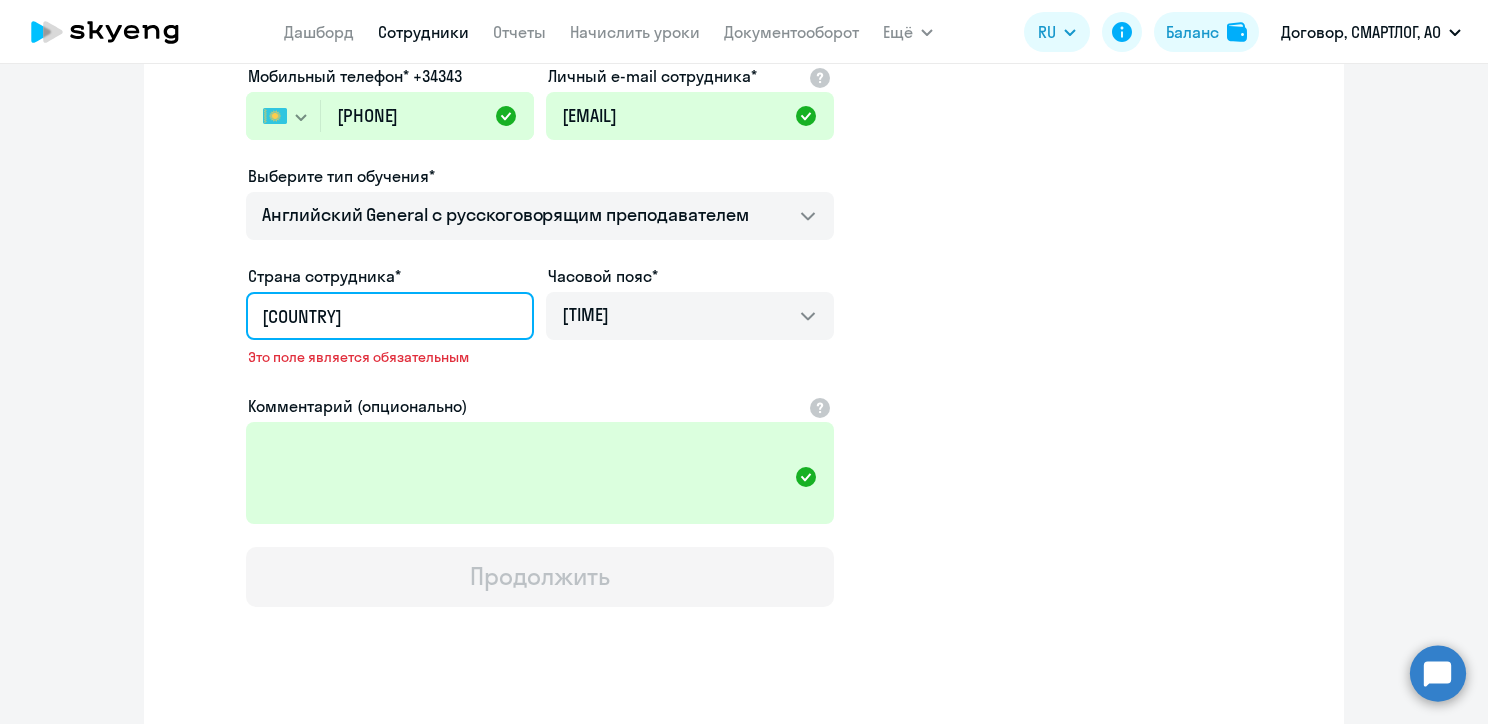 type on "R" 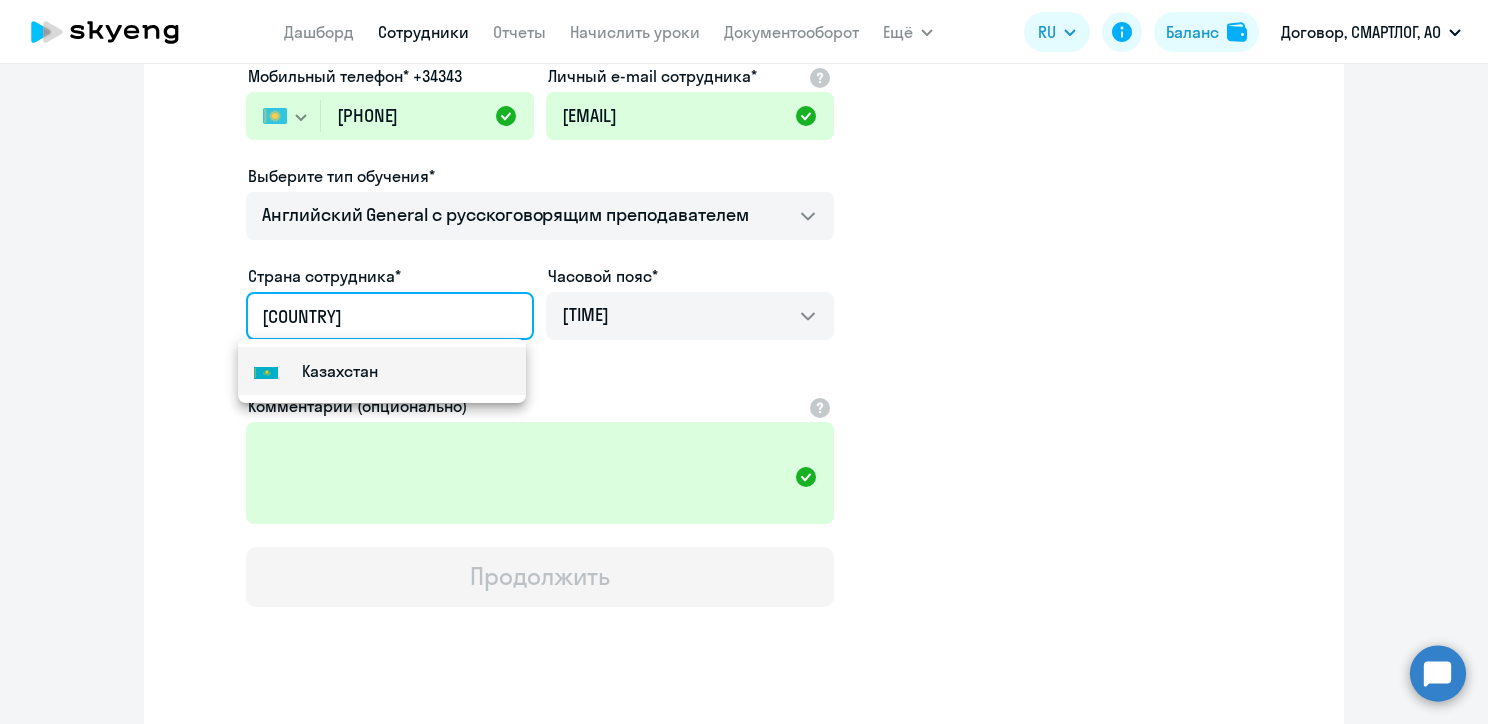 click on "Flag of Kazakhstan
[COUNTRY]" at bounding box center (382, 371) 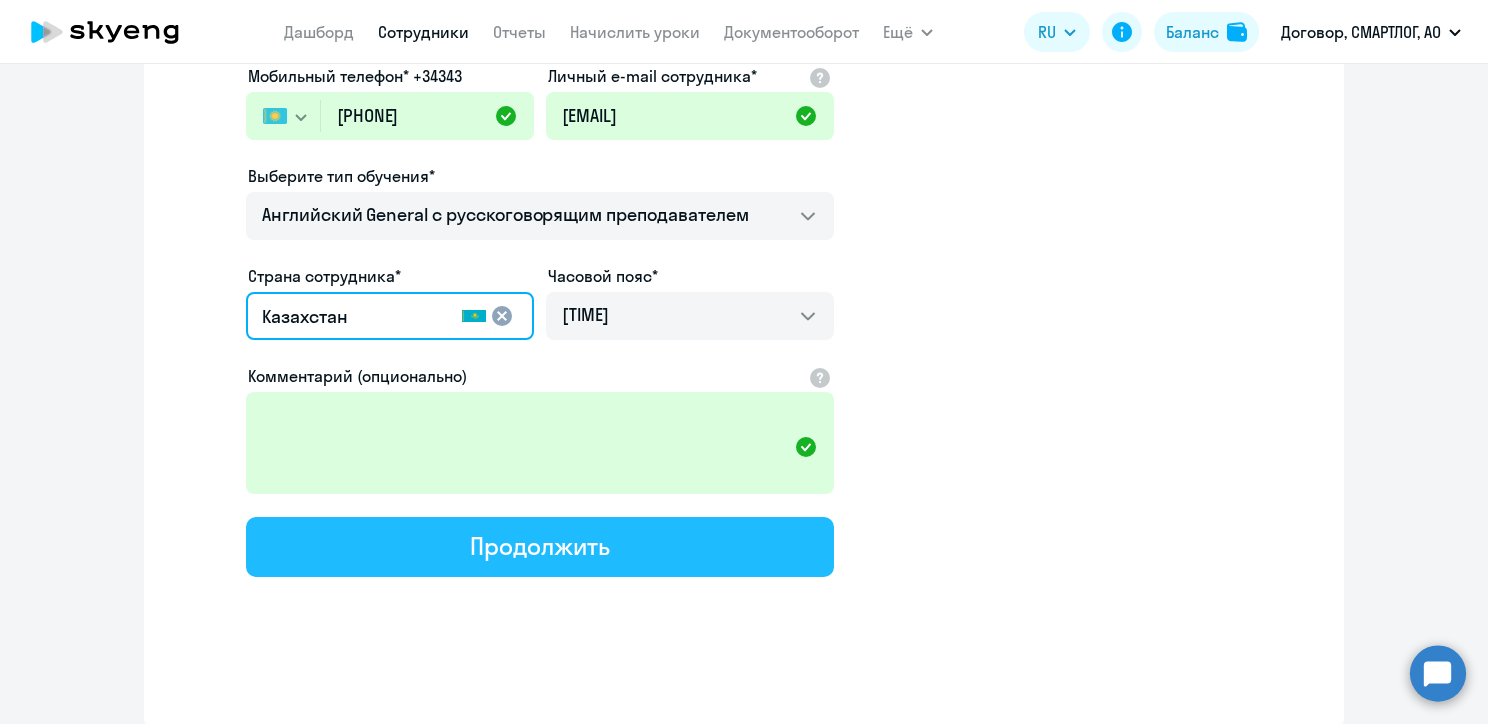 drag, startPoint x: 507, startPoint y: 533, endPoint x: 484, endPoint y: 519, distance: 26.925823 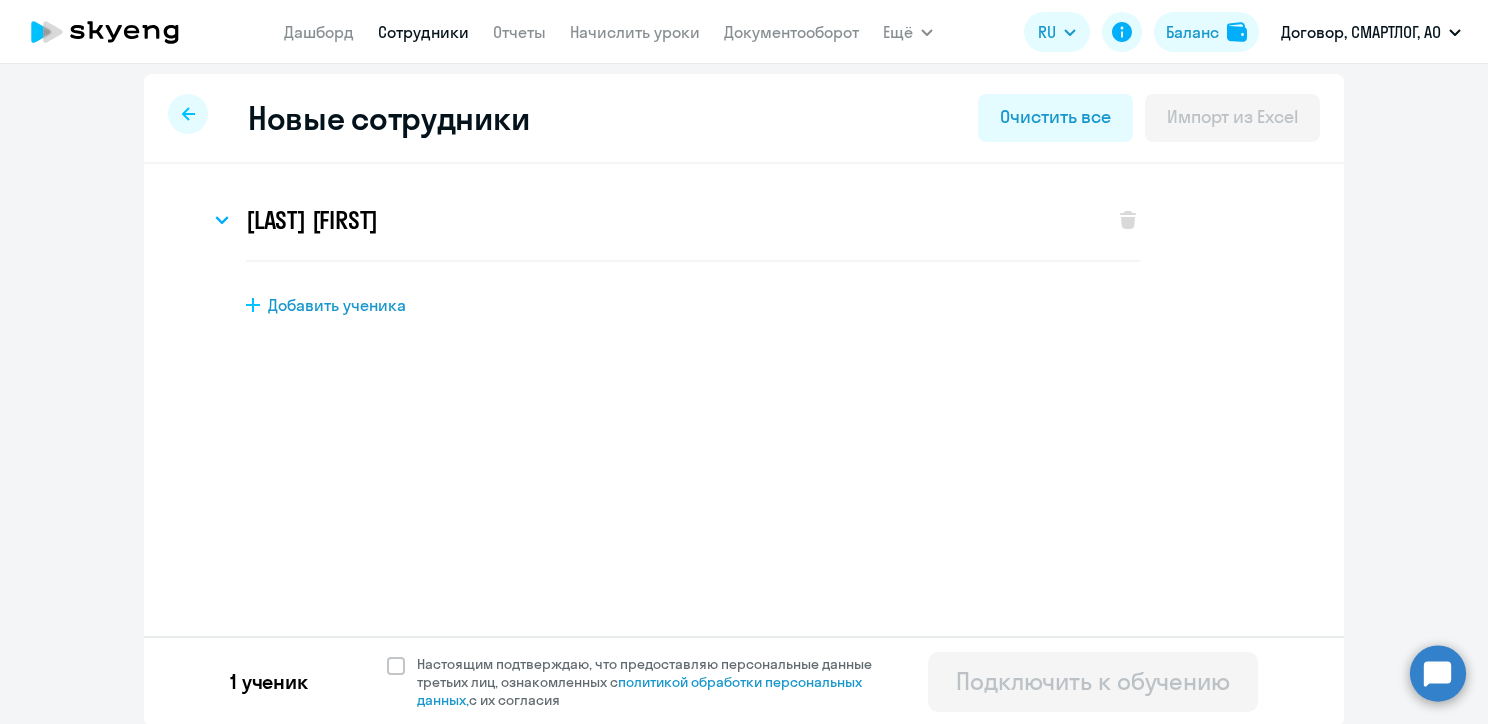 scroll, scrollTop: 8, scrollLeft: 0, axis: vertical 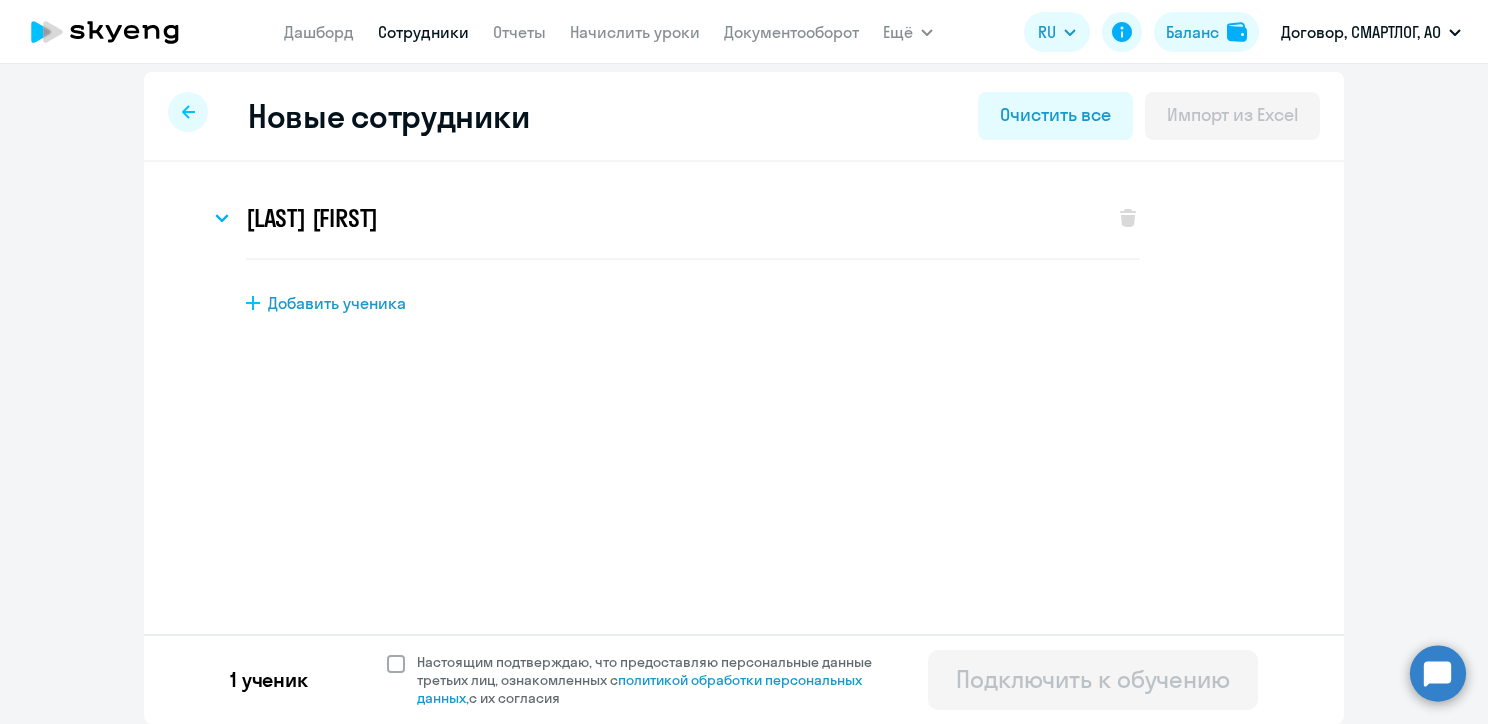 click 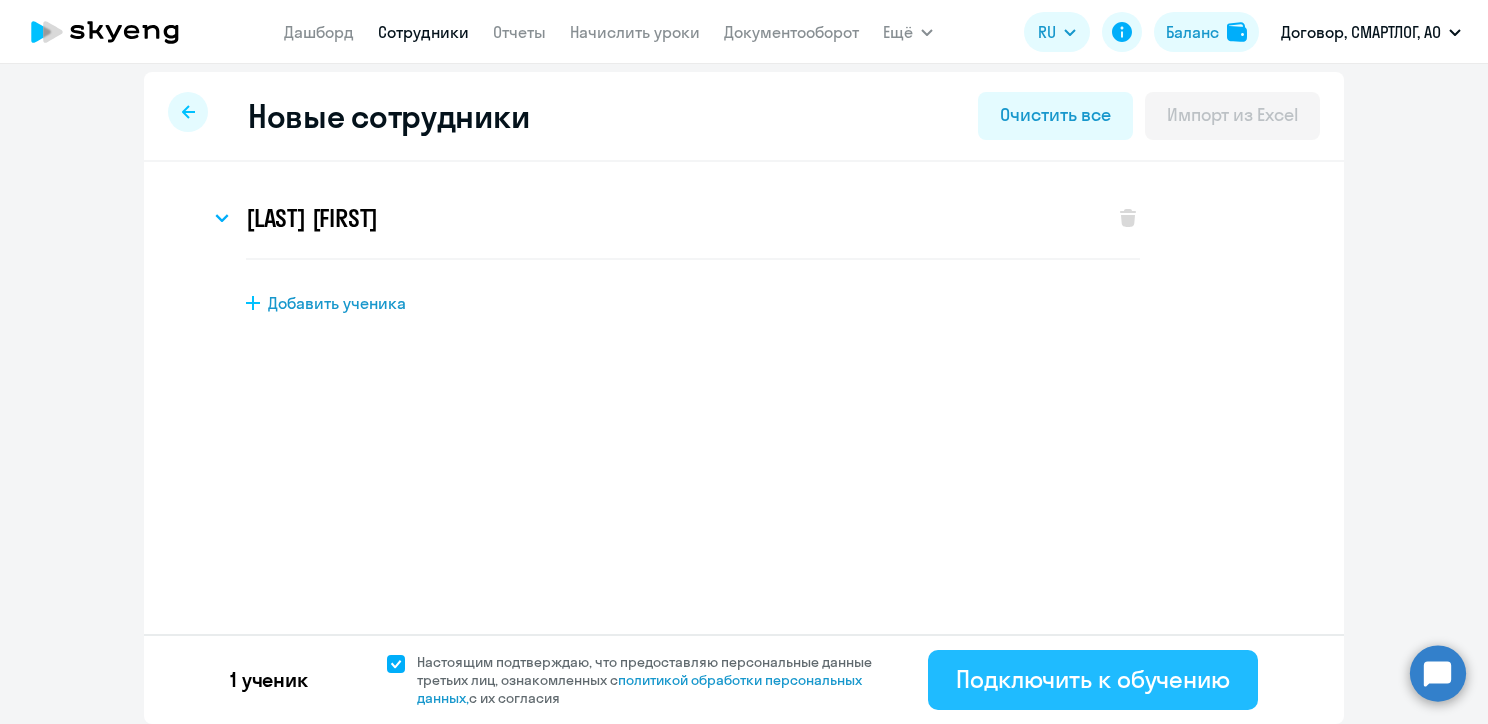 click on "Подключить к обучению" 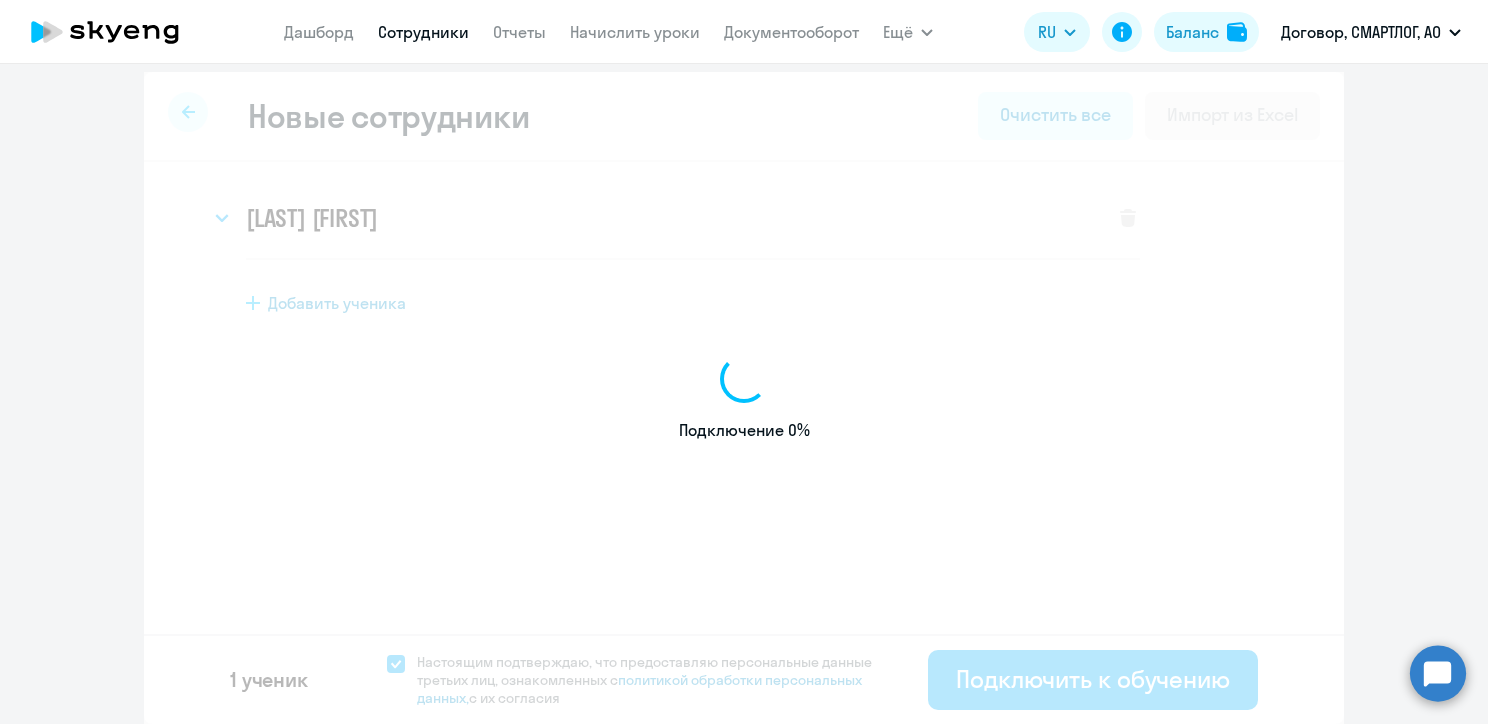 select on "english_adult_not_native_speaker" 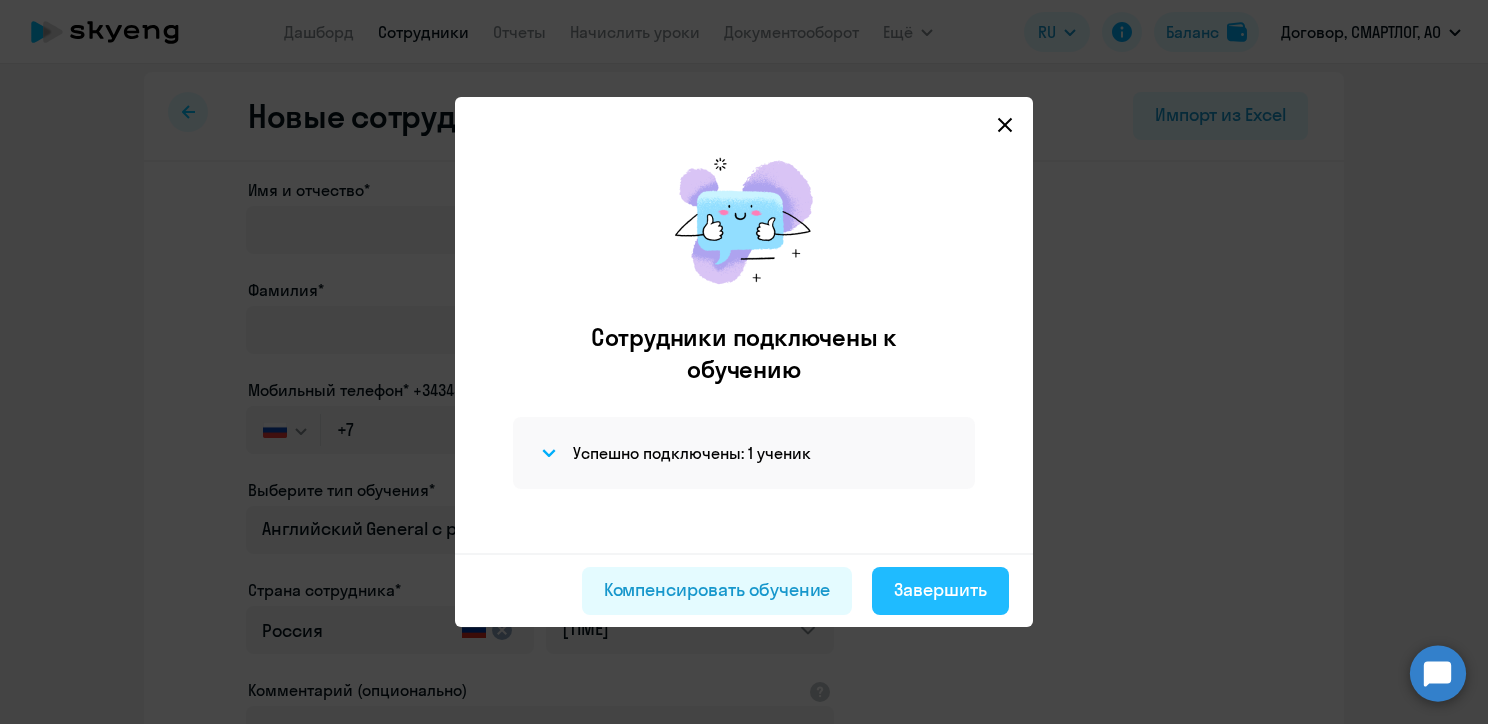 click on "Завершить" at bounding box center [940, 590] 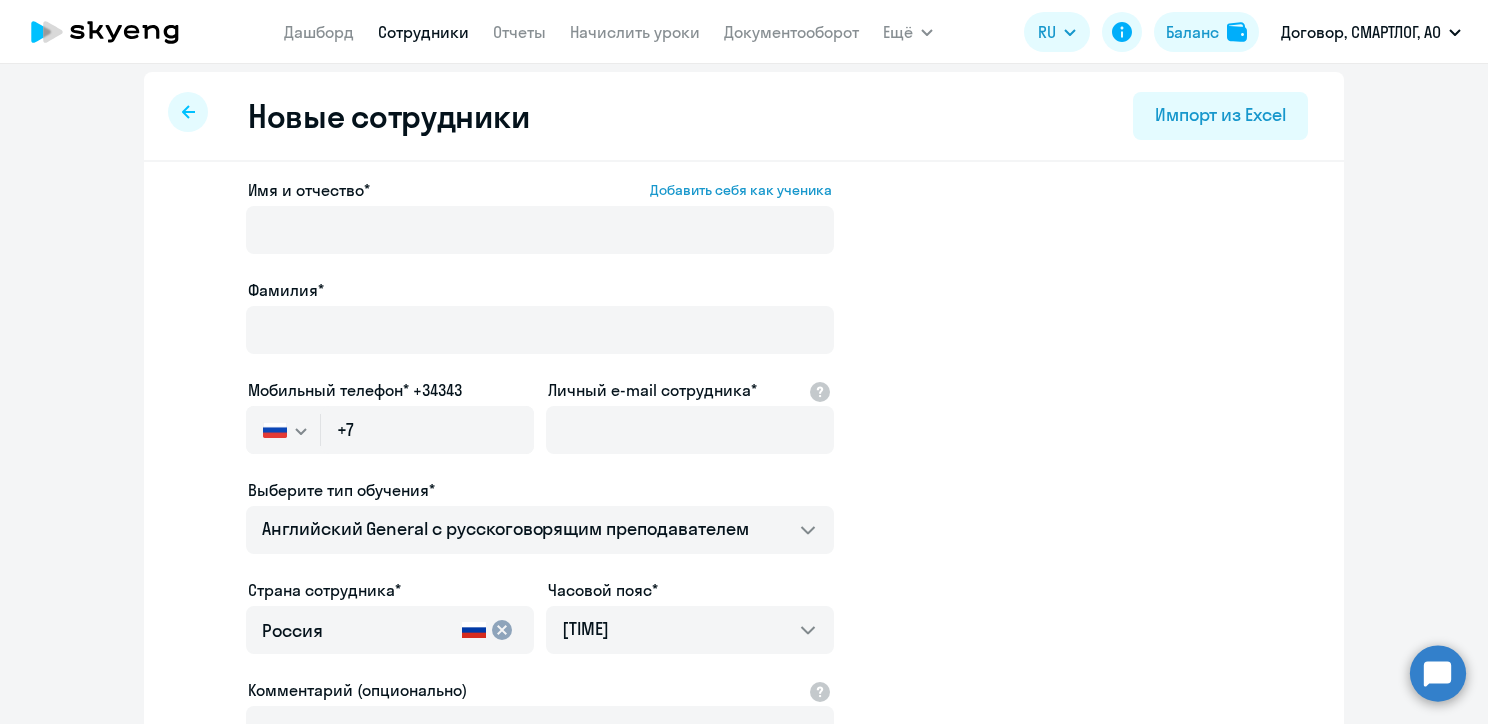 select on "30" 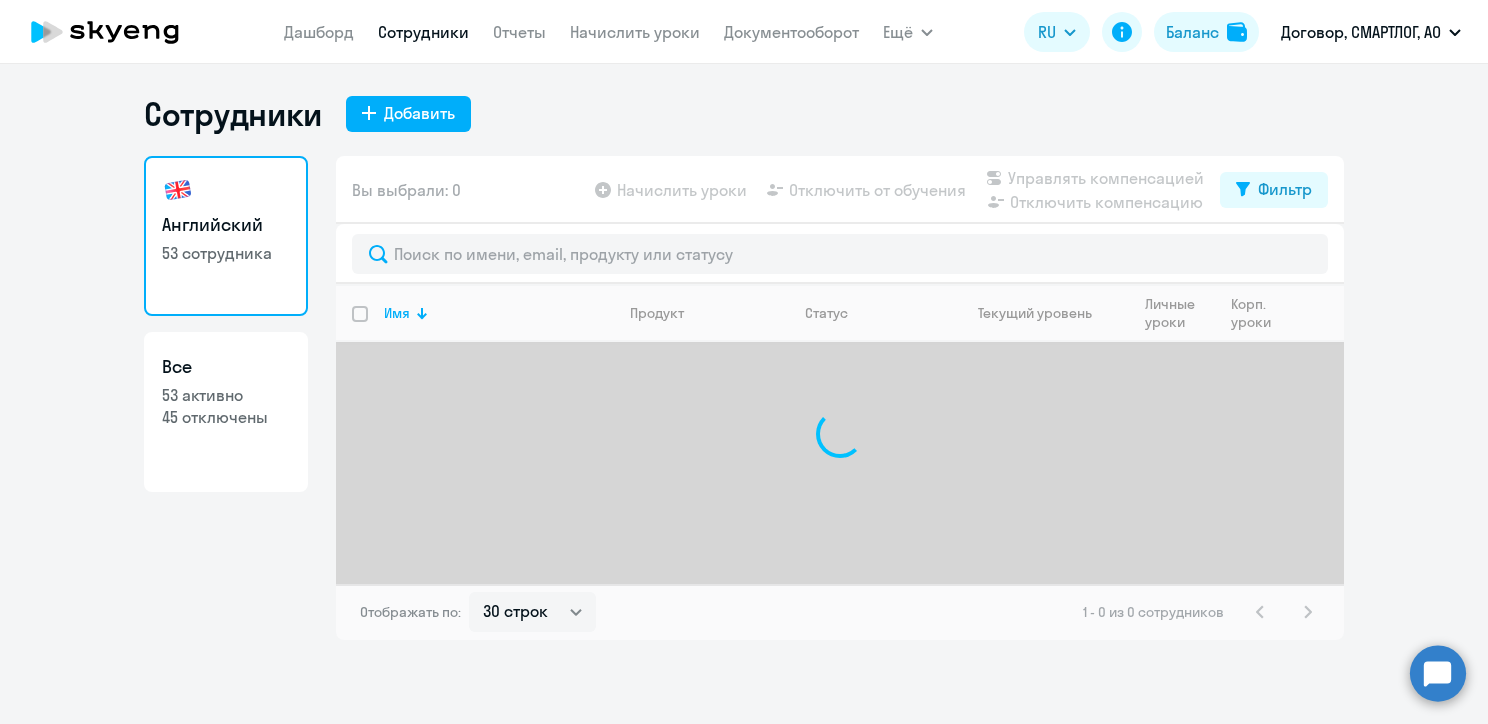 scroll, scrollTop: 0, scrollLeft: 0, axis: both 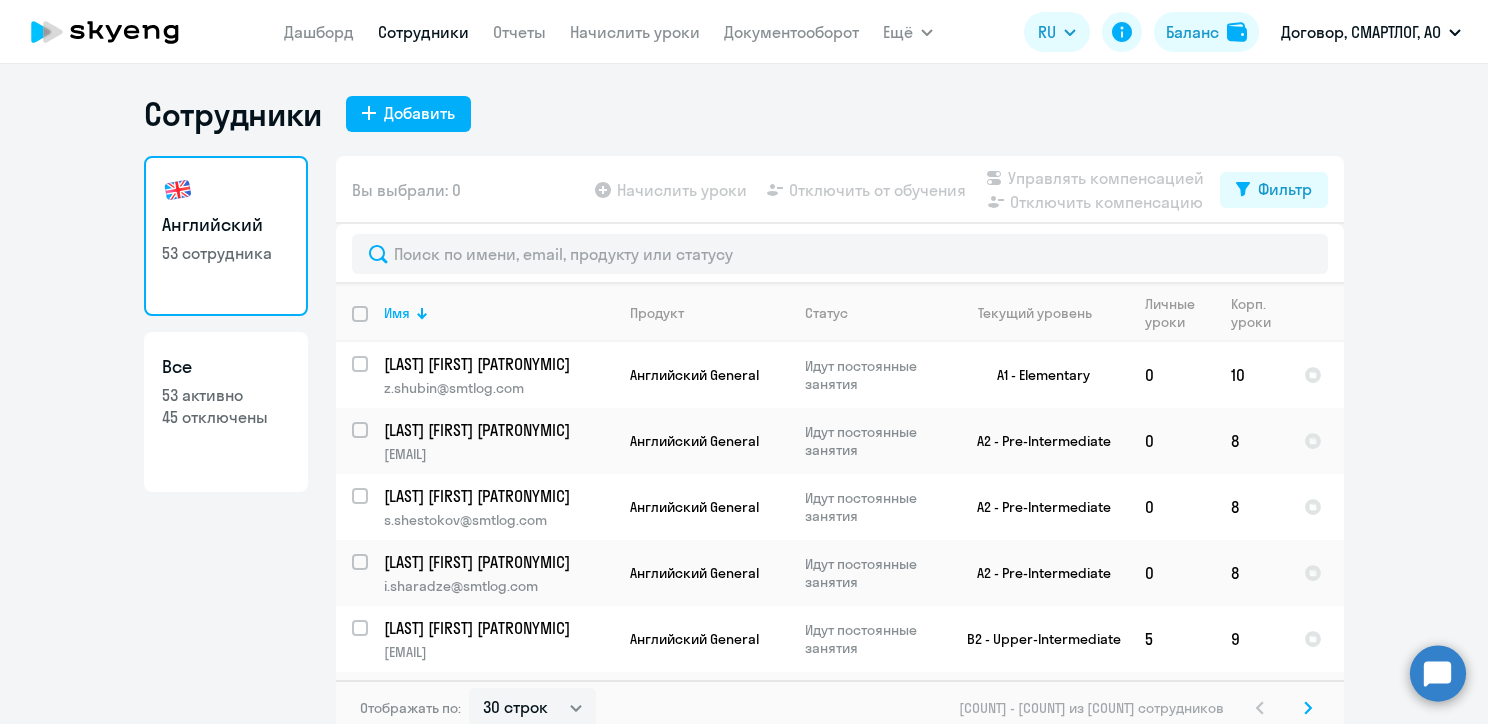 click on "Начислить уроки" at bounding box center [635, 32] 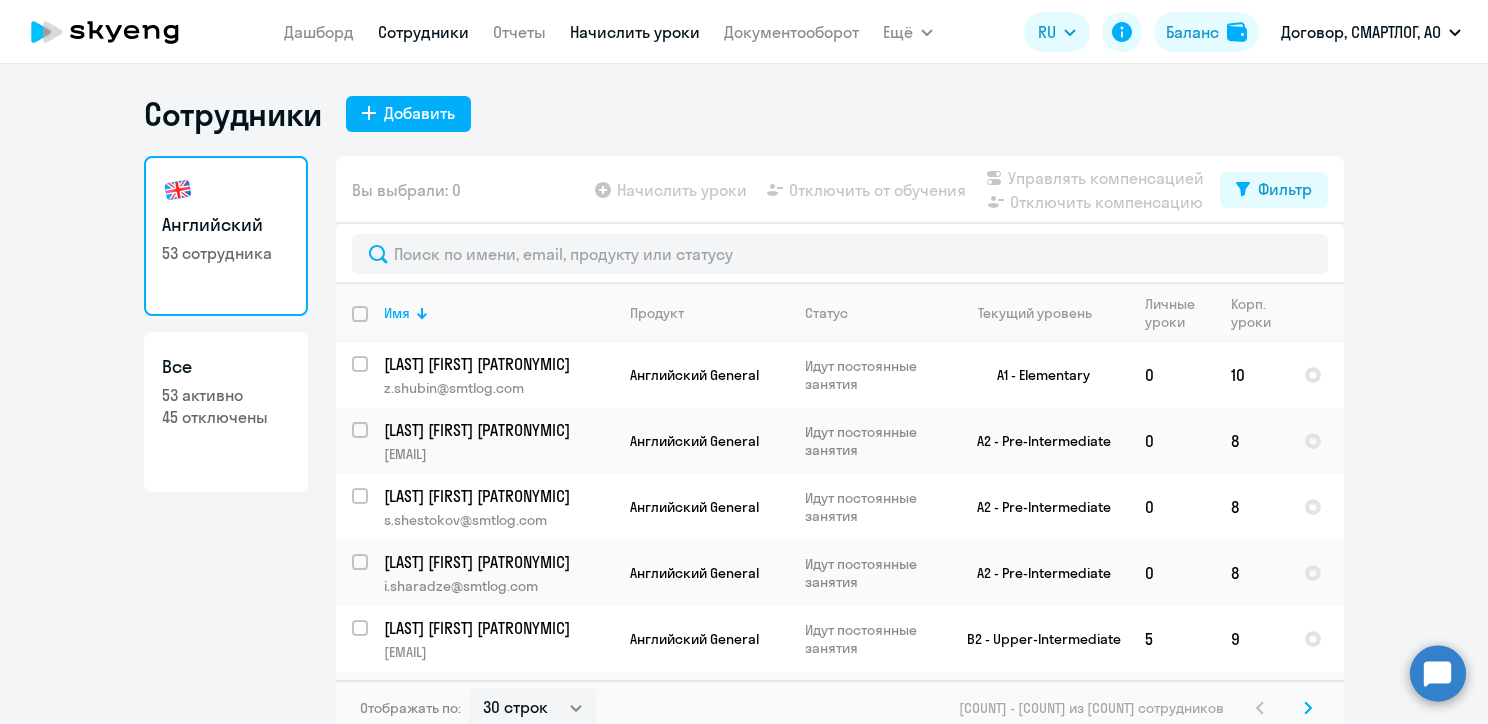 click on "Начислить уроки" at bounding box center [635, 32] 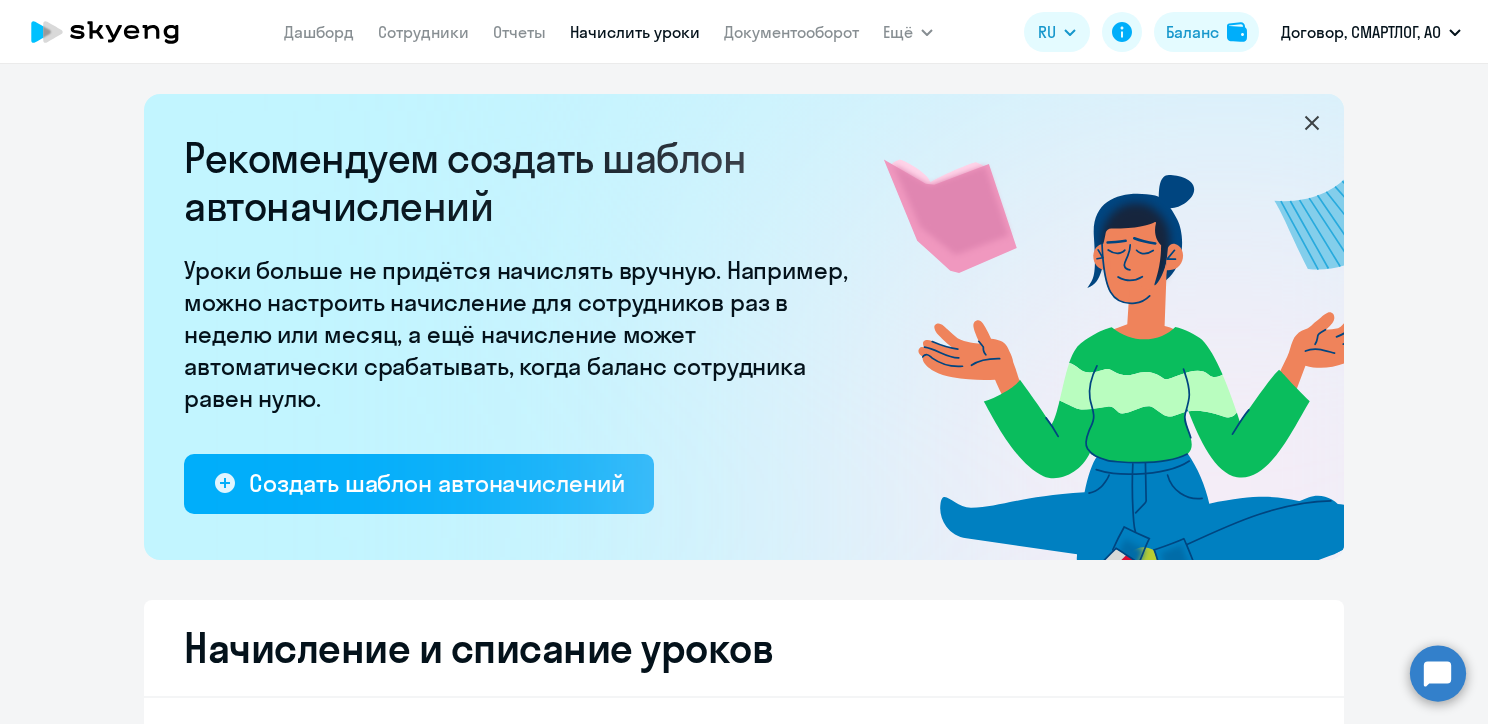 select on "10" 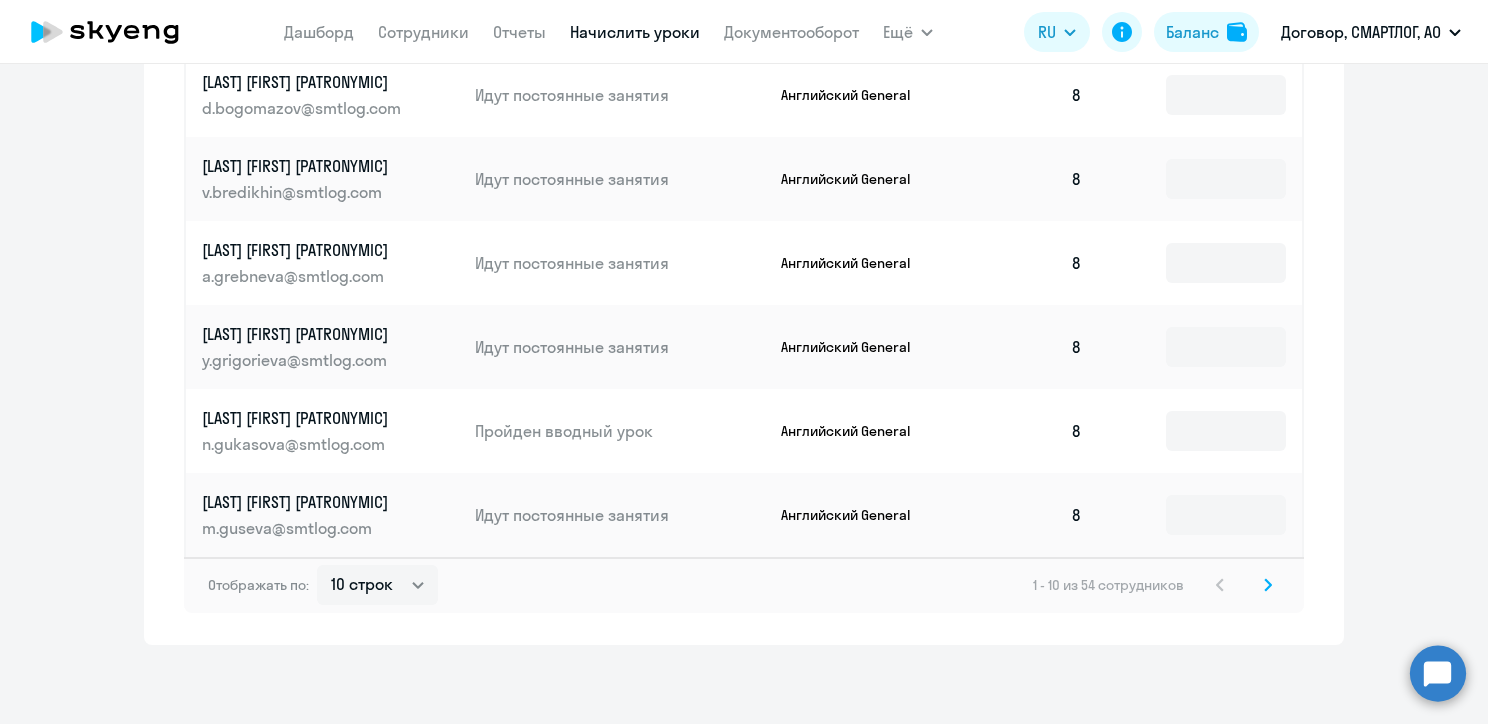 scroll, scrollTop: 1340, scrollLeft: 0, axis: vertical 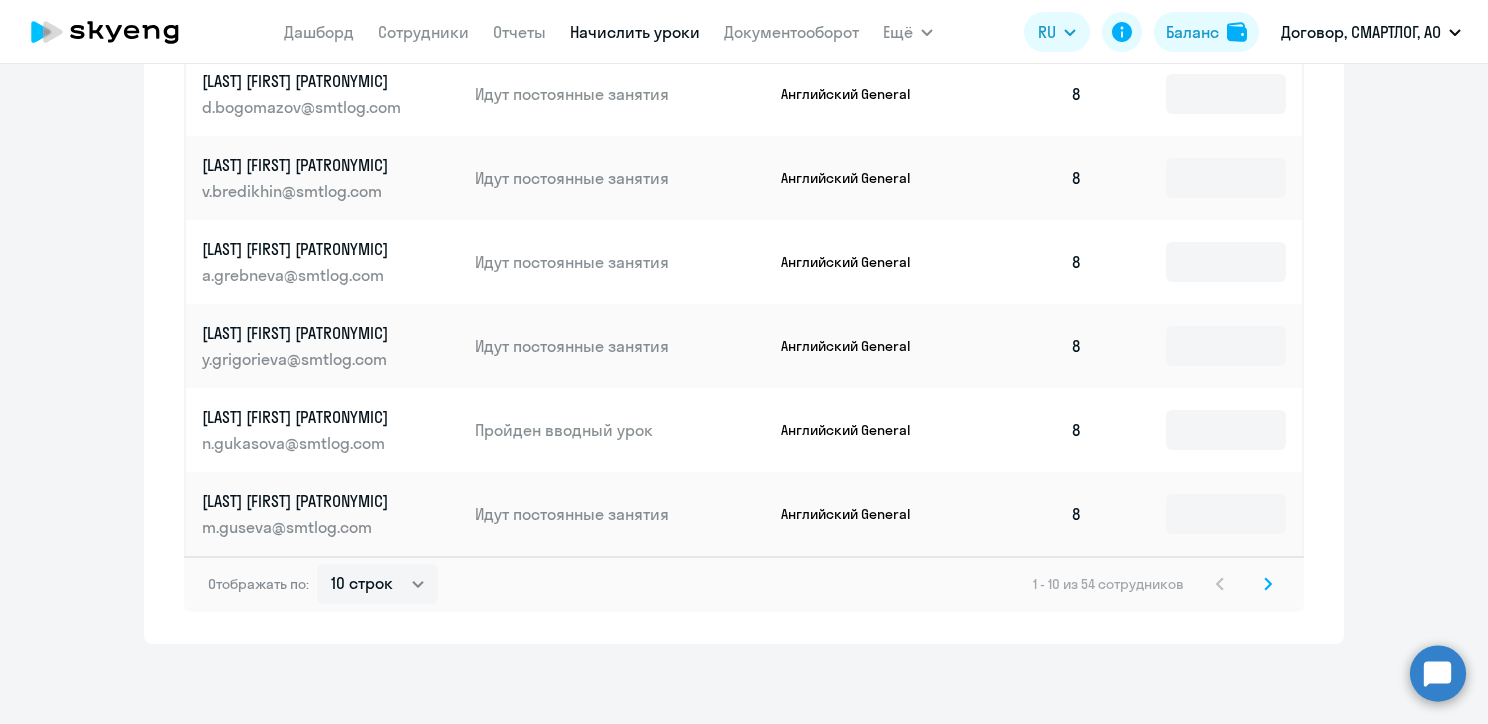 click 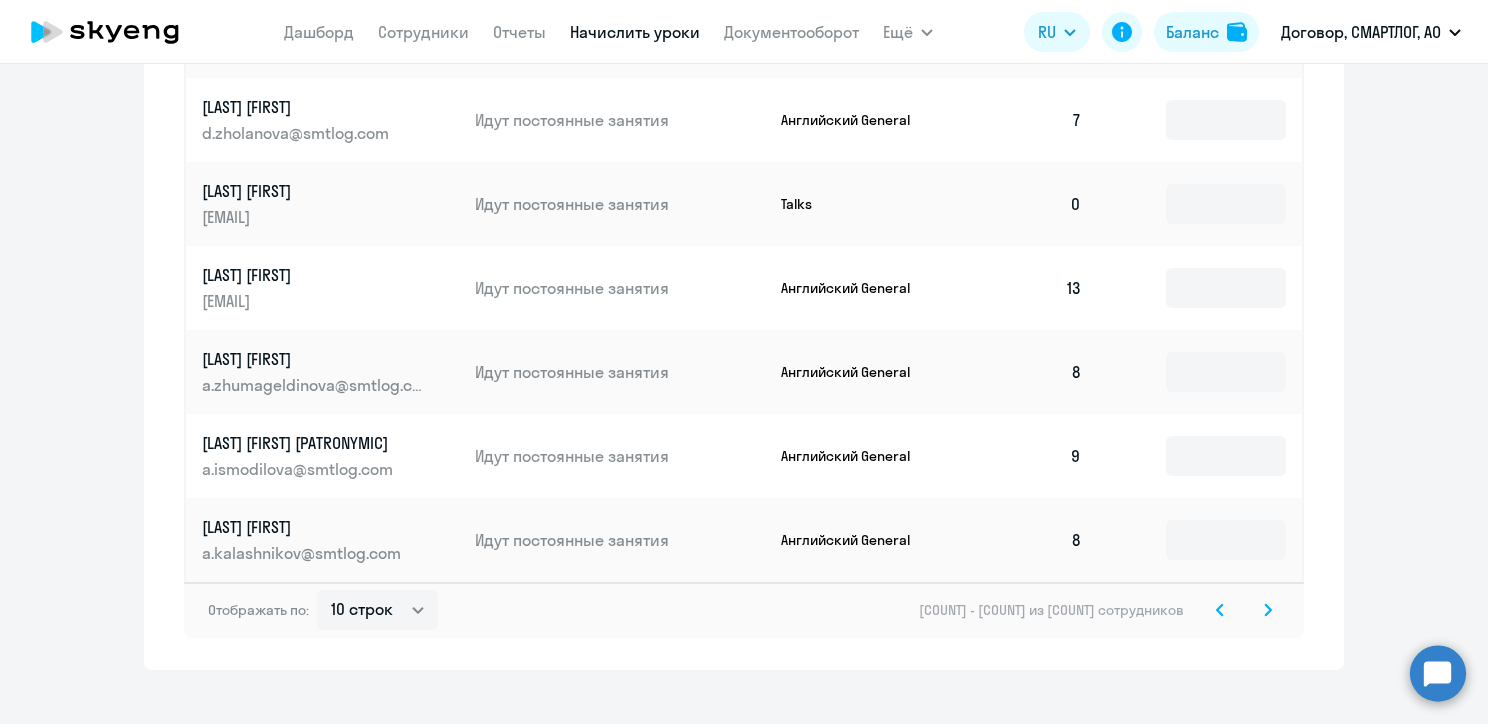 scroll, scrollTop: 1340, scrollLeft: 0, axis: vertical 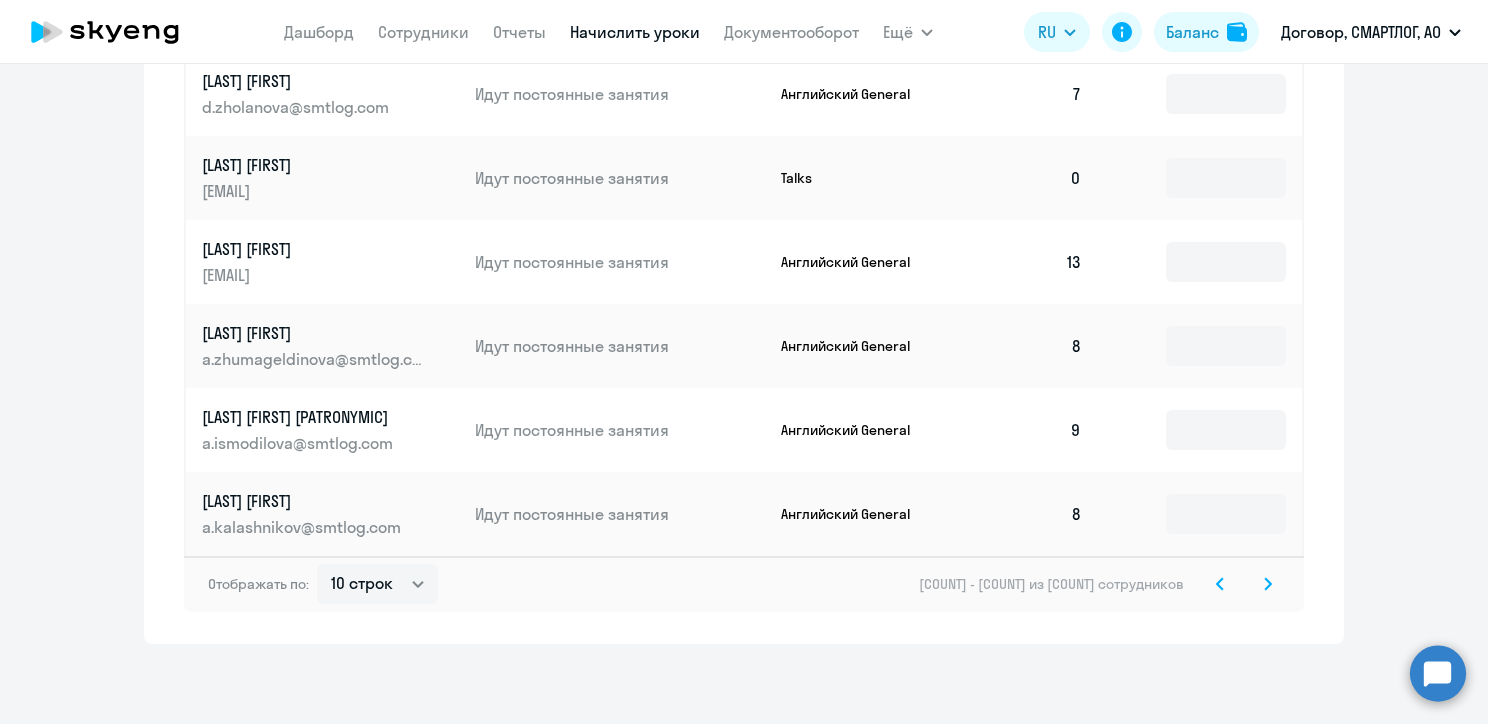 click 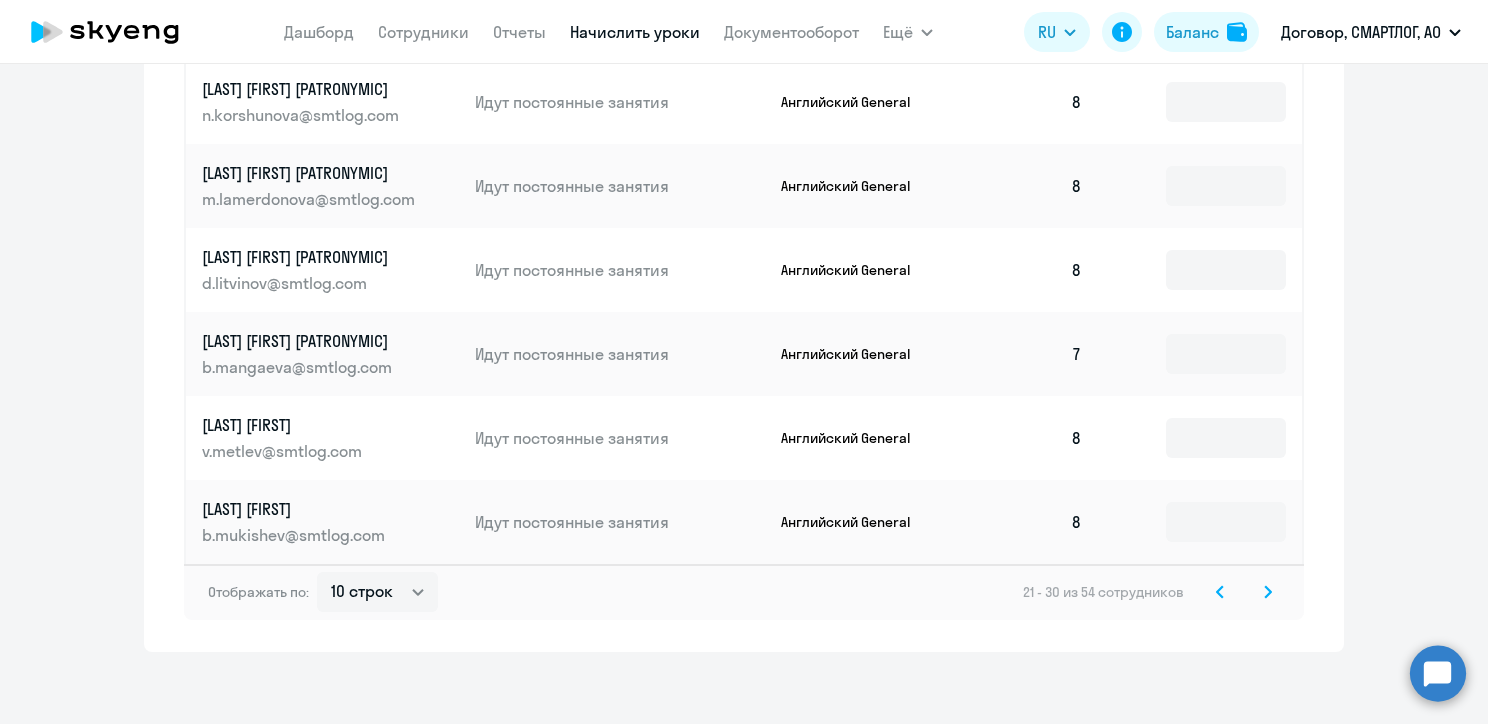 scroll, scrollTop: 1340, scrollLeft: 0, axis: vertical 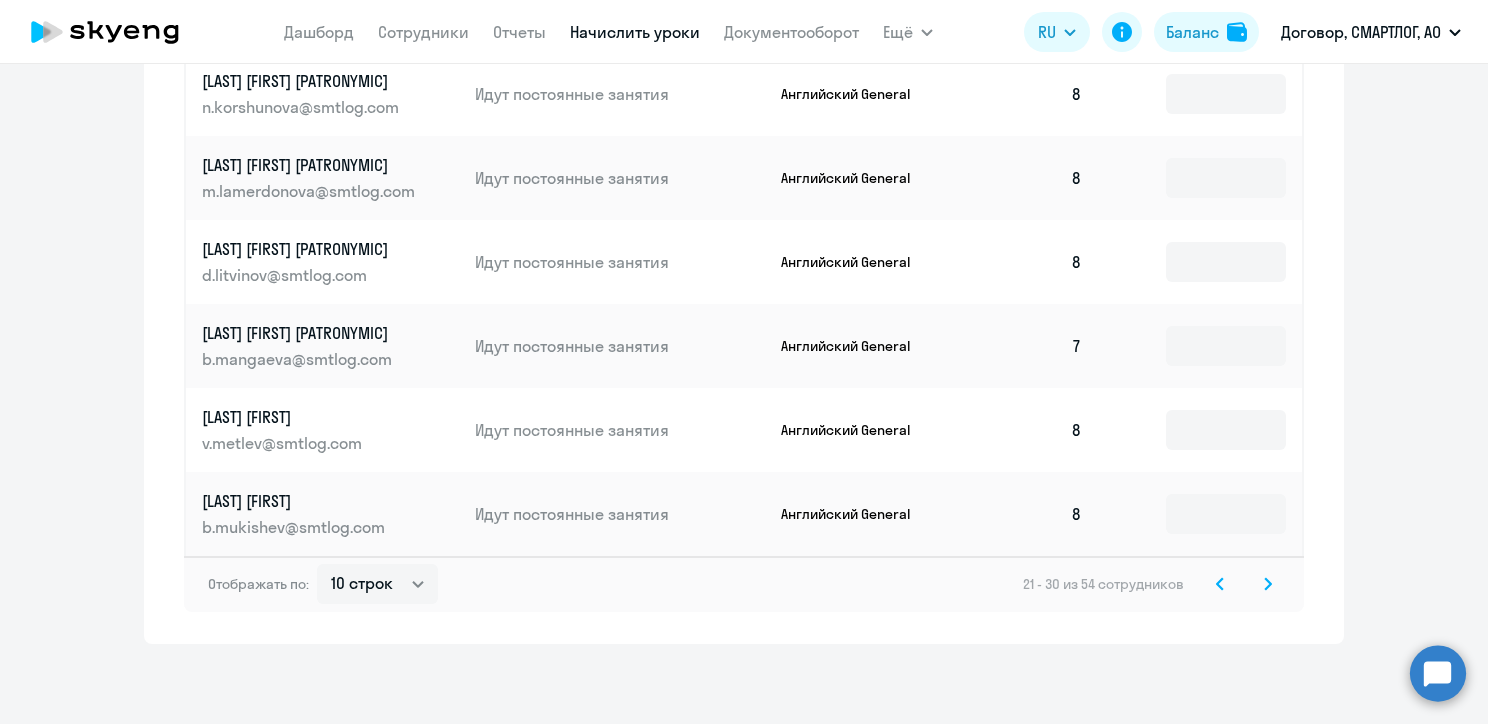 click 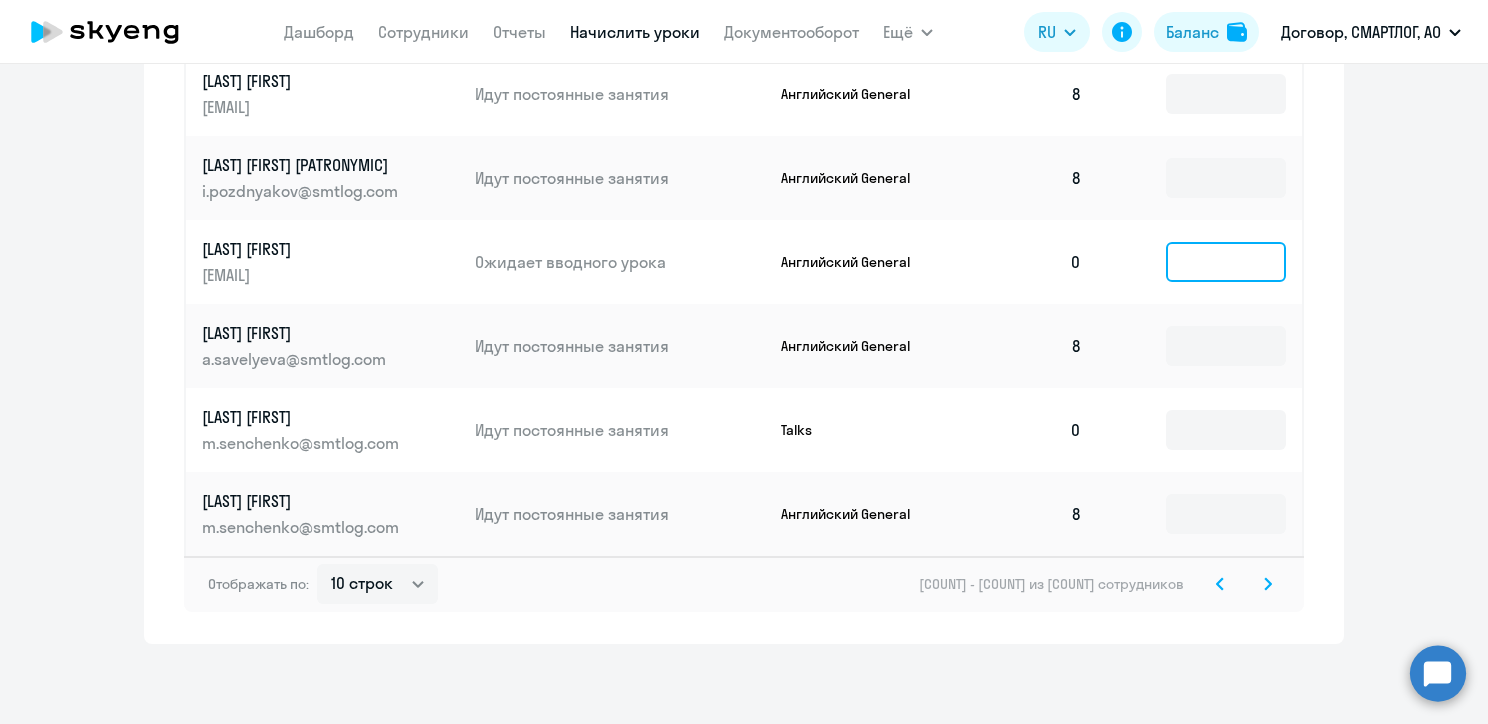 click 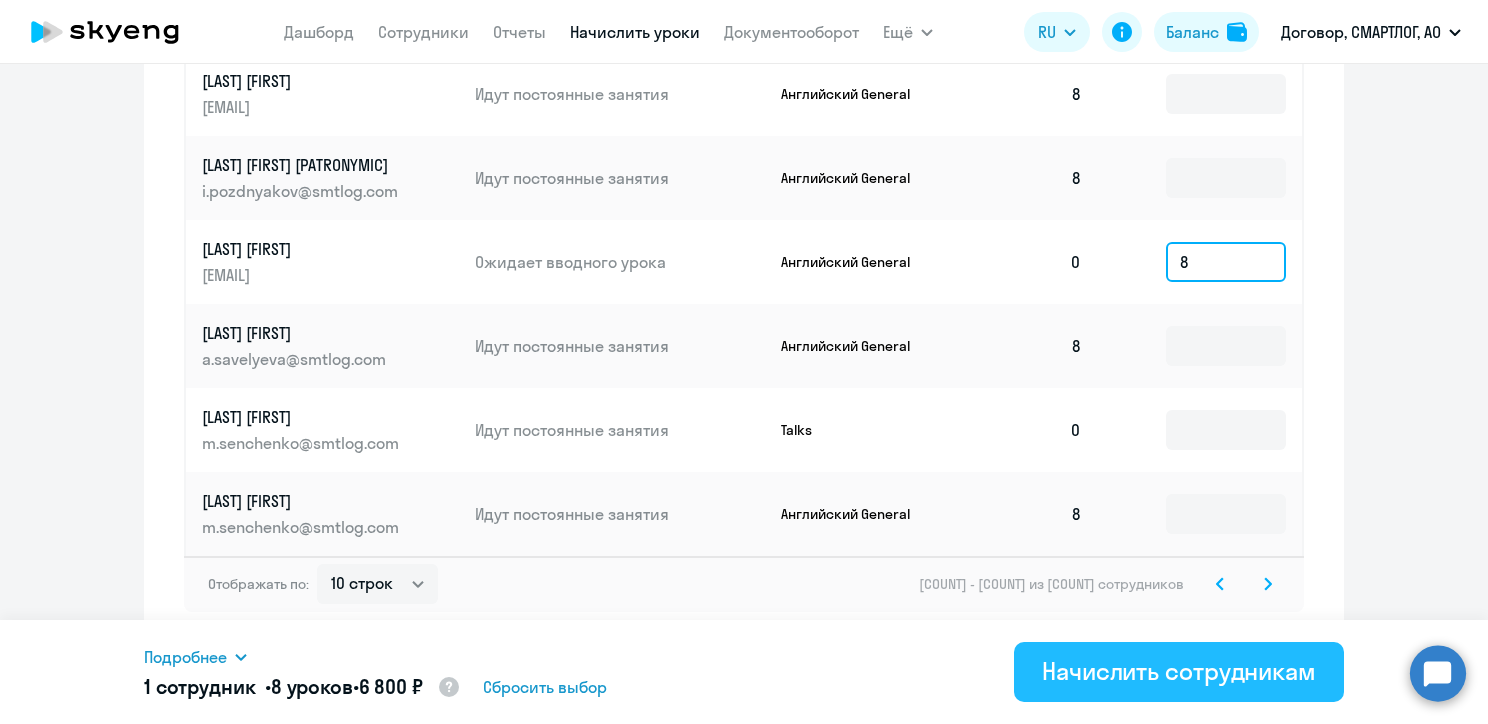 type on "8" 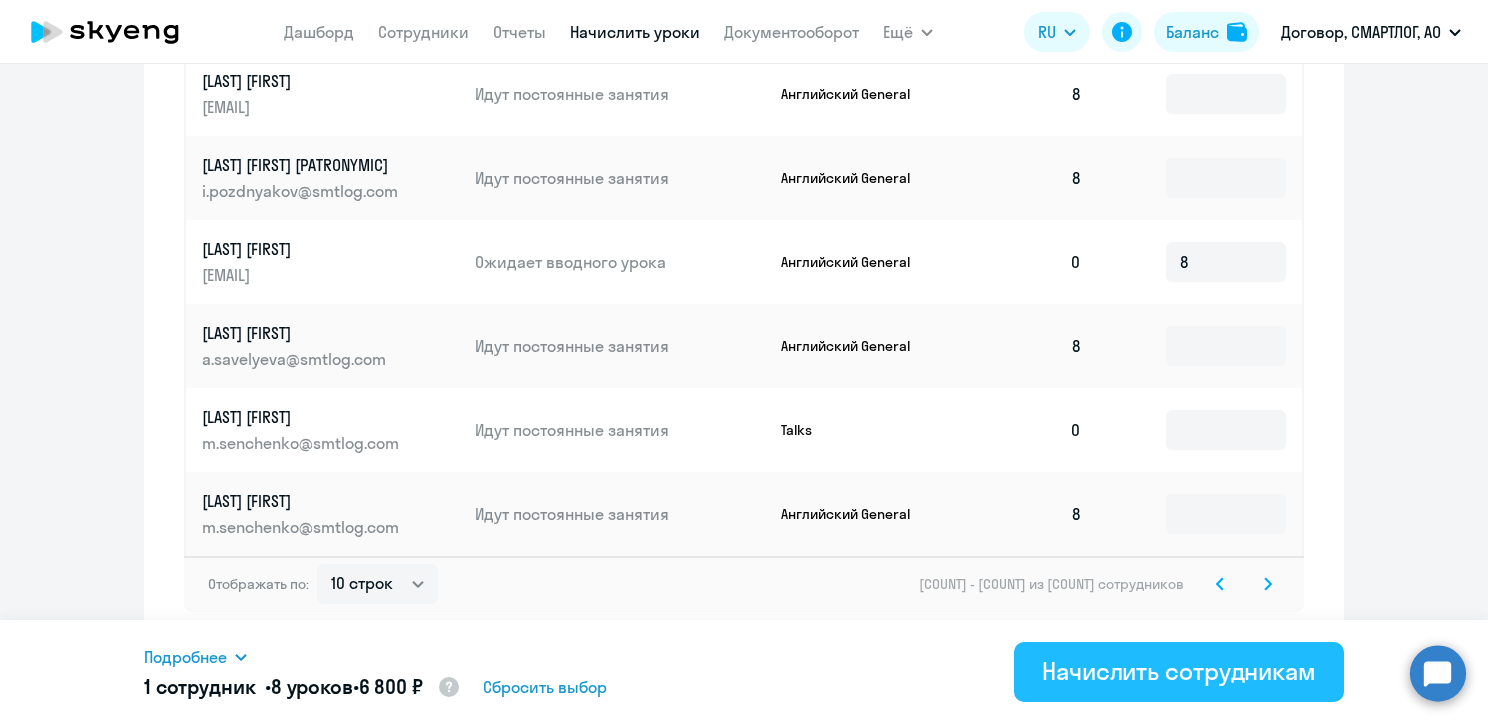 click on "Начислить сотрудникам" at bounding box center (1179, 671) 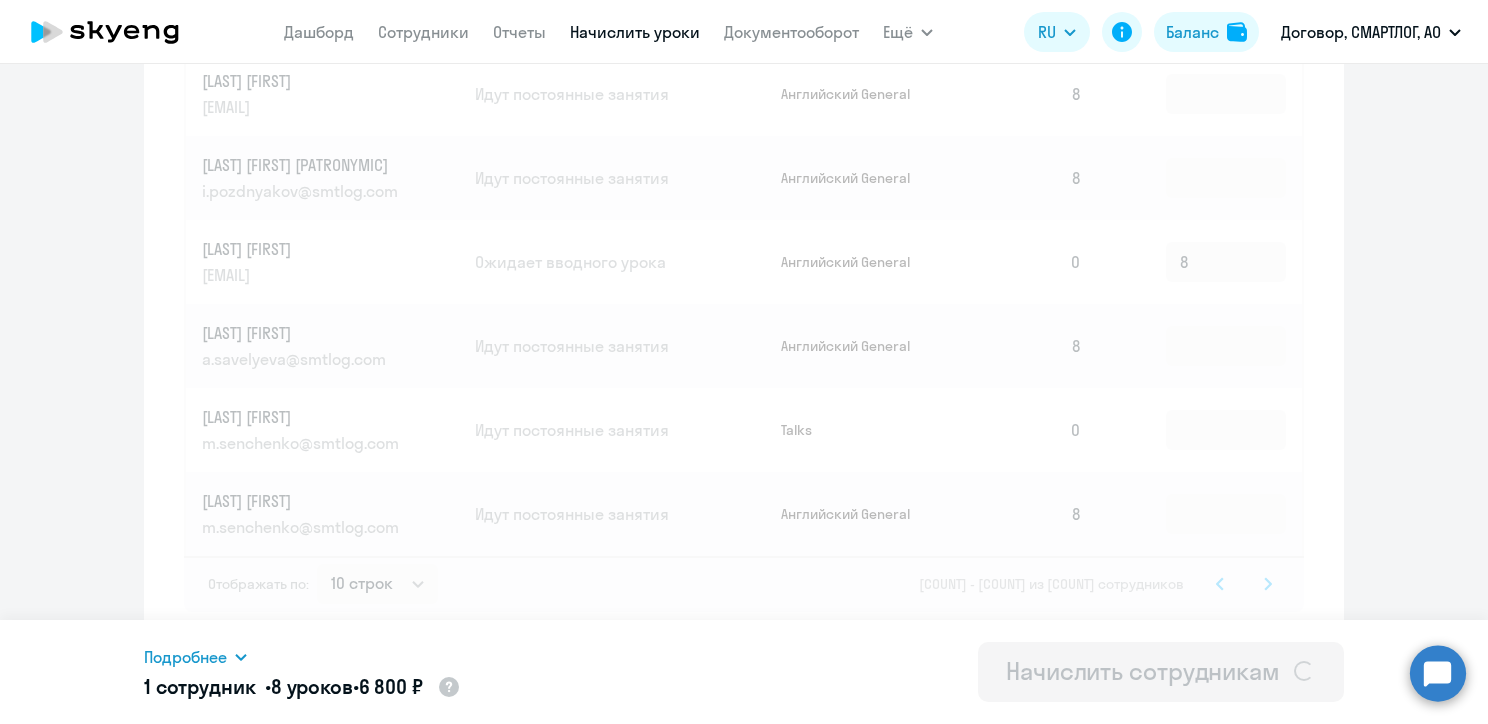 type 